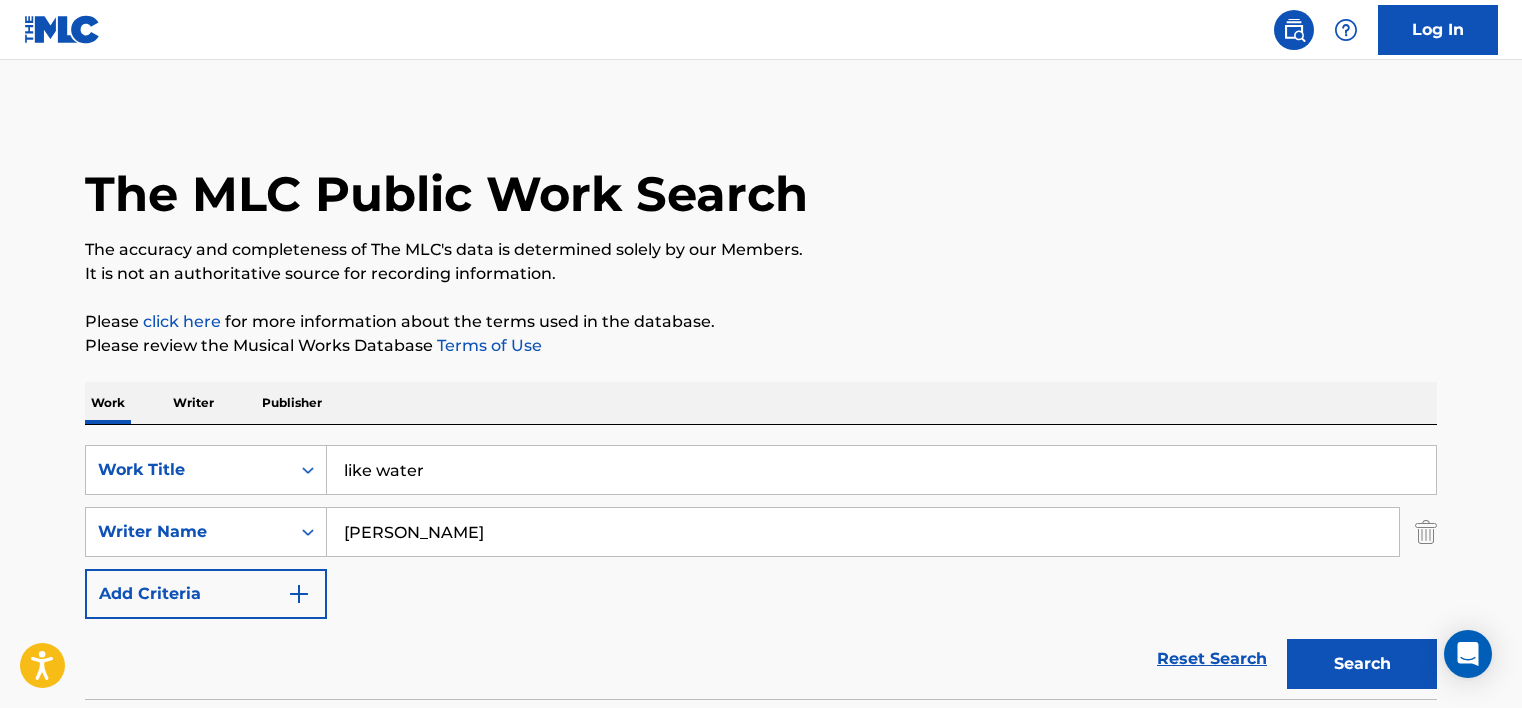 scroll, scrollTop: 639, scrollLeft: 0, axis: vertical 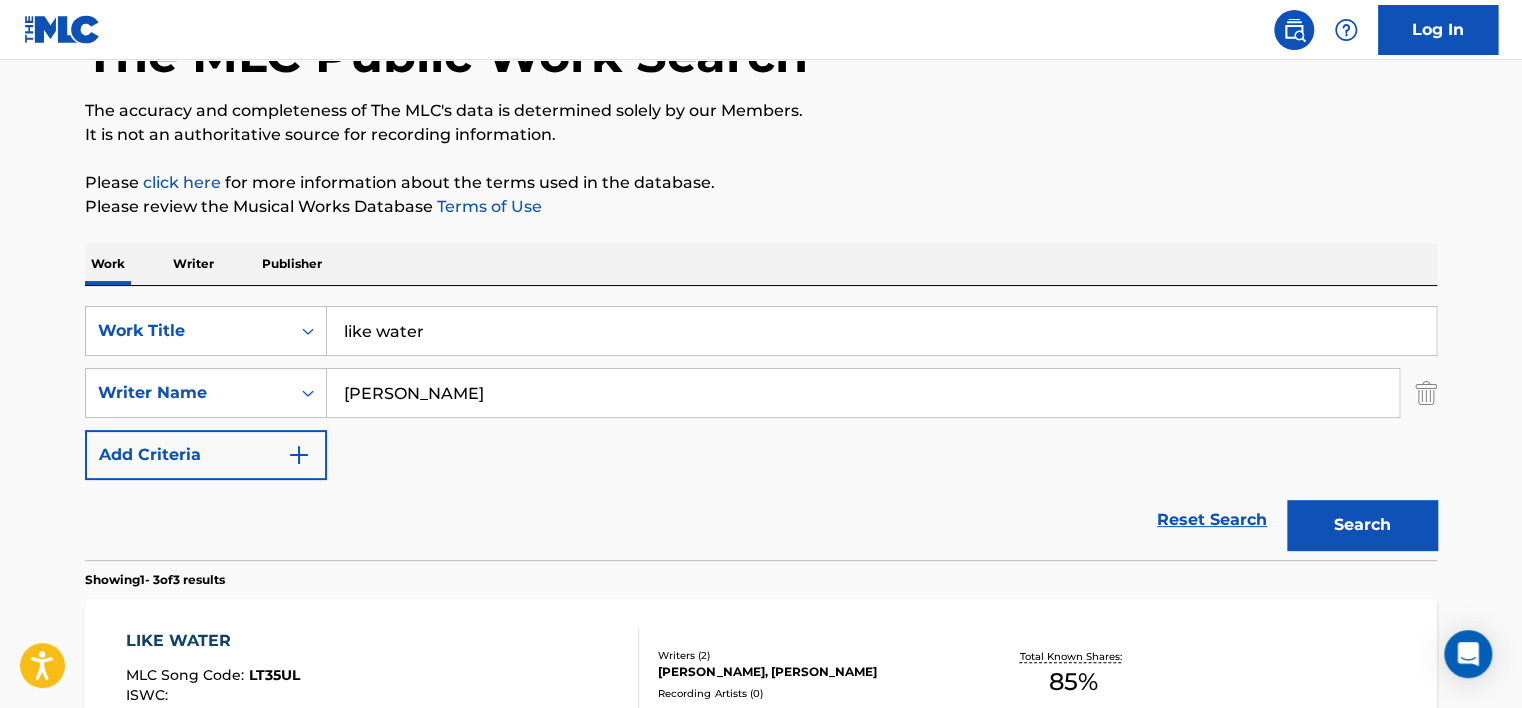 click on "[PERSON_NAME]" at bounding box center (863, 393) 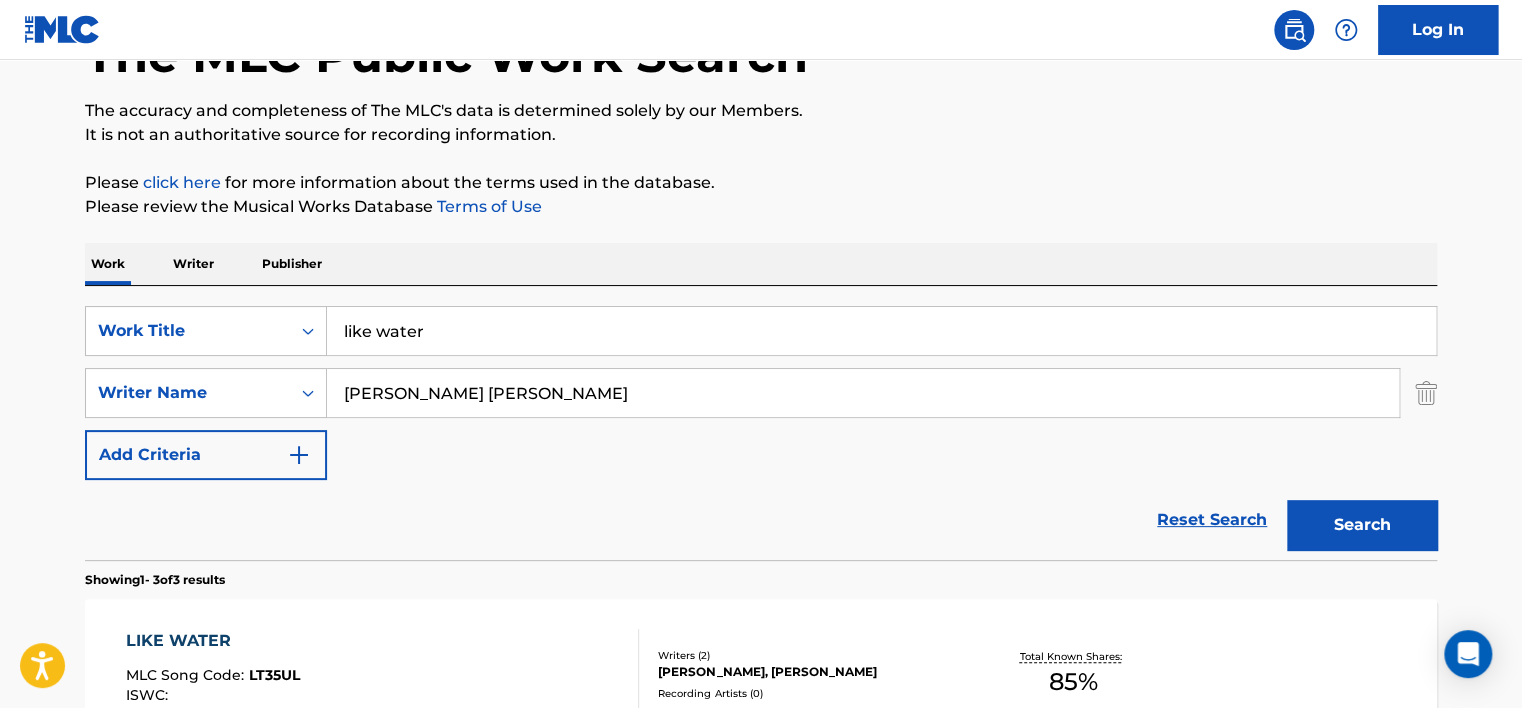 type on "[PERSON_NAME] [PERSON_NAME]" 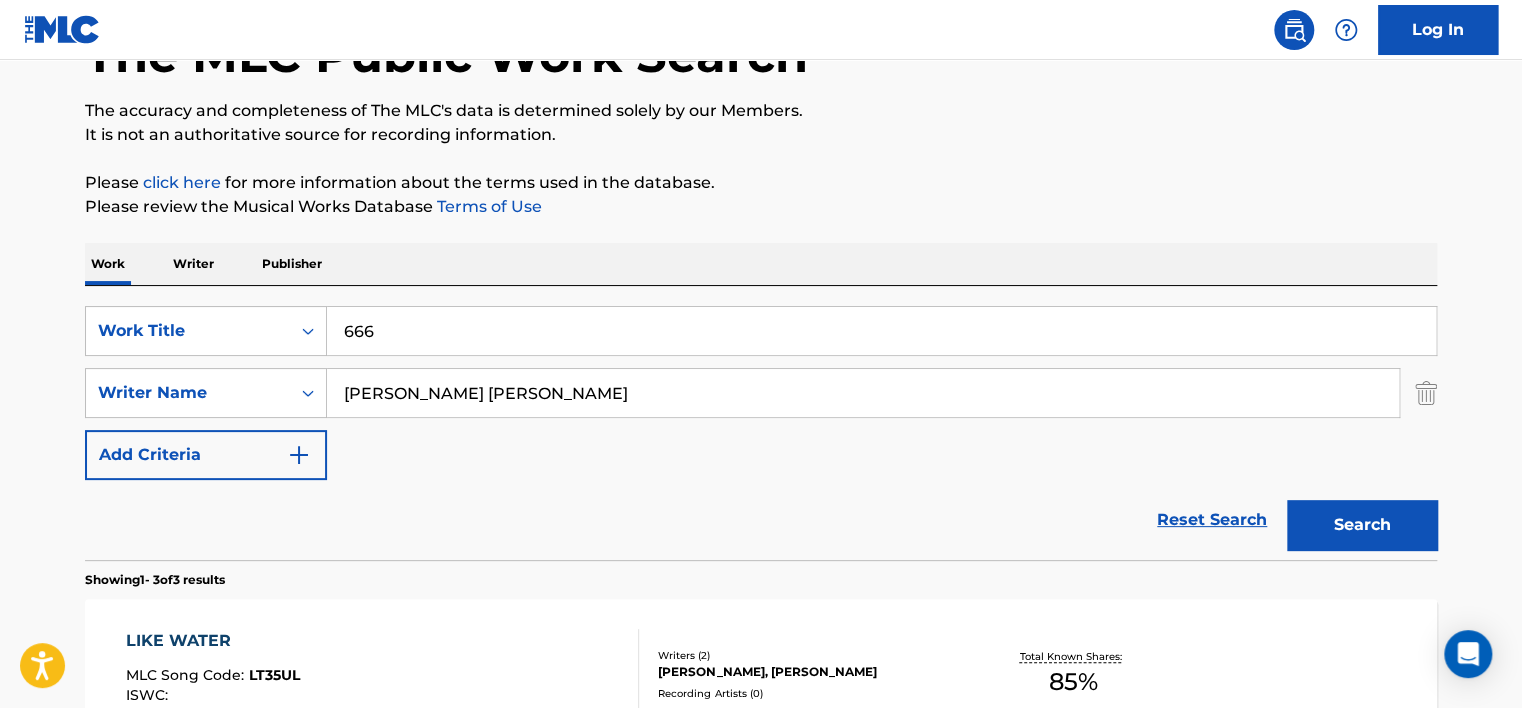 type on "666" 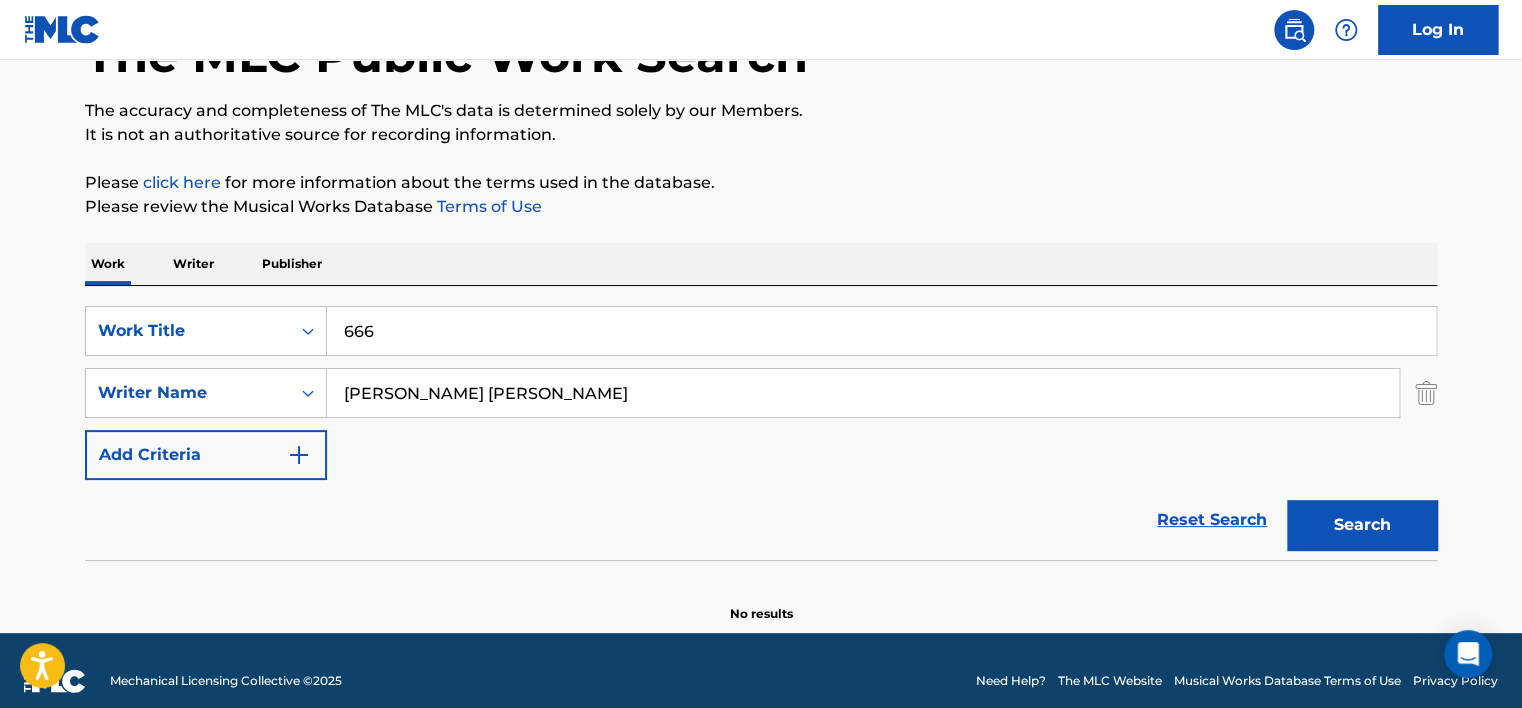 click on "[PERSON_NAME] [PERSON_NAME]" at bounding box center [863, 393] 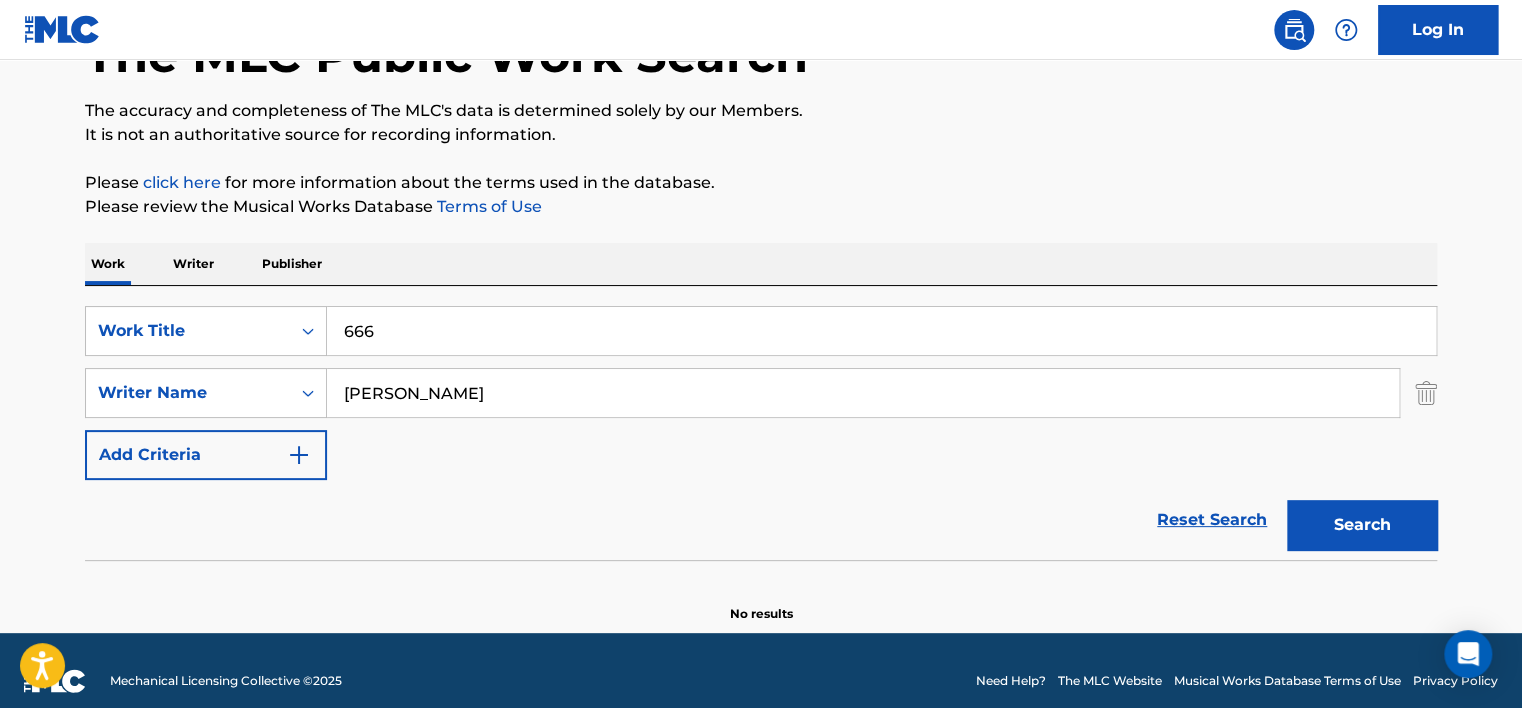 type on "[PERSON_NAME]" 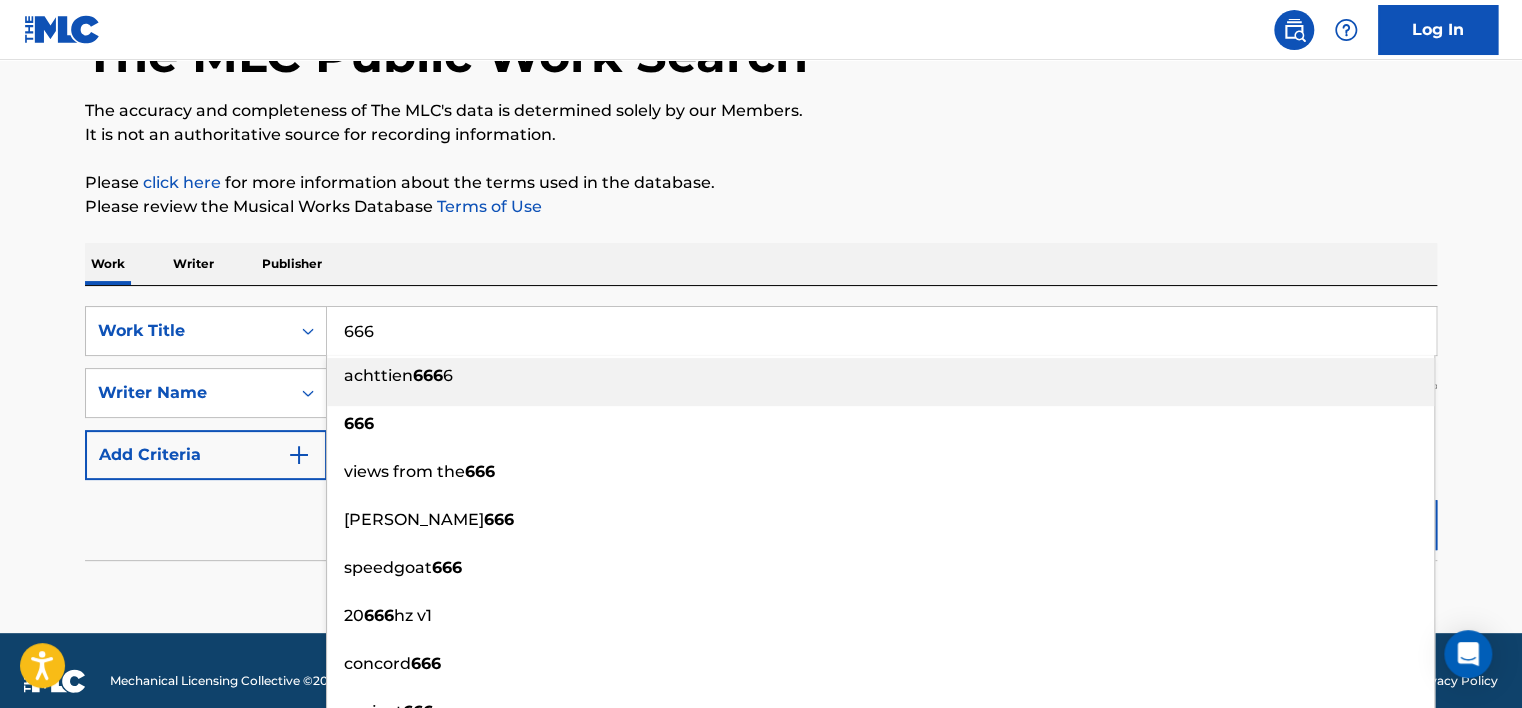 paste on "TOUT DROIT" 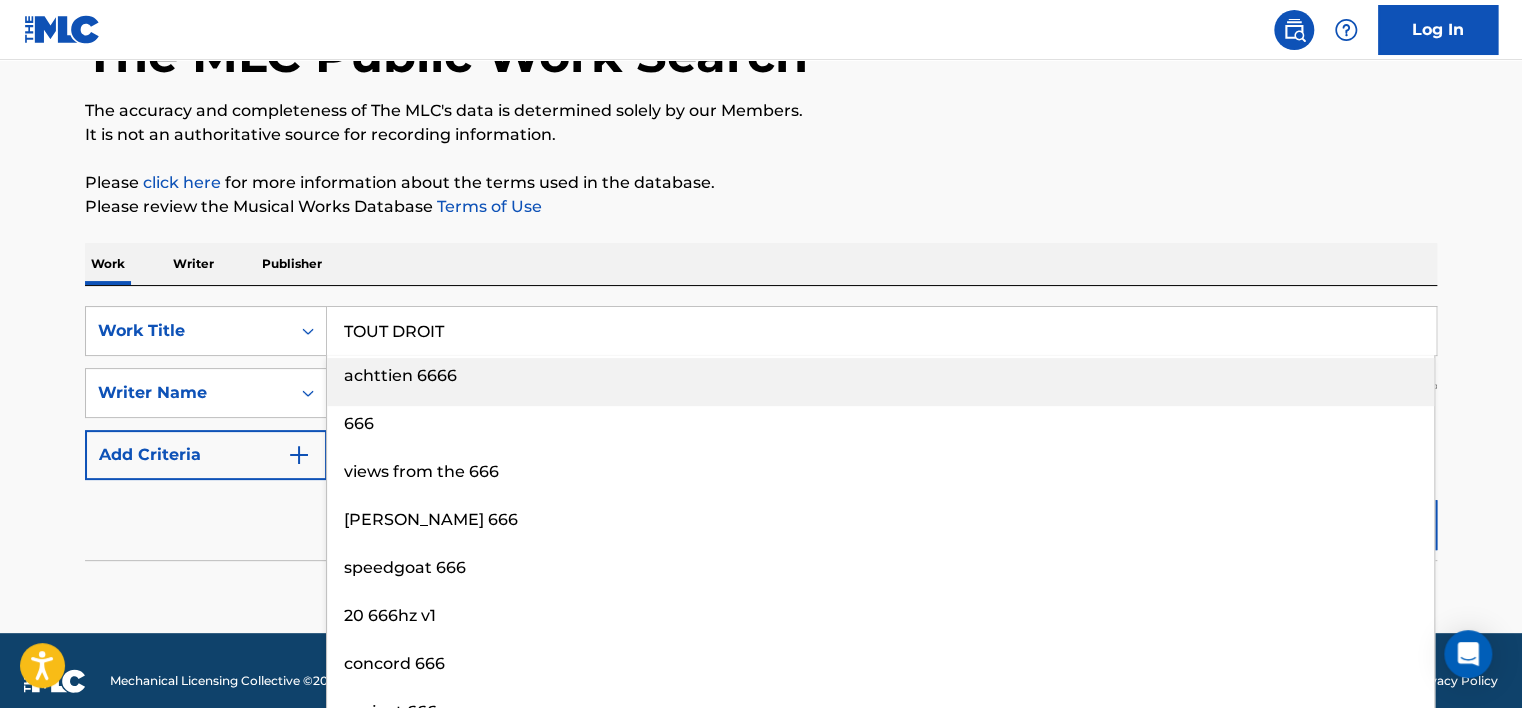 type on "TOUT DROIT" 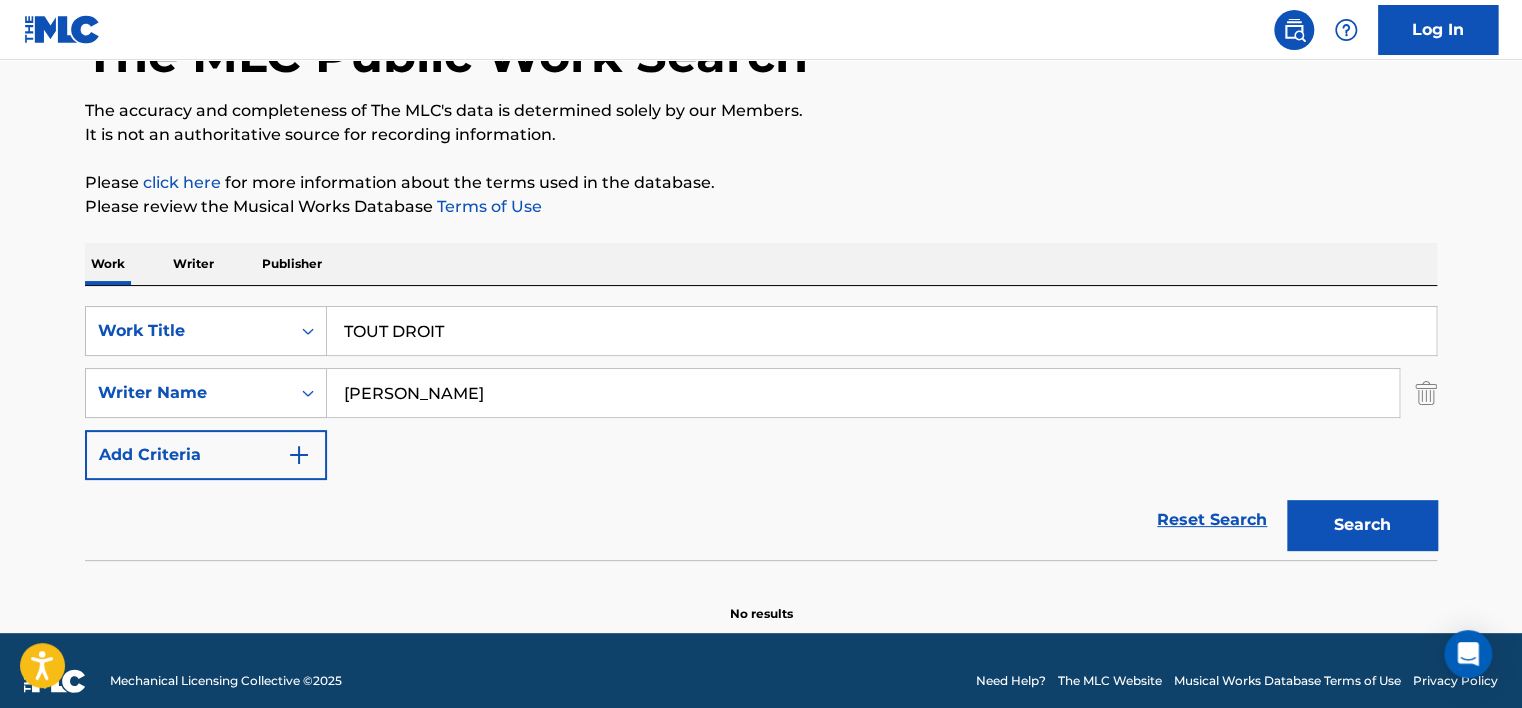 click on "Search" at bounding box center [1362, 525] 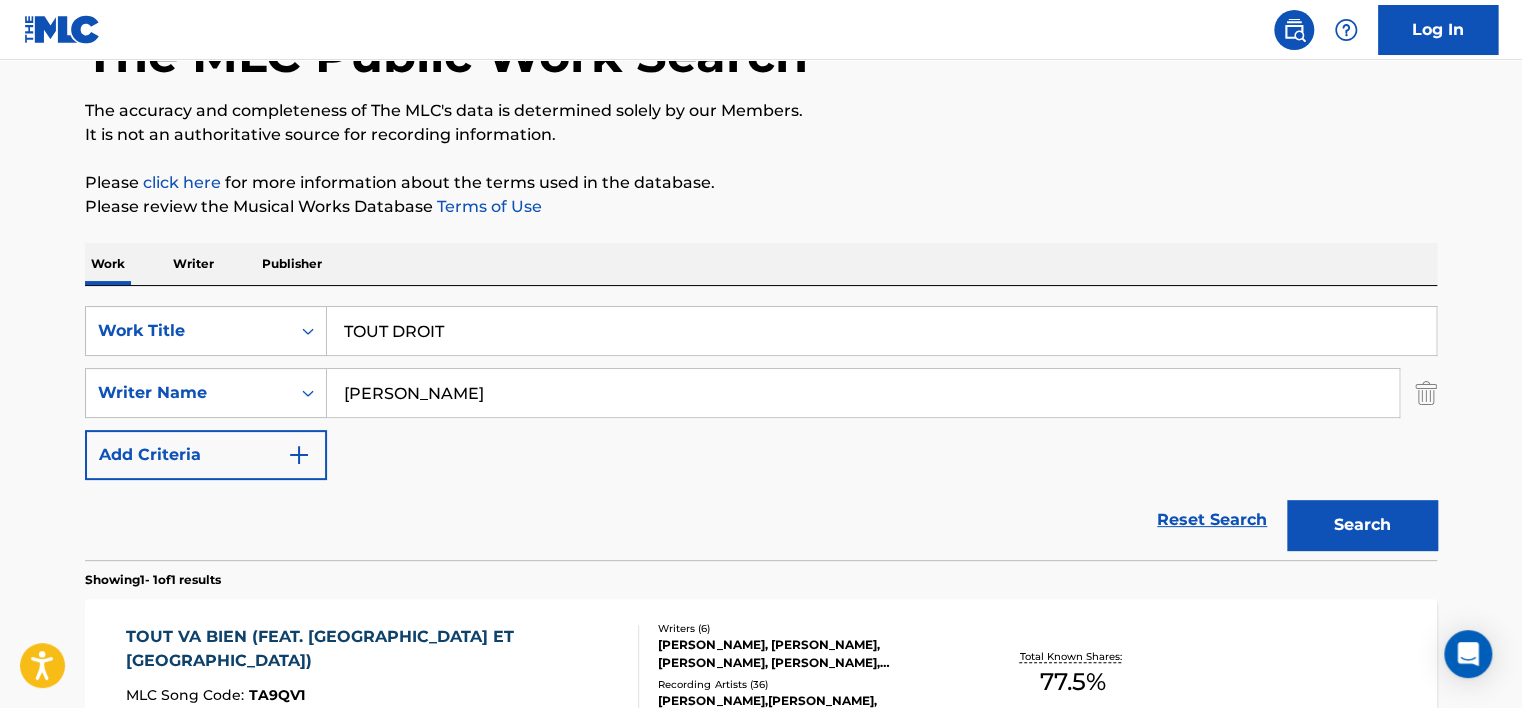 click on "[PERSON_NAME]" at bounding box center [863, 393] 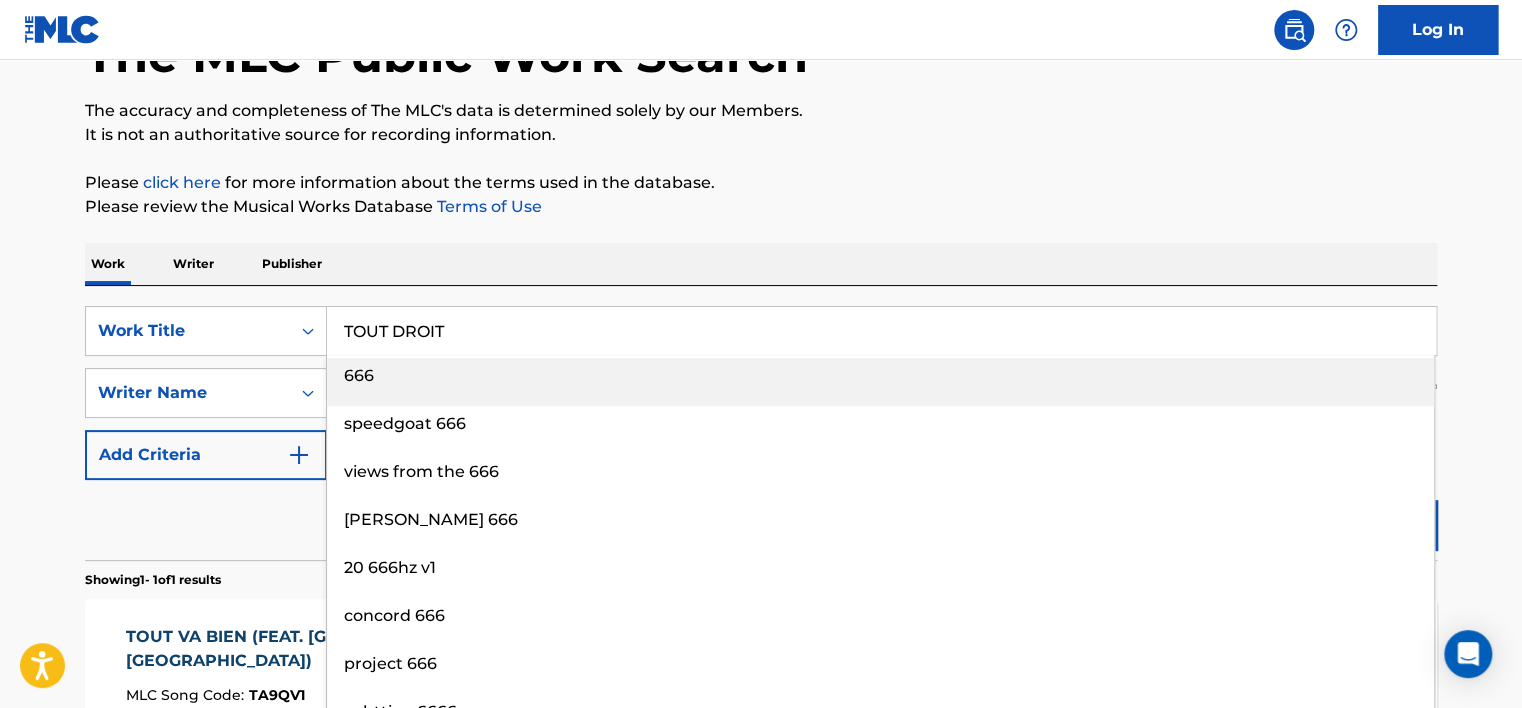 click on "TOUT DROIT" at bounding box center (881, 331) 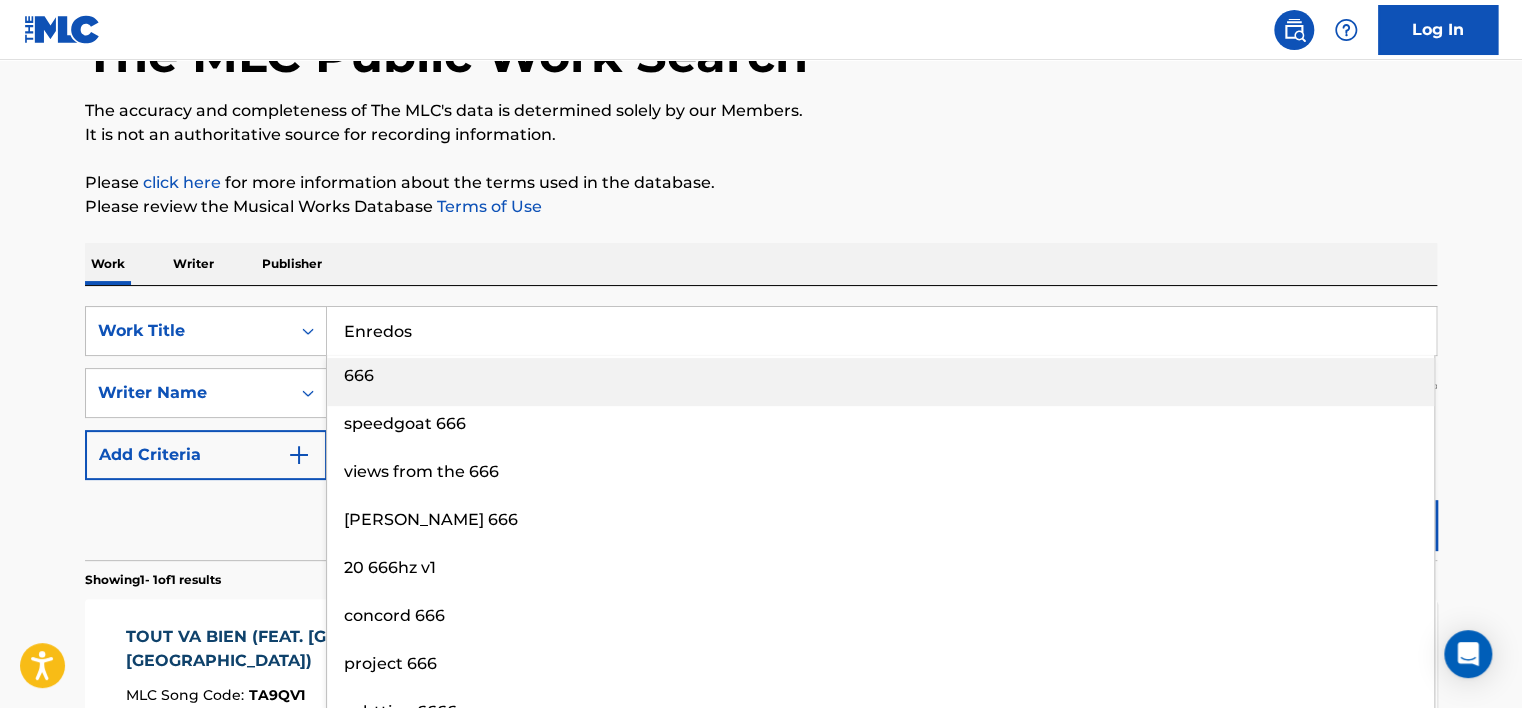 click on "It is not an authoritative source for recording information." at bounding box center [761, 135] 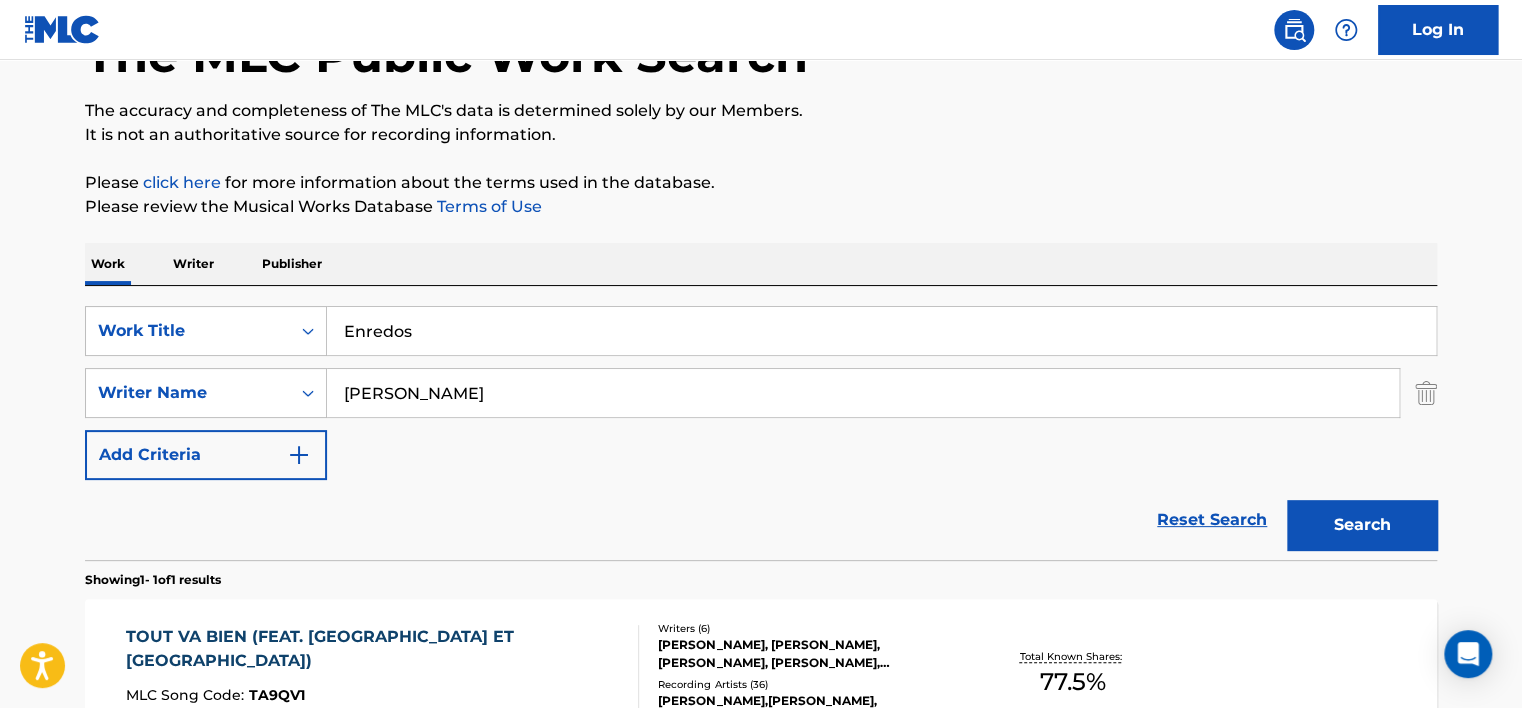 click on "Search" at bounding box center [1362, 525] 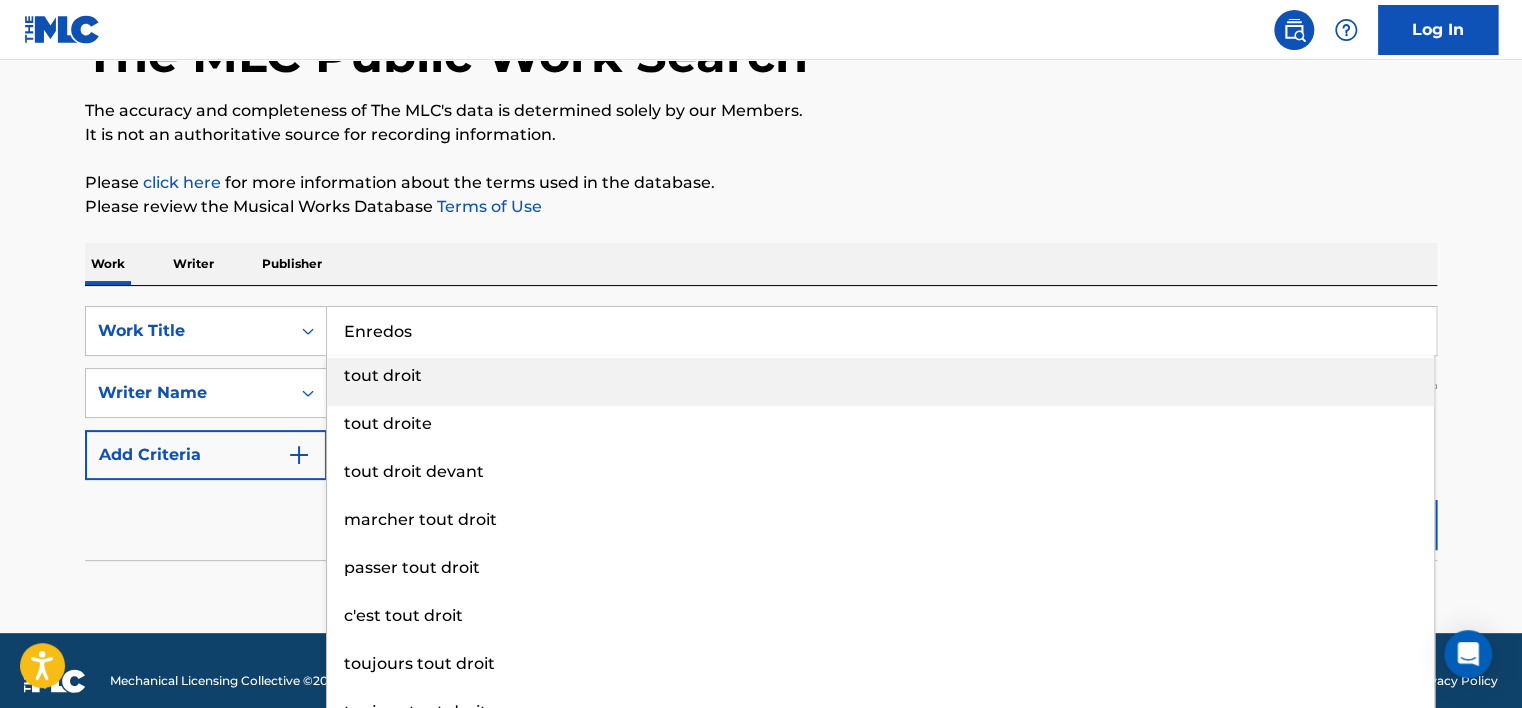 click on "Enredos" at bounding box center (881, 331) 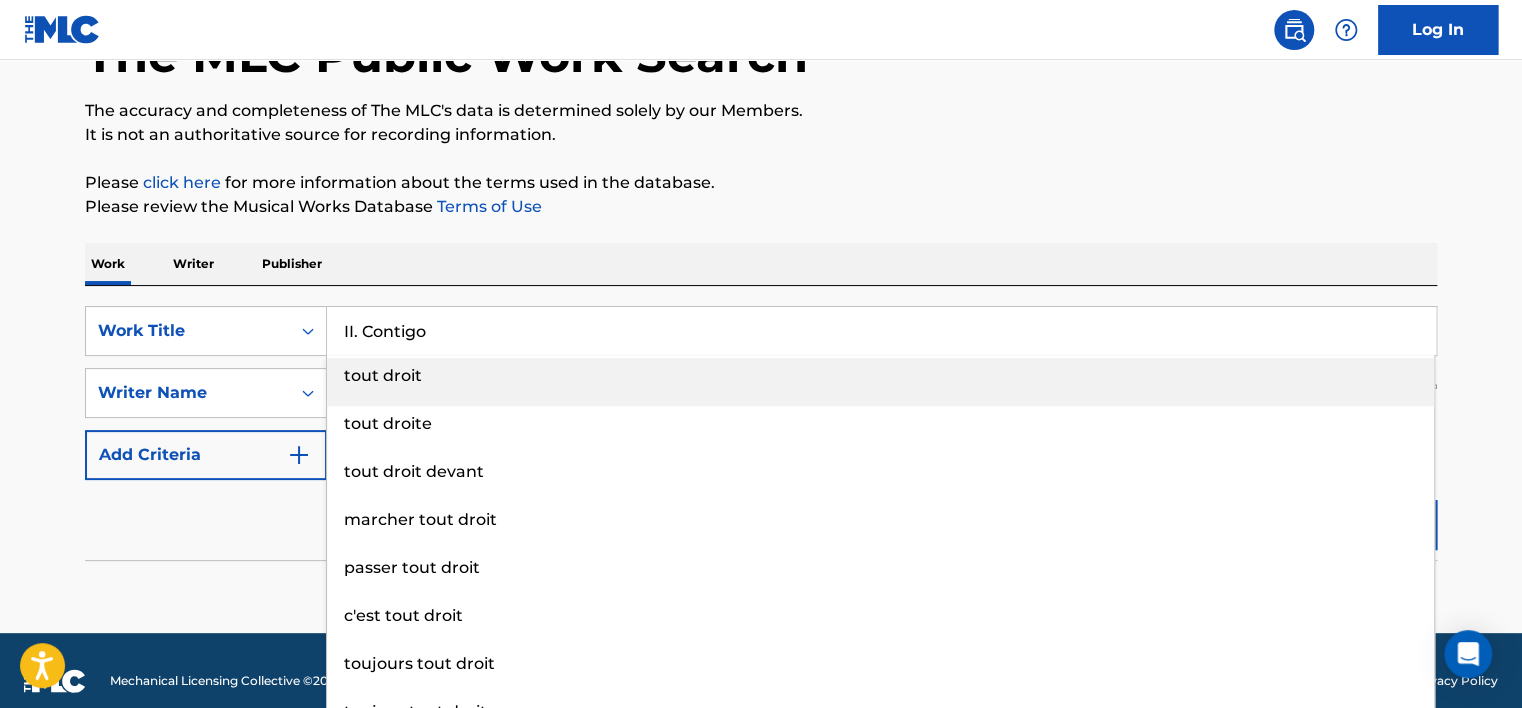 type on "II. Contigo" 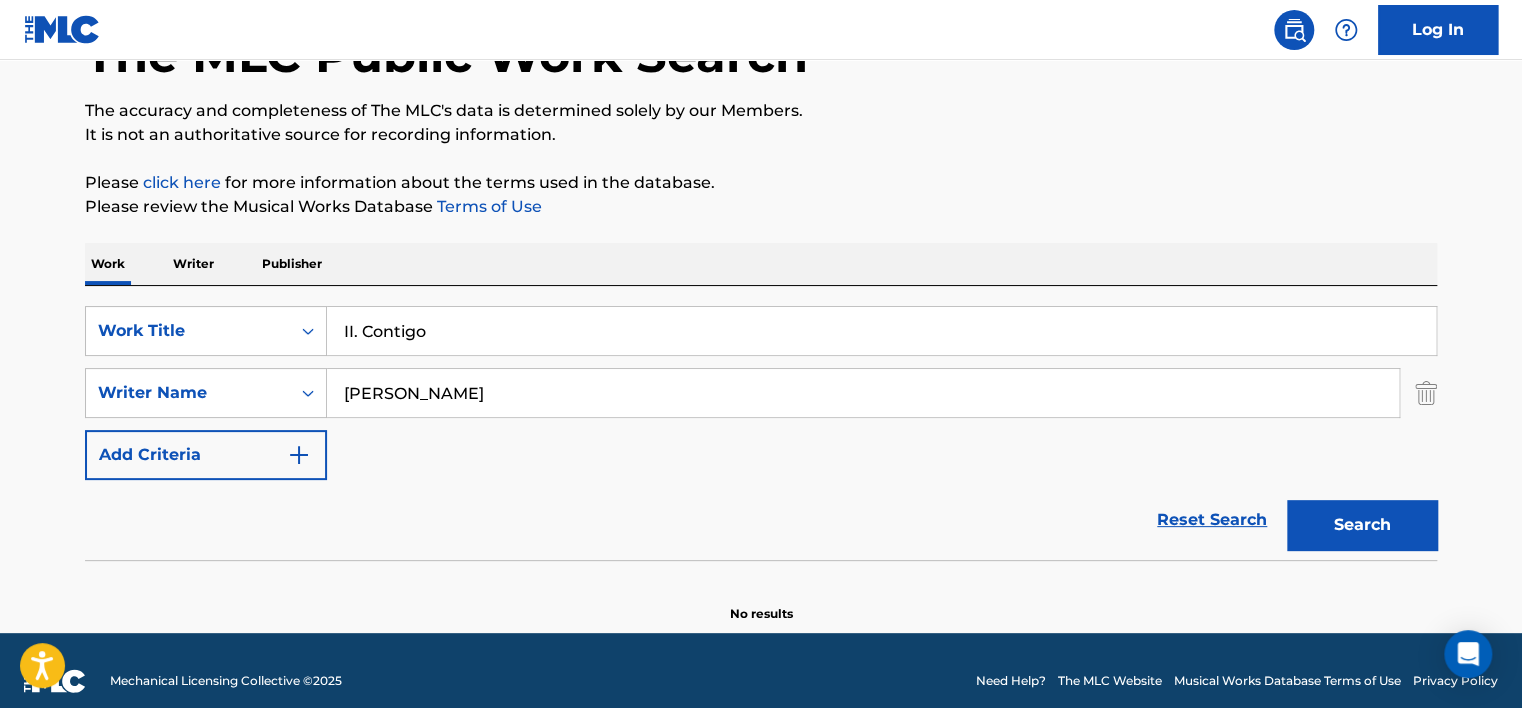 click on "[PERSON_NAME]" at bounding box center (863, 393) 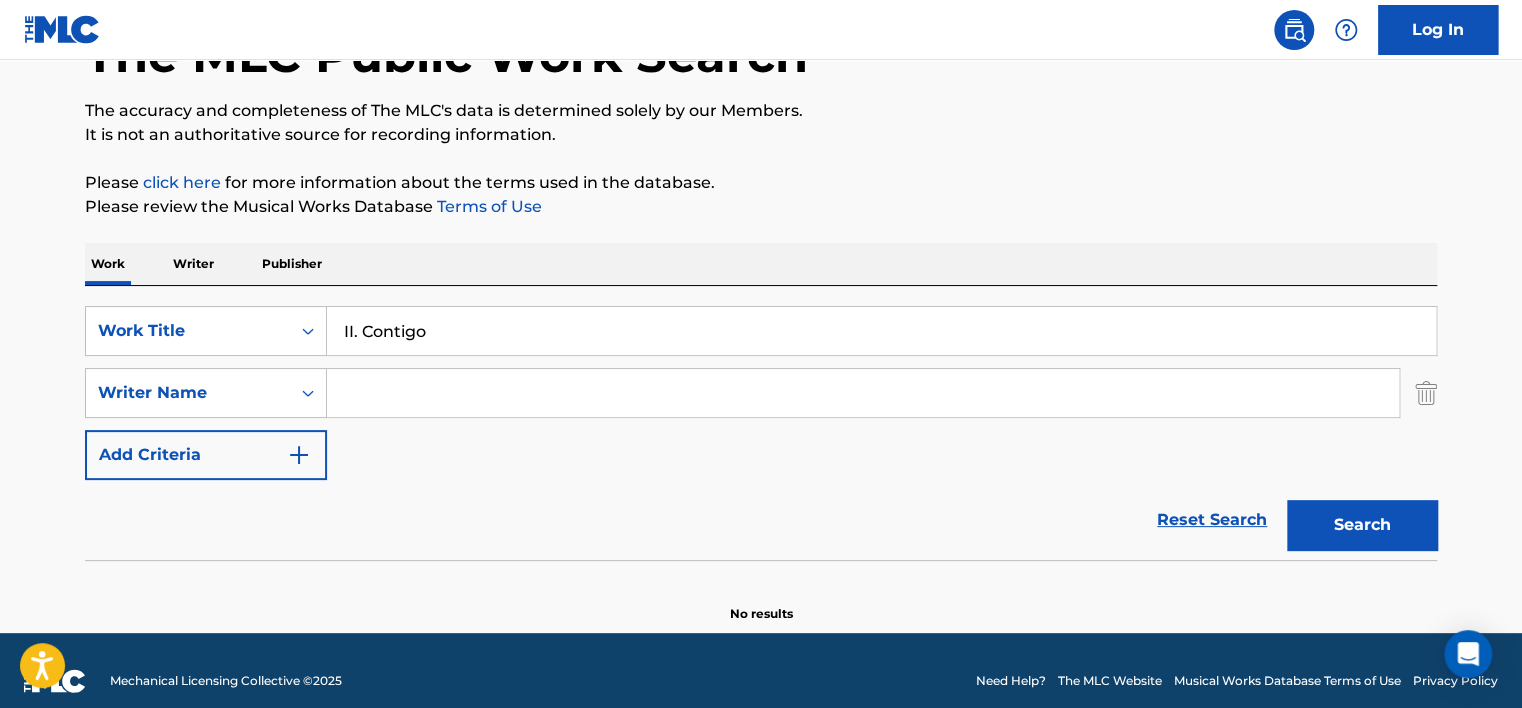 click at bounding box center (863, 393) 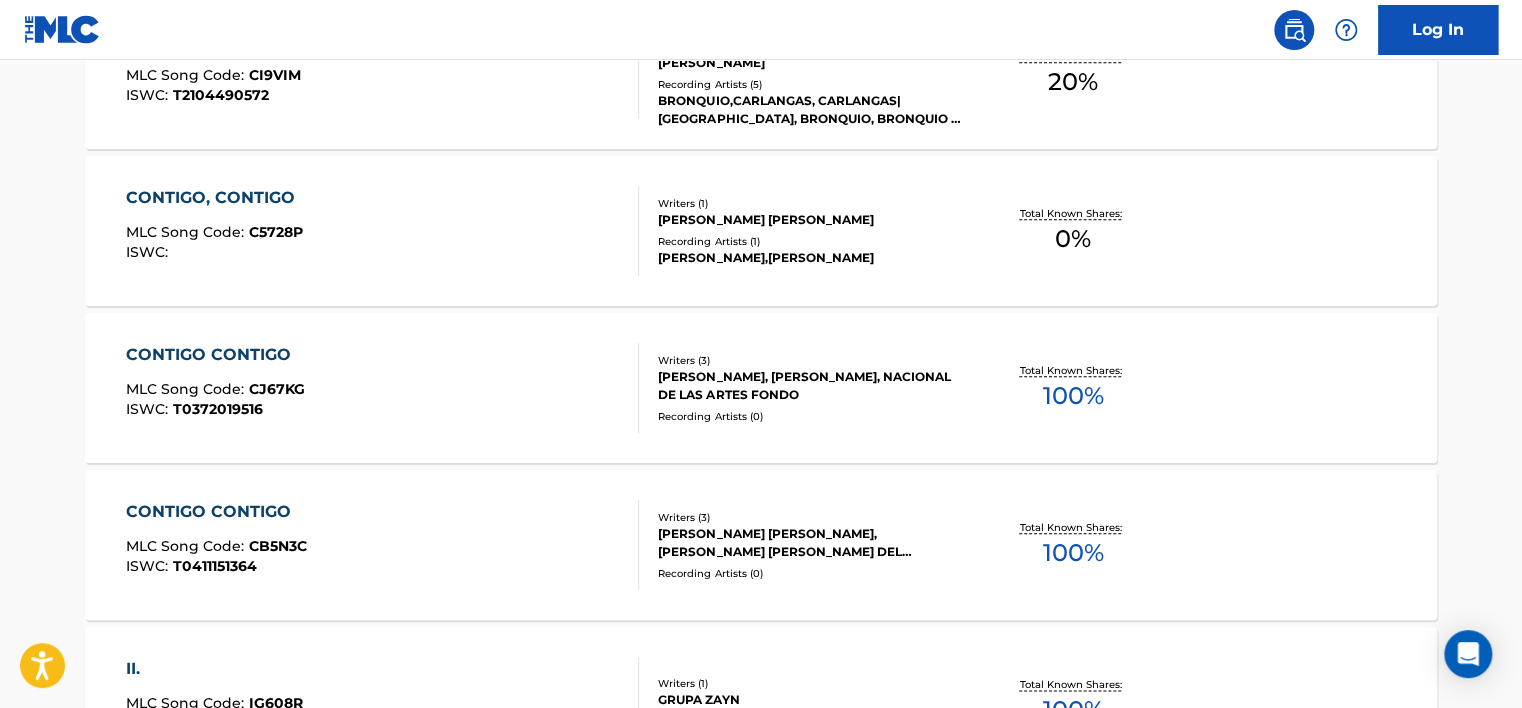 scroll, scrollTop: 239, scrollLeft: 0, axis: vertical 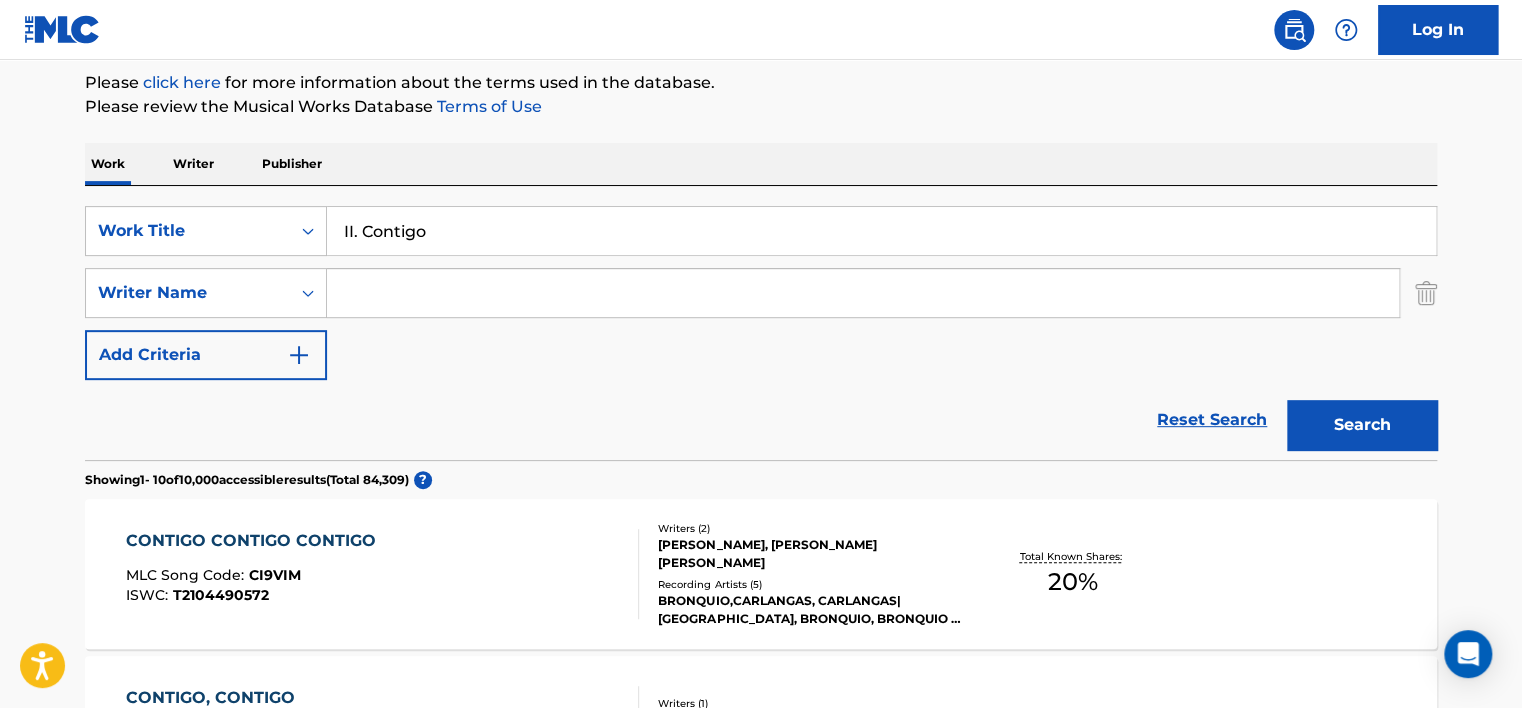 paste on "[PERSON_NAME]" 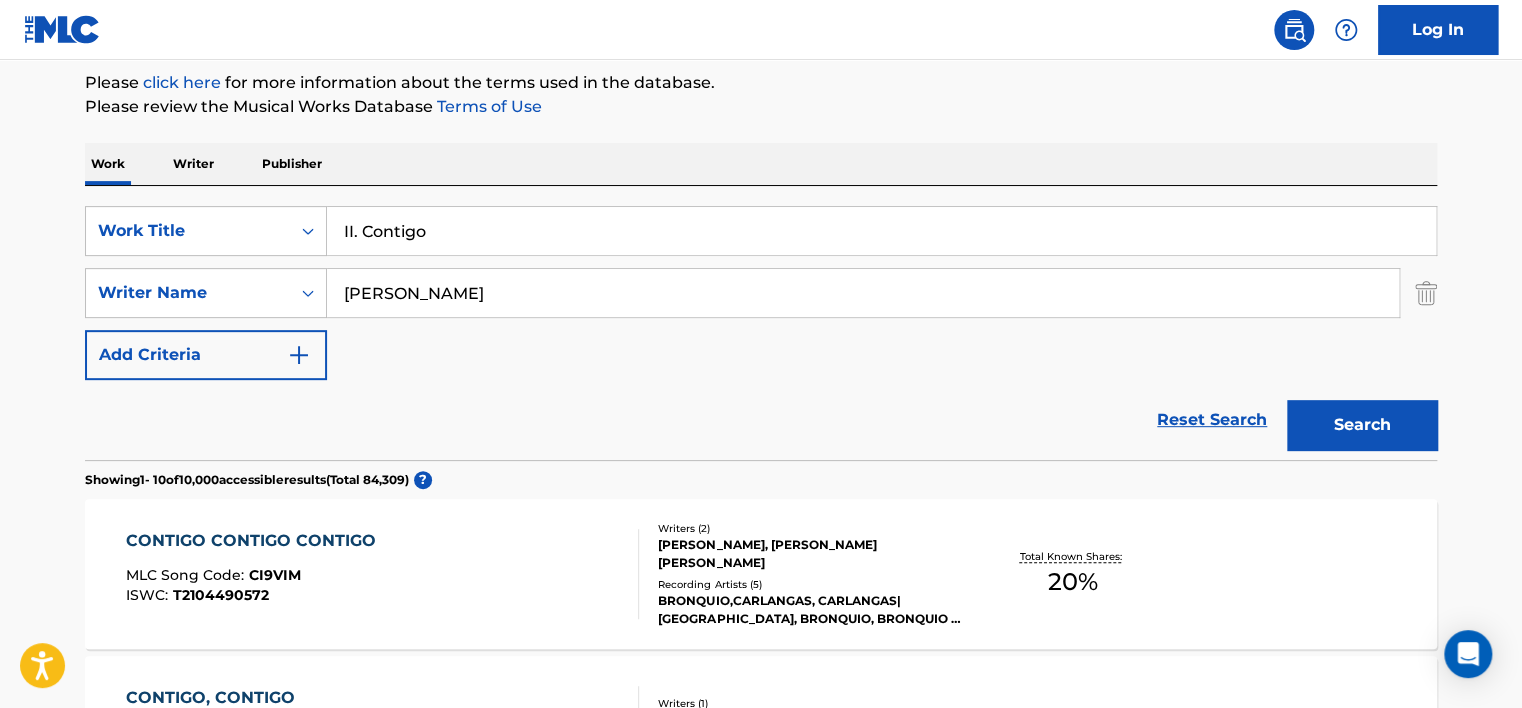 type on "[PERSON_NAME]" 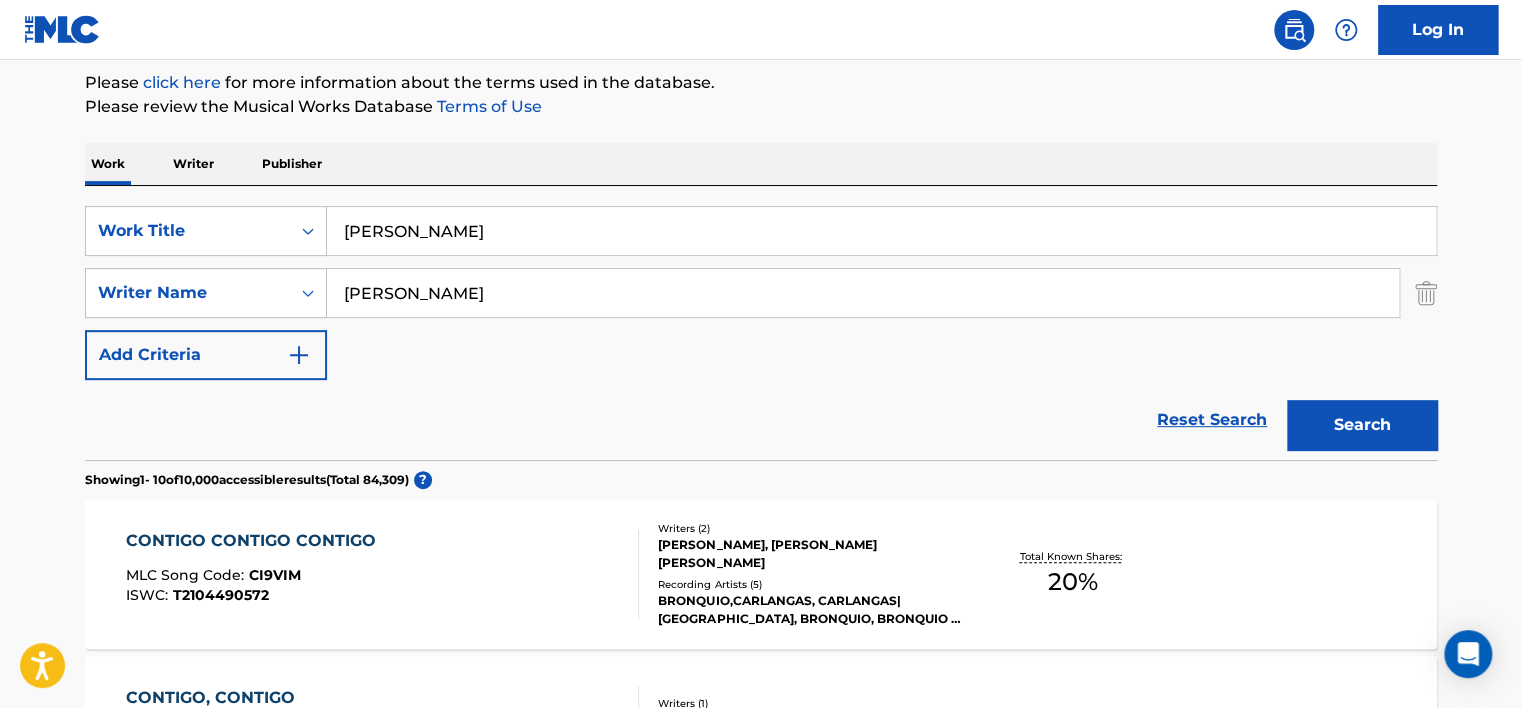 click on "Please   click here   for more information about the terms used in the database." at bounding box center [761, 83] 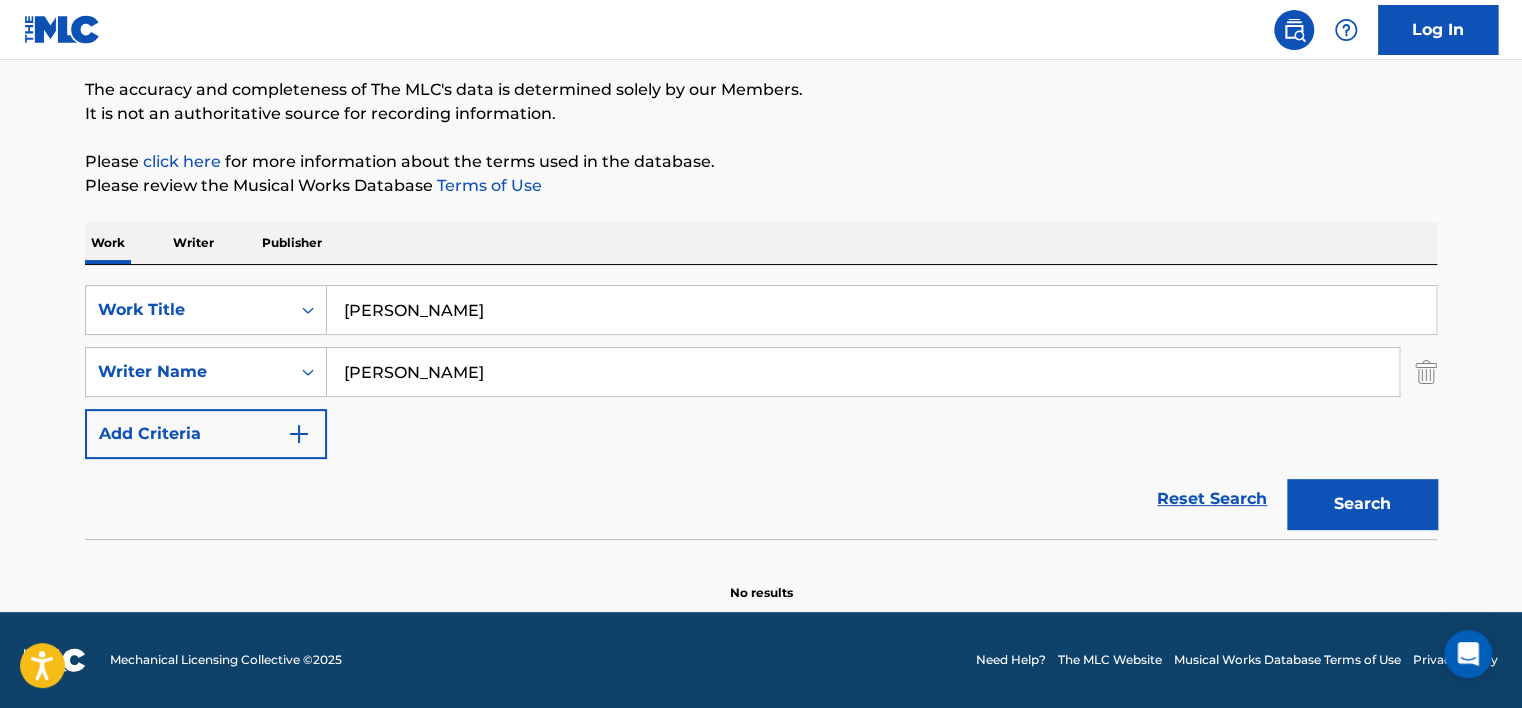 drag, startPoint x: 431, startPoint y: 276, endPoint x: 431, endPoint y: 292, distance: 16 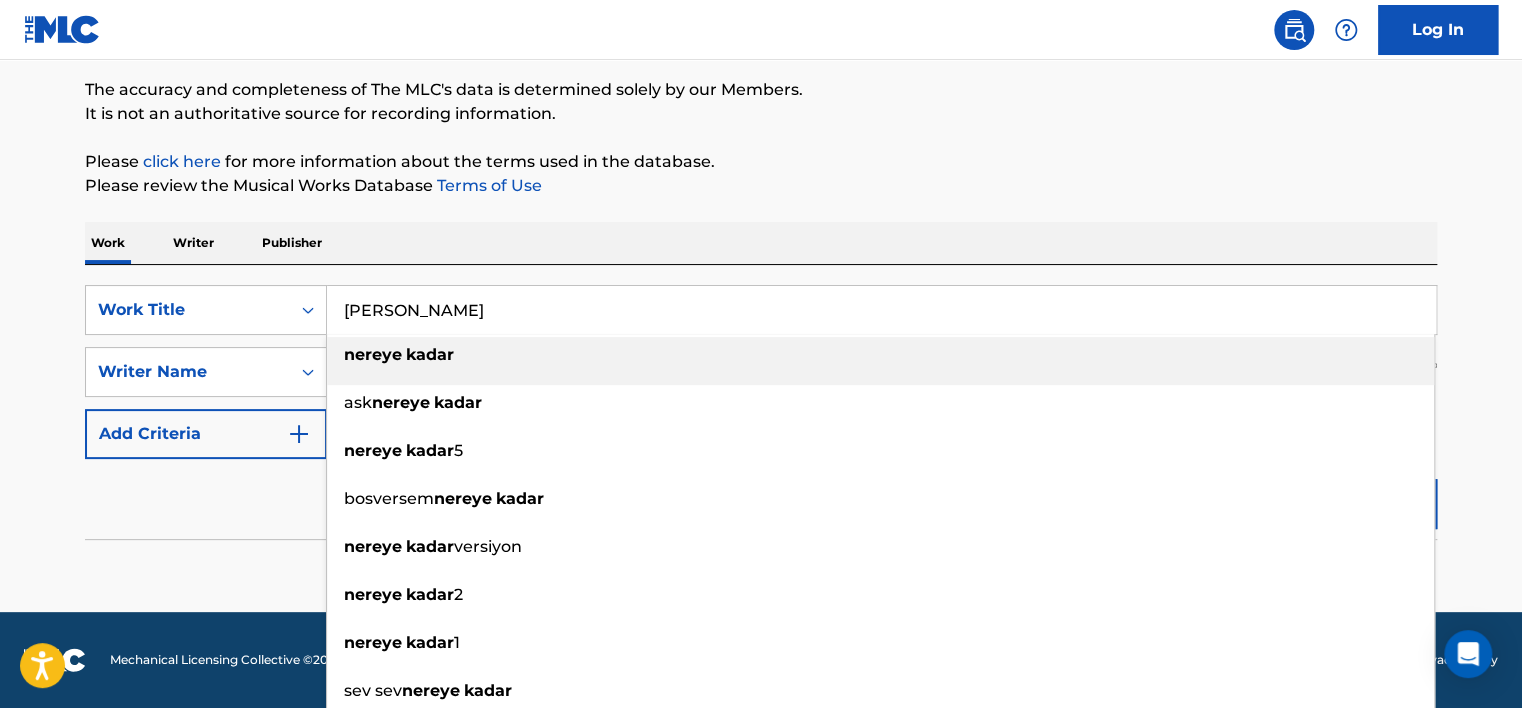 click on "[PERSON_NAME]" at bounding box center (881, 310) 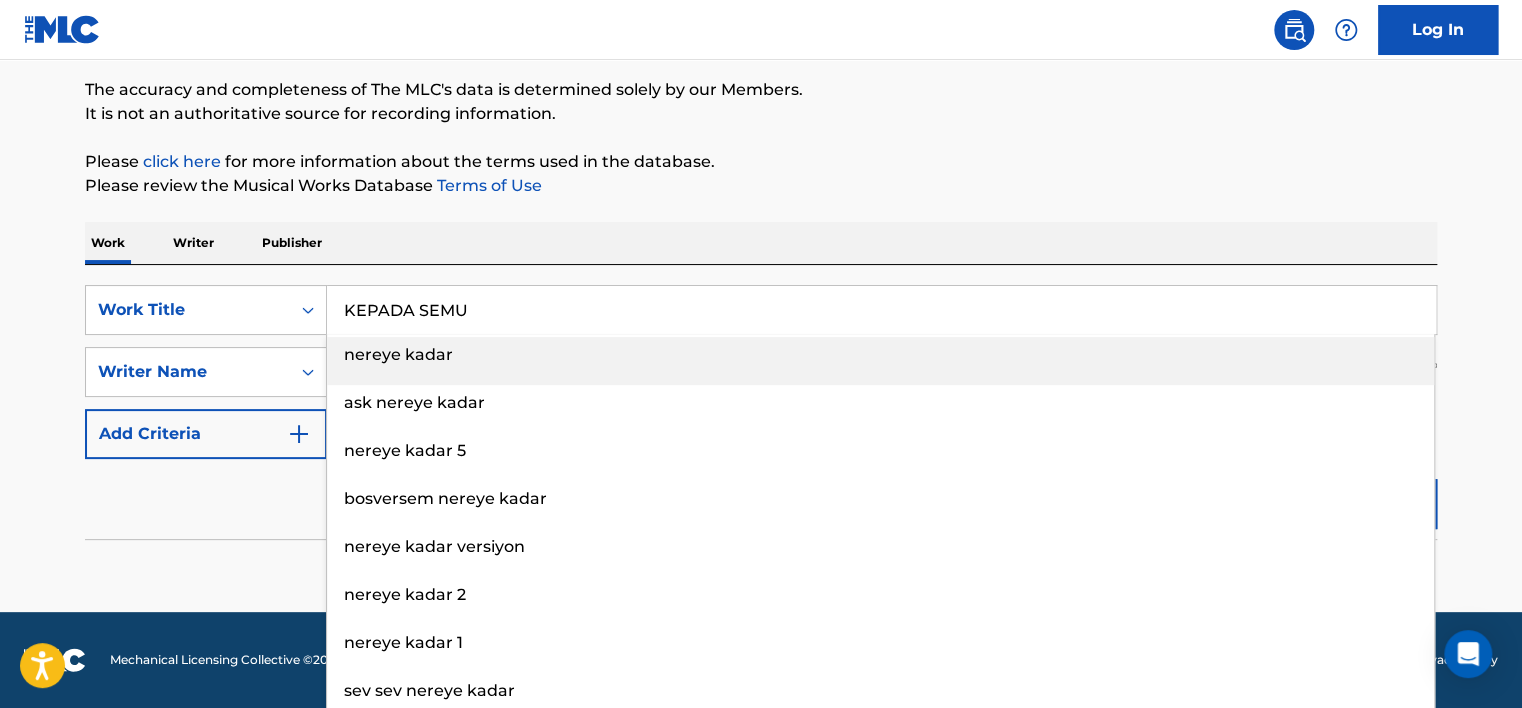 type on "KEPADA SEMU" 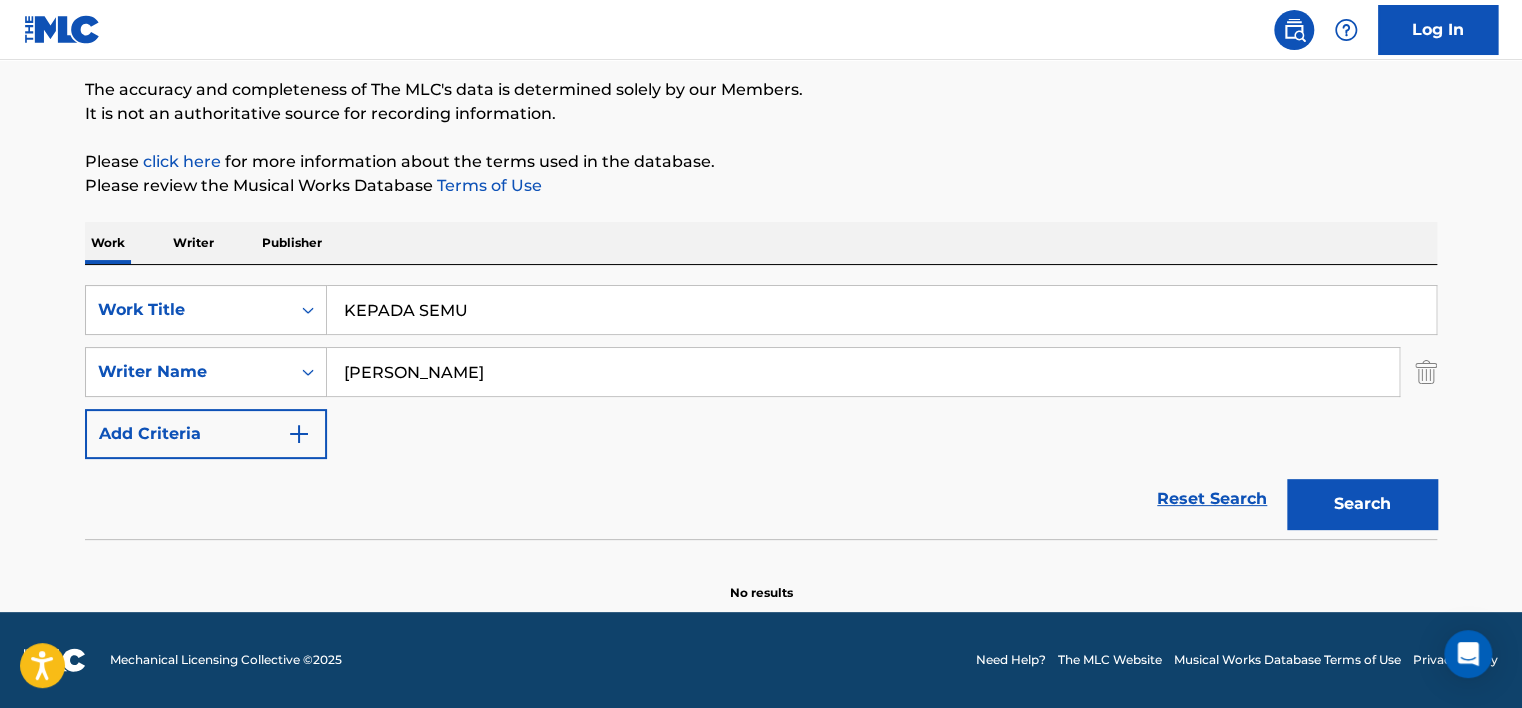click on "[PERSON_NAME]" at bounding box center [863, 372] 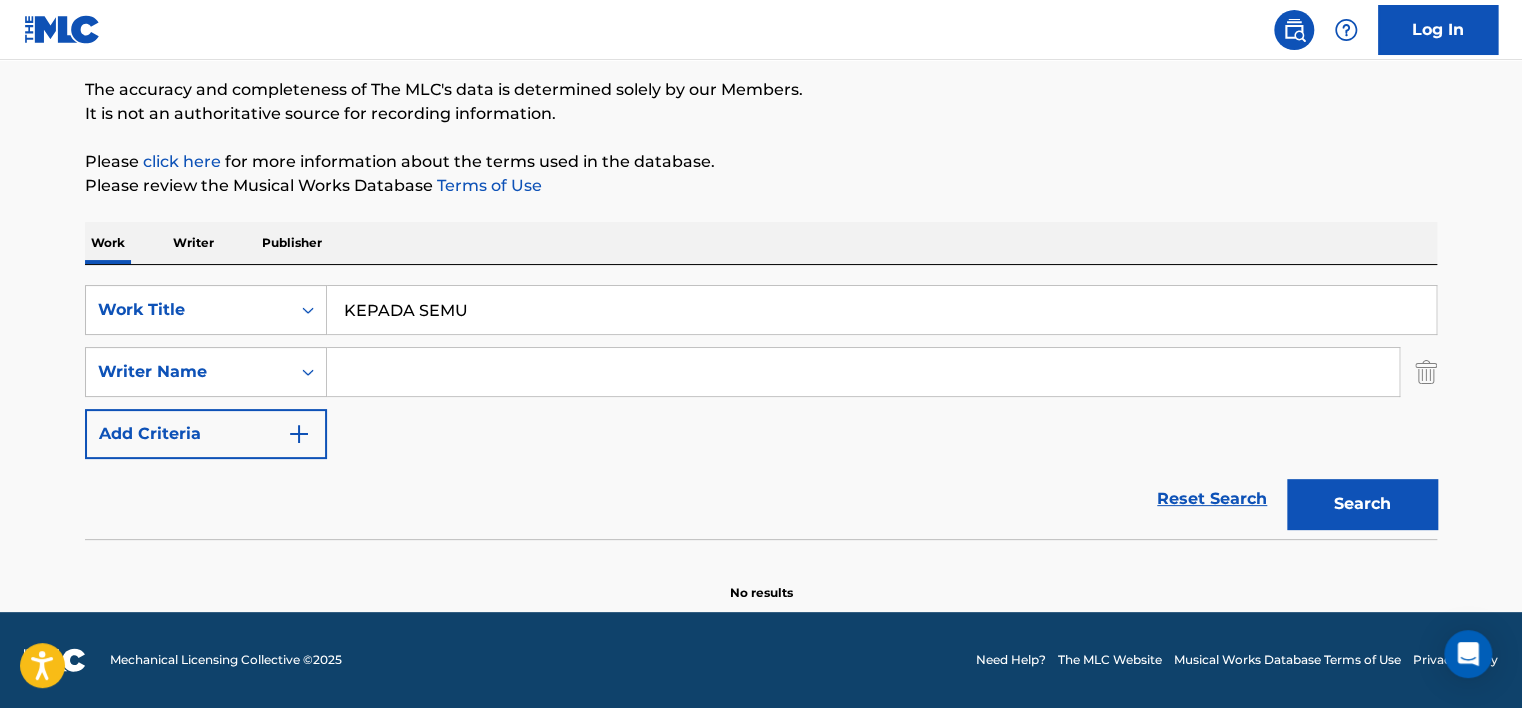click at bounding box center [863, 372] 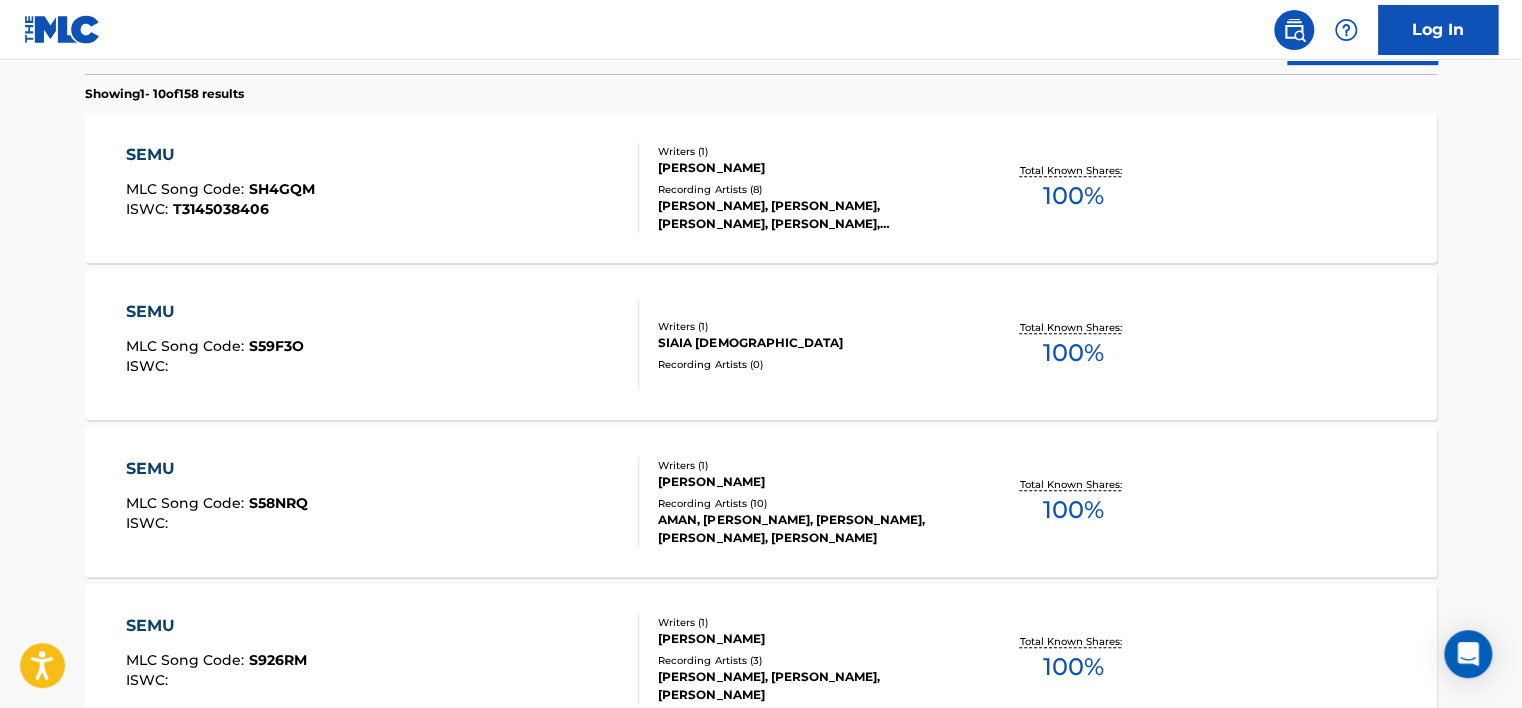 scroll, scrollTop: 660, scrollLeft: 0, axis: vertical 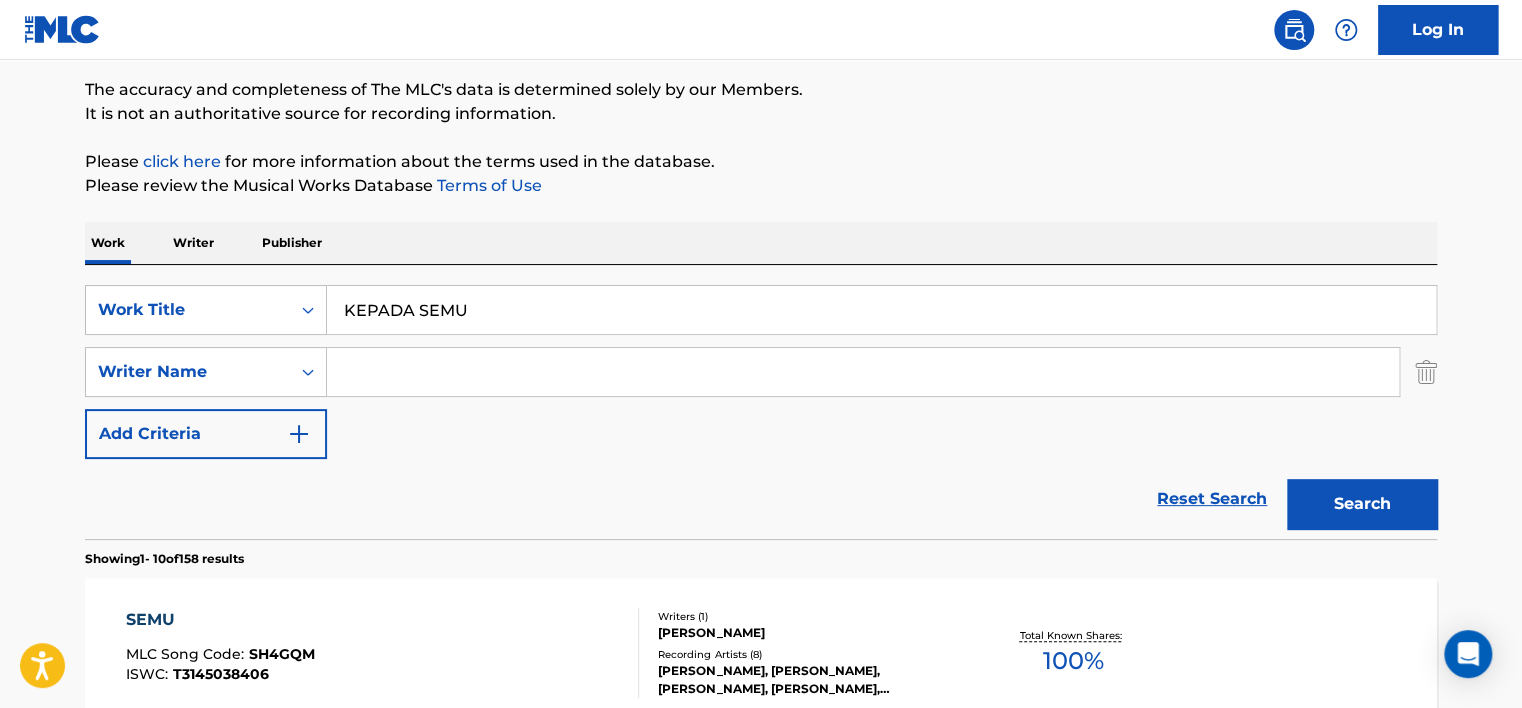 click on "KEPADA SEMU" at bounding box center (881, 310) 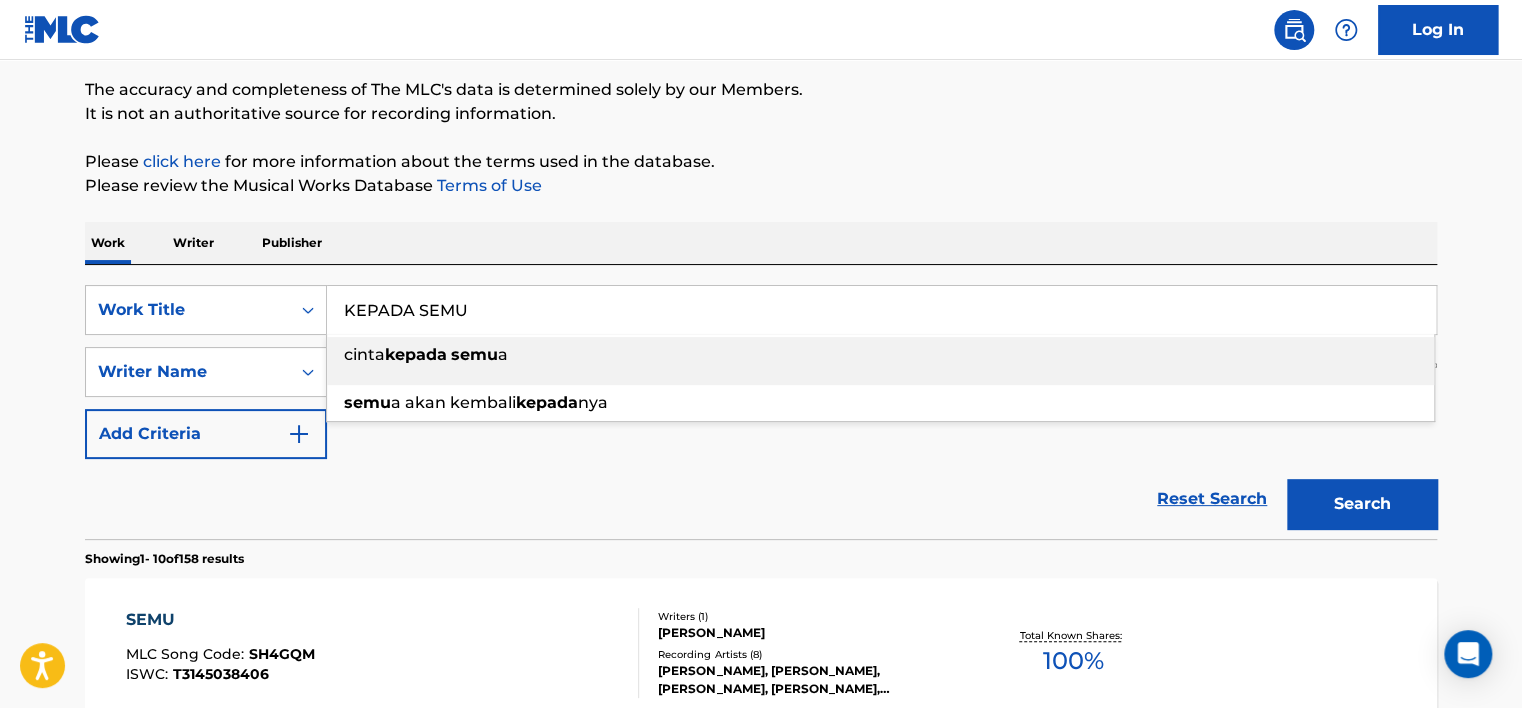 click on "KEPADA SEMU" at bounding box center (881, 310) 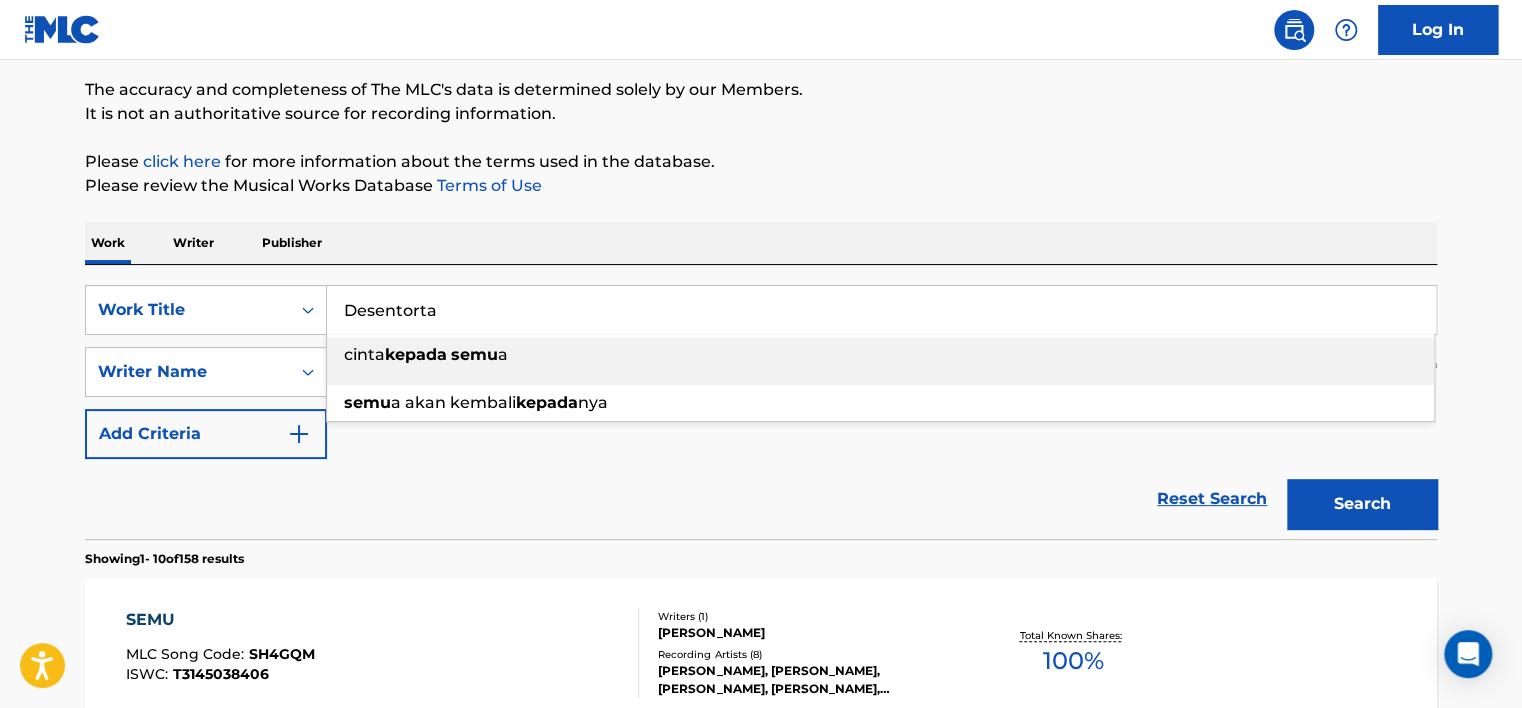 type on "Desentorta" 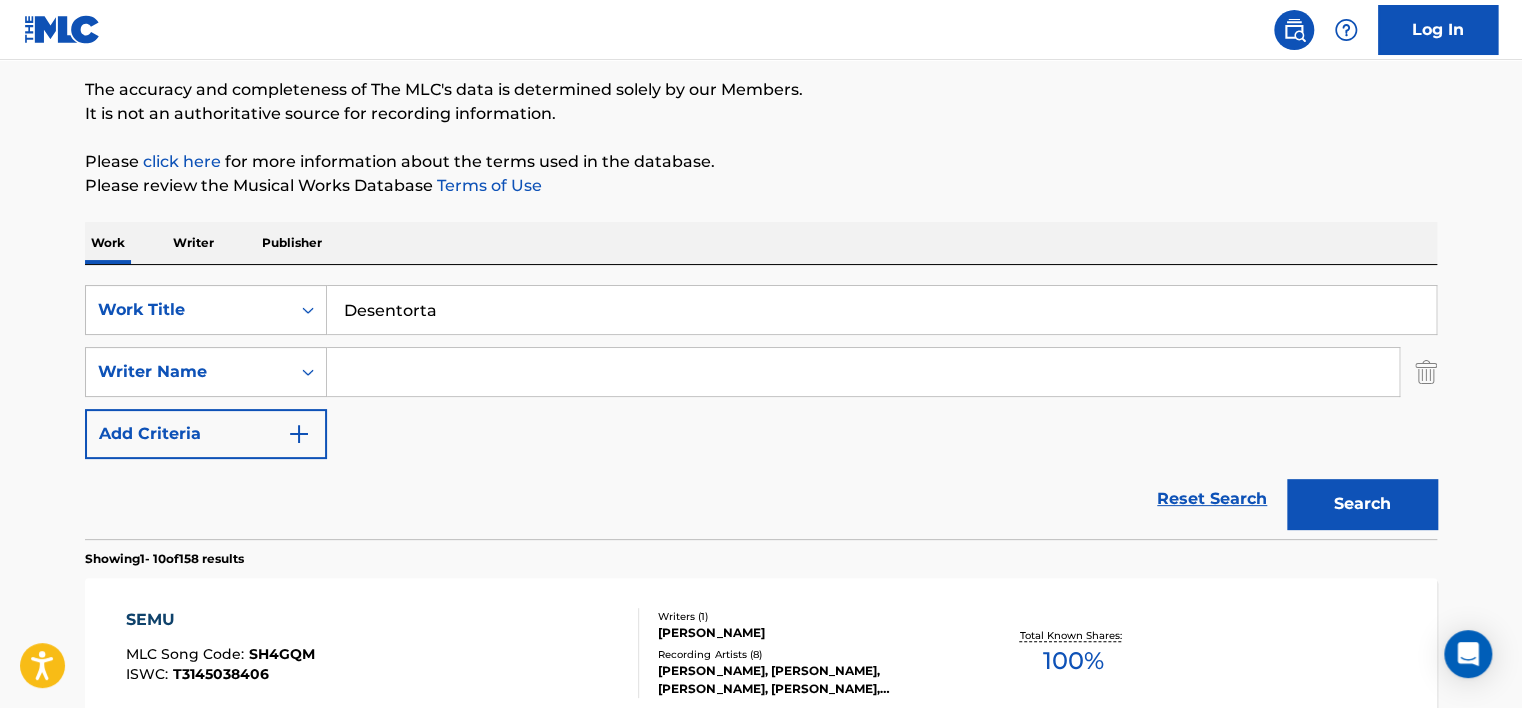 click on "Search" at bounding box center (1362, 504) 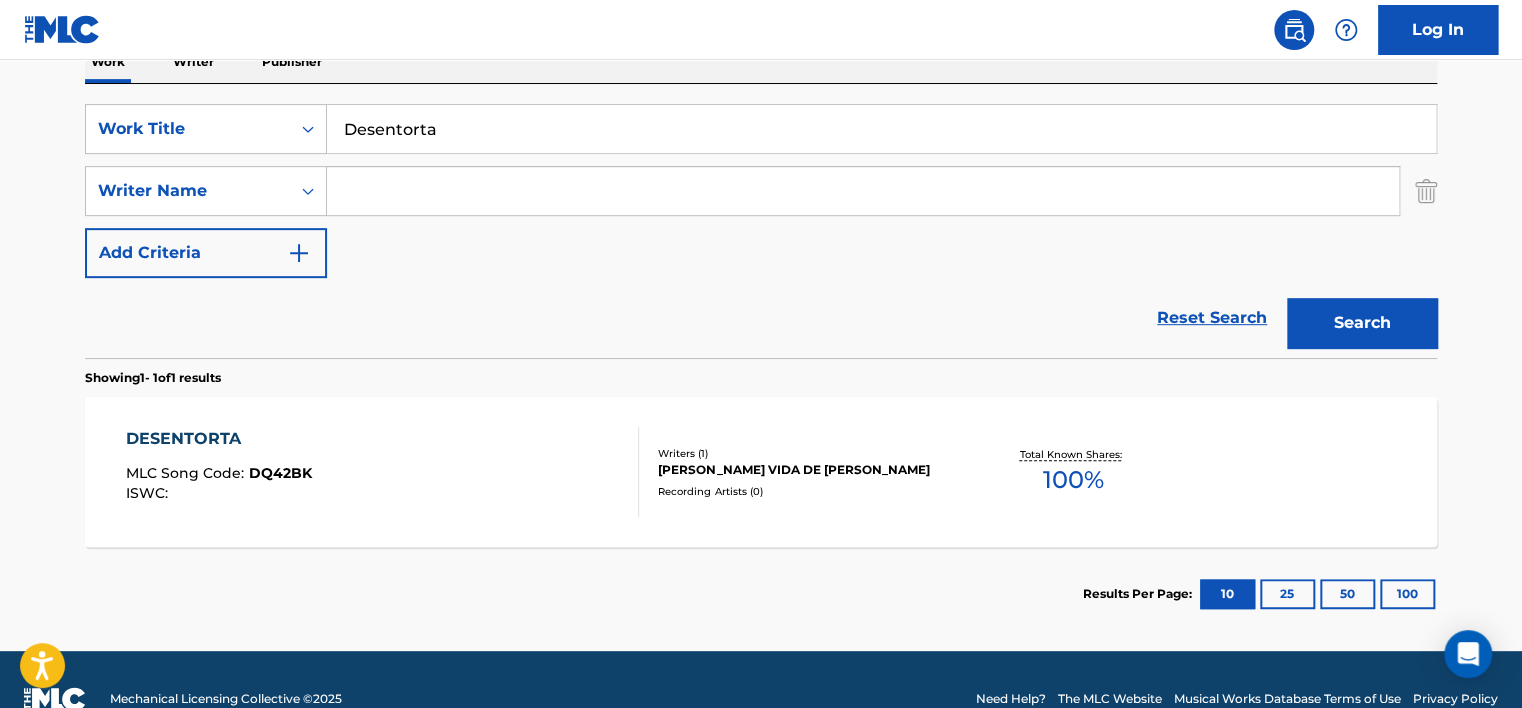scroll, scrollTop: 380, scrollLeft: 0, axis: vertical 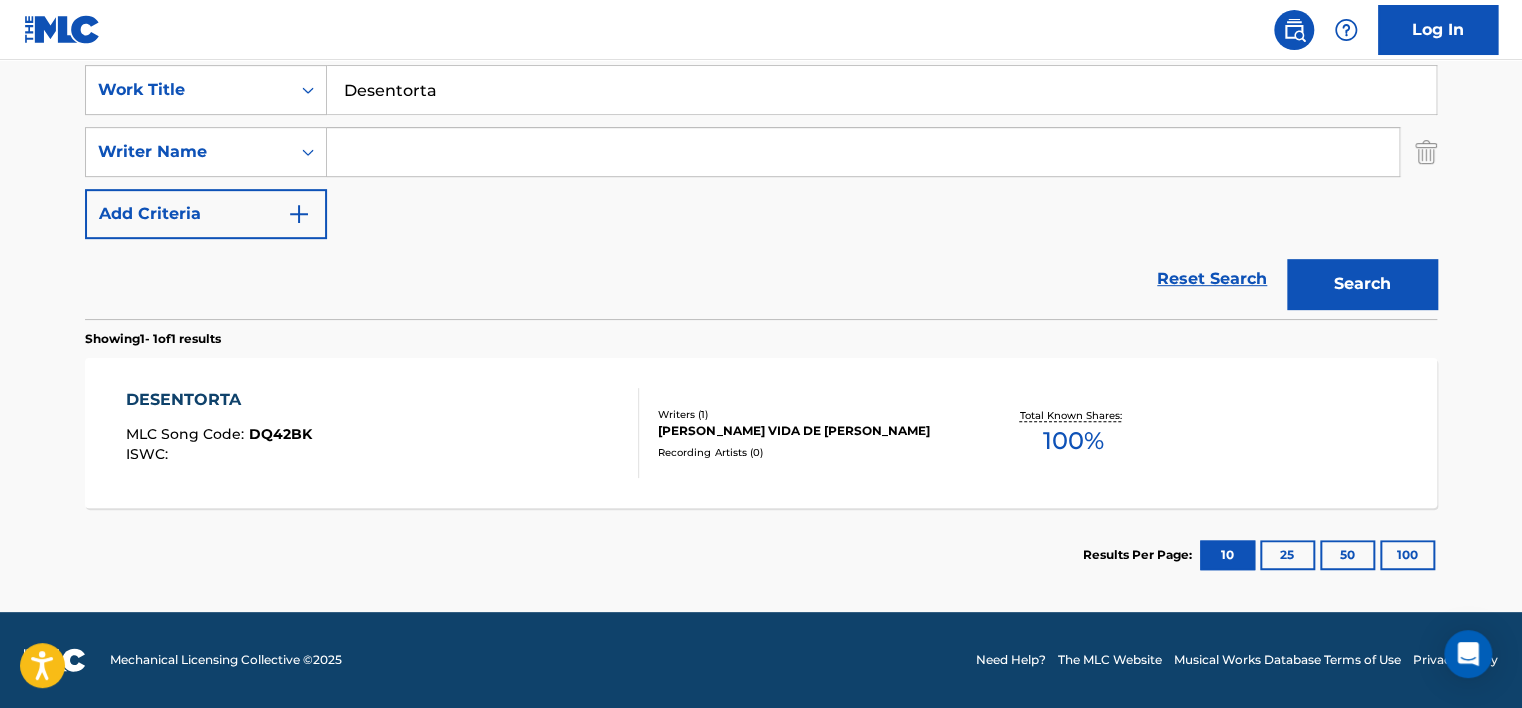 click on "DESENTORTA MLC Song Code : DQ42BK ISWC :" at bounding box center [383, 433] 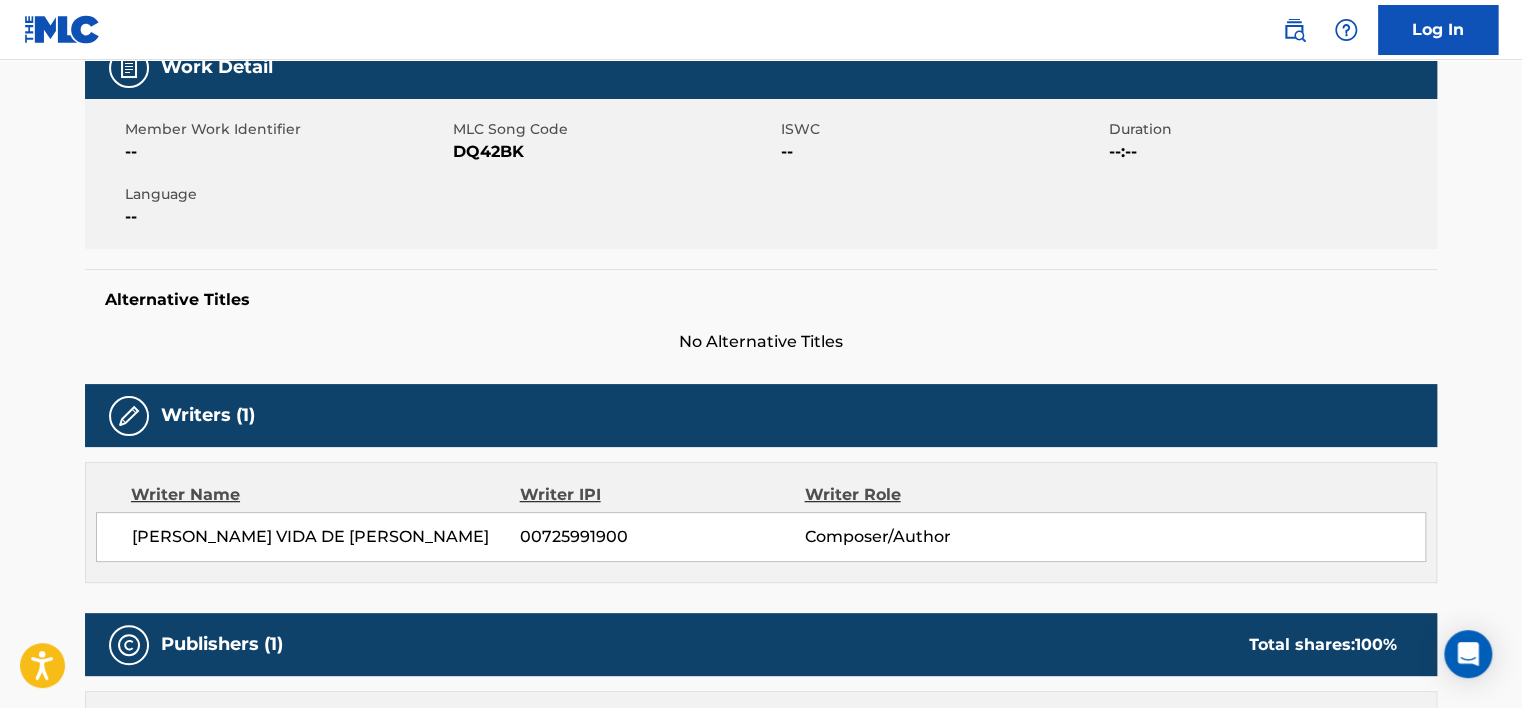 scroll, scrollTop: 500, scrollLeft: 0, axis: vertical 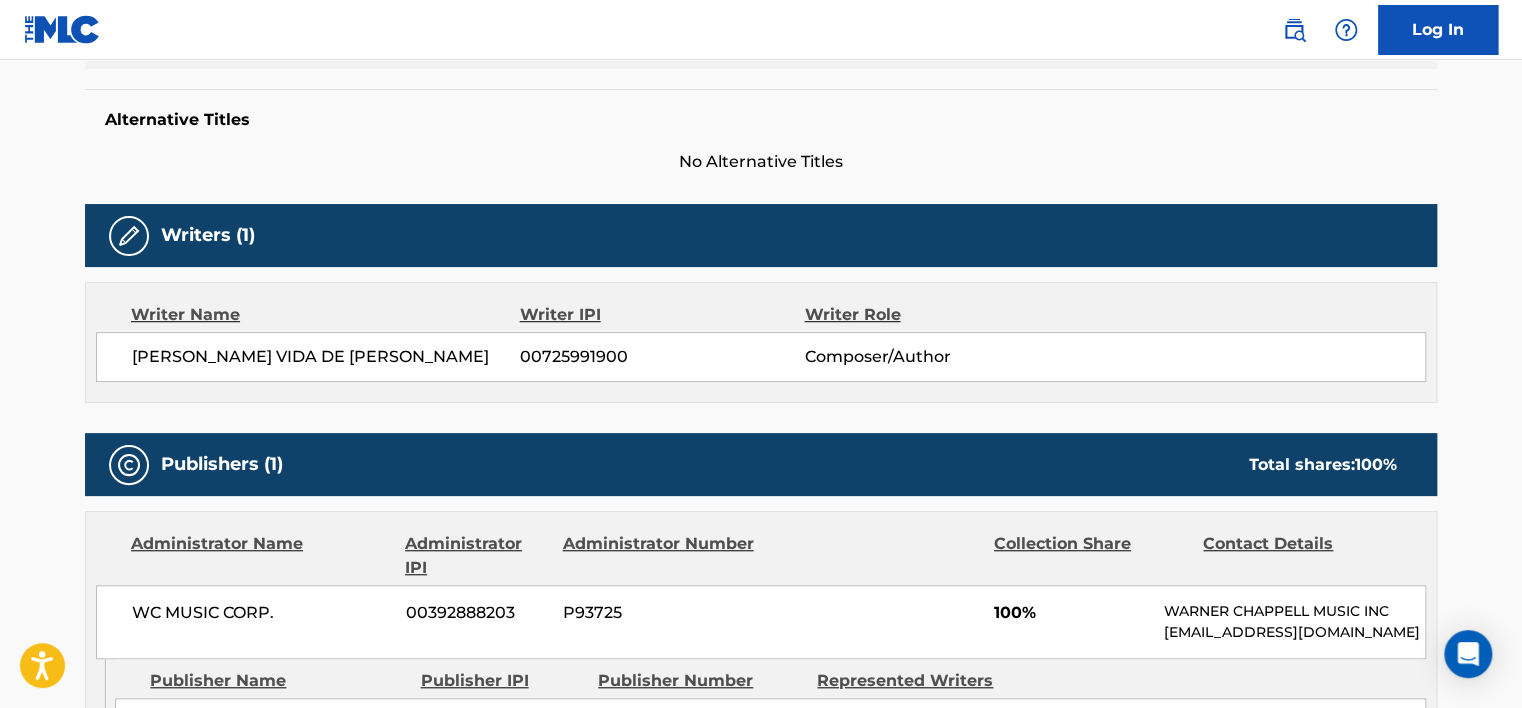 click on "[PERSON_NAME] DE [PERSON_NAME] 00725991900 Composer/Author" at bounding box center [761, 357] 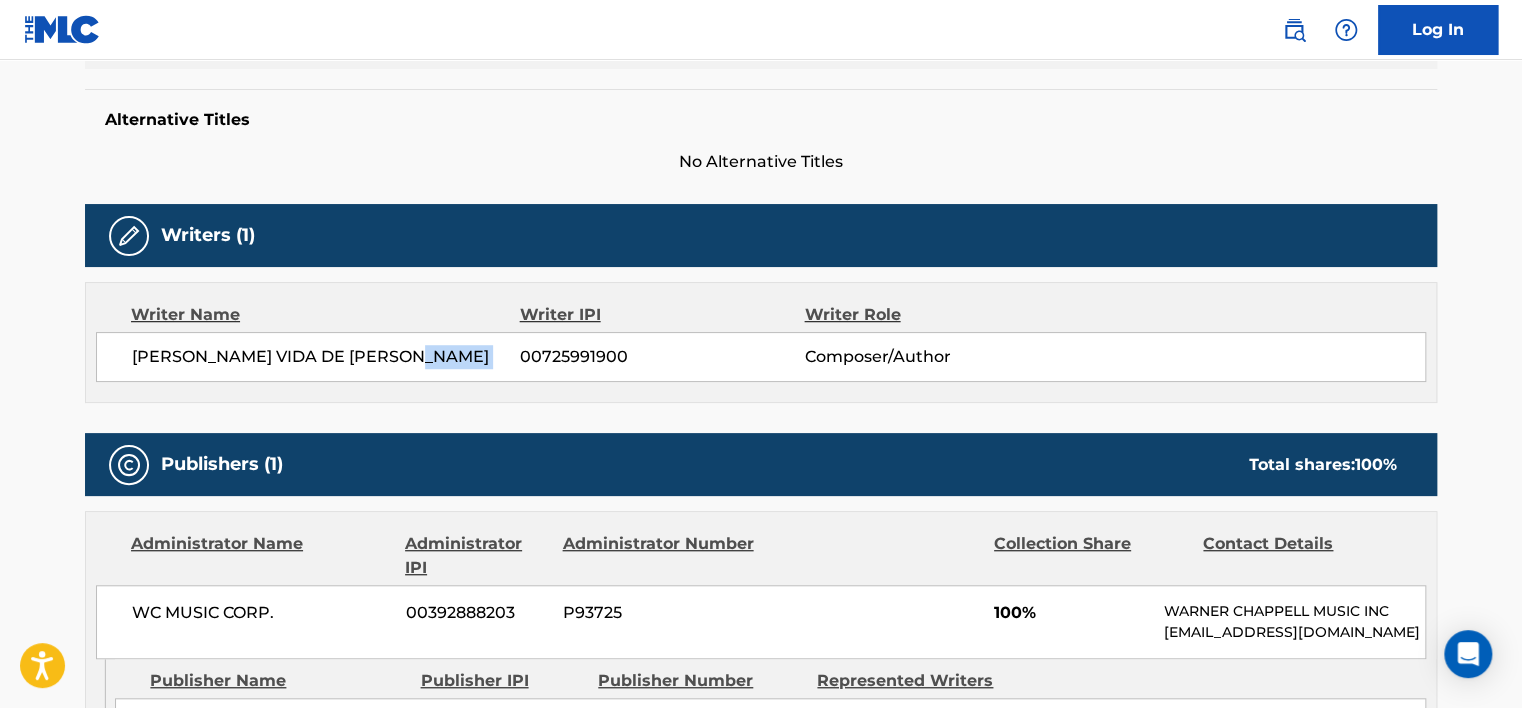 click on "[PERSON_NAME] DE [PERSON_NAME] 00725991900 Composer/Author" at bounding box center [761, 357] 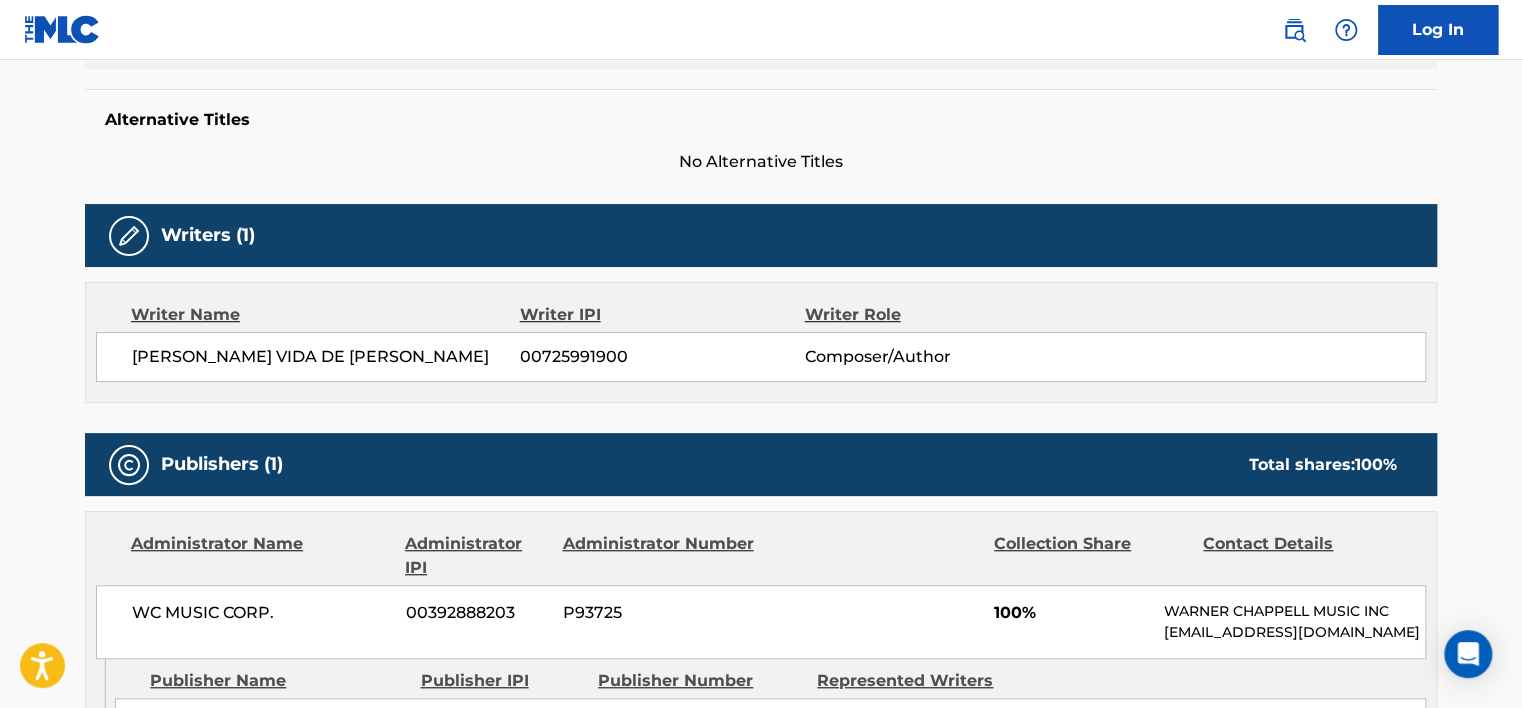 click on "[PERSON_NAME] VIDA DE [PERSON_NAME]" at bounding box center (326, 357) 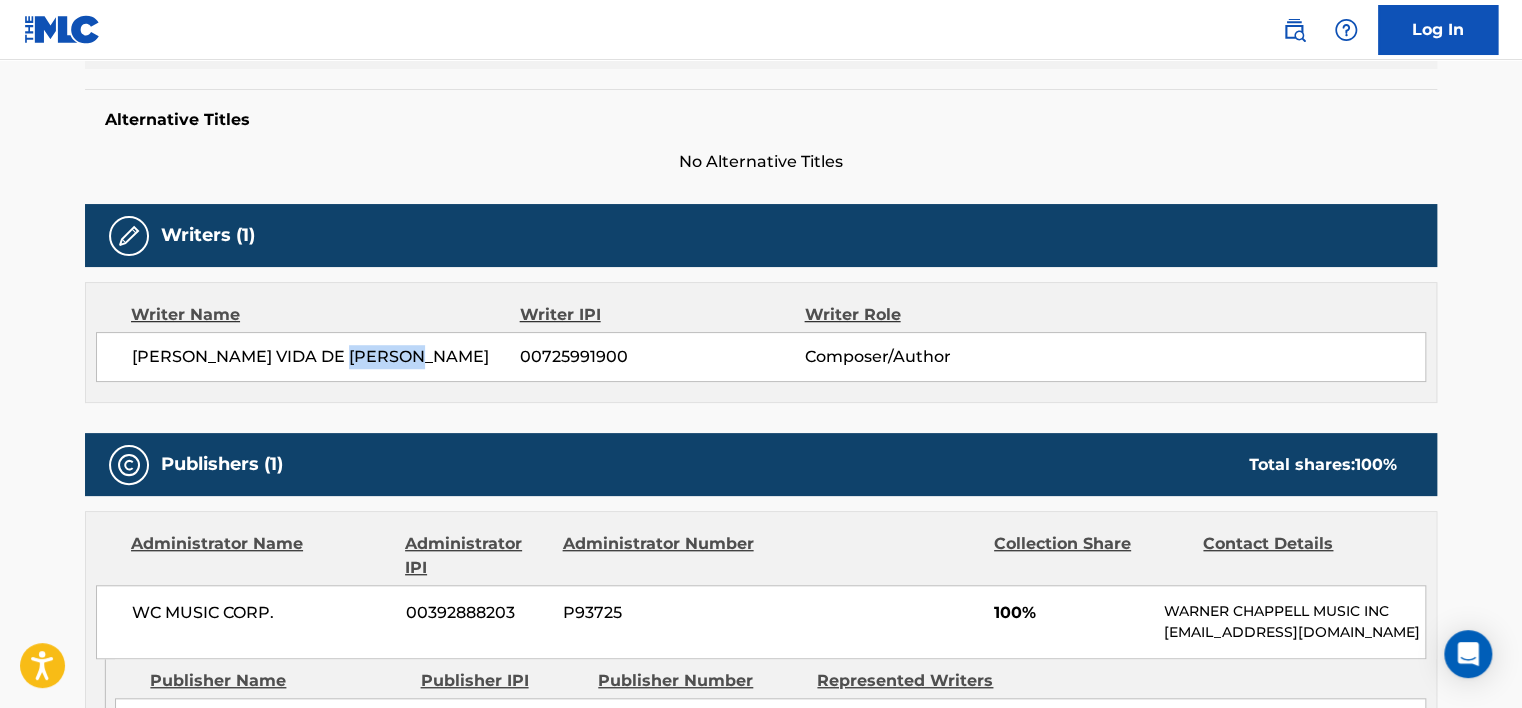click on "[PERSON_NAME] VIDA DE [PERSON_NAME]" at bounding box center [326, 357] 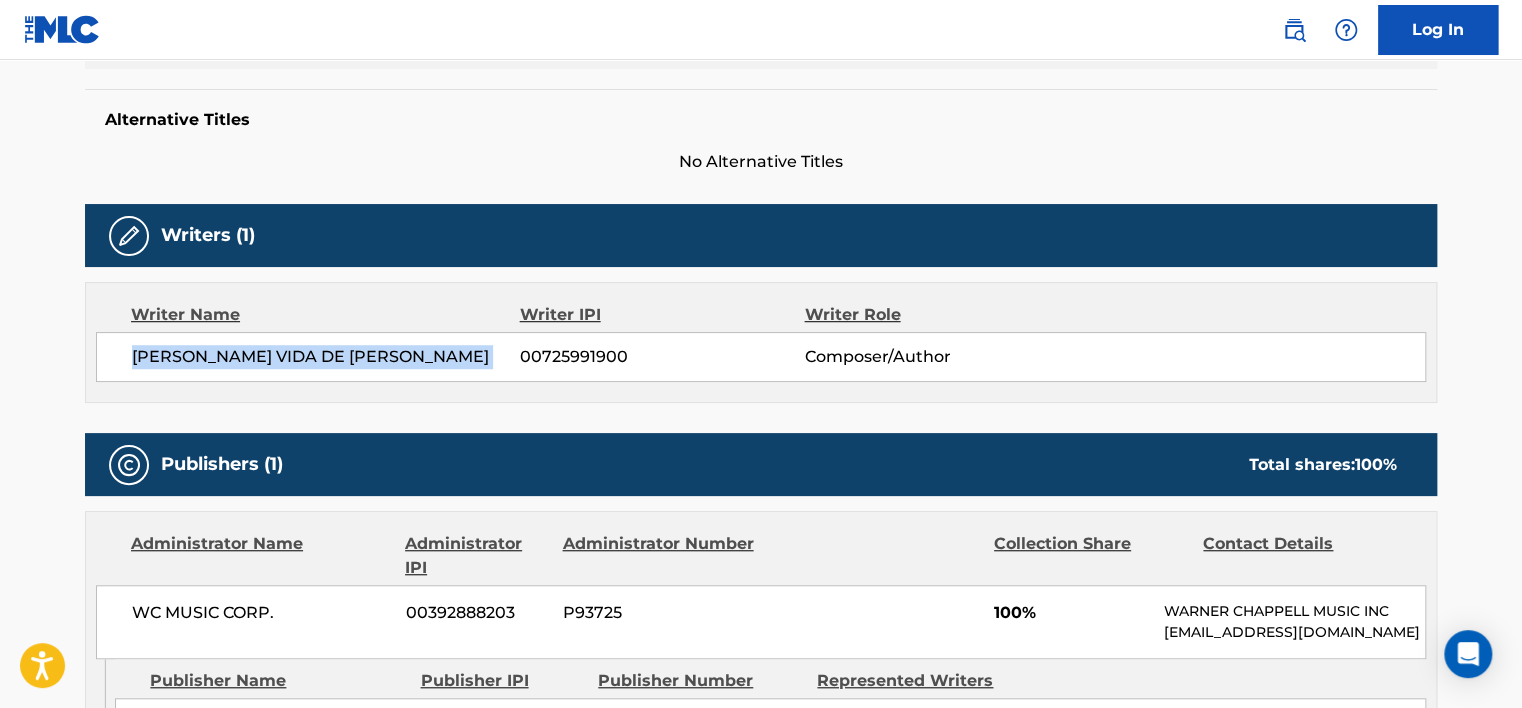 click on "[PERSON_NAME] VIDA DE [PERSON_NAME]" at bounding box center (326, 357) 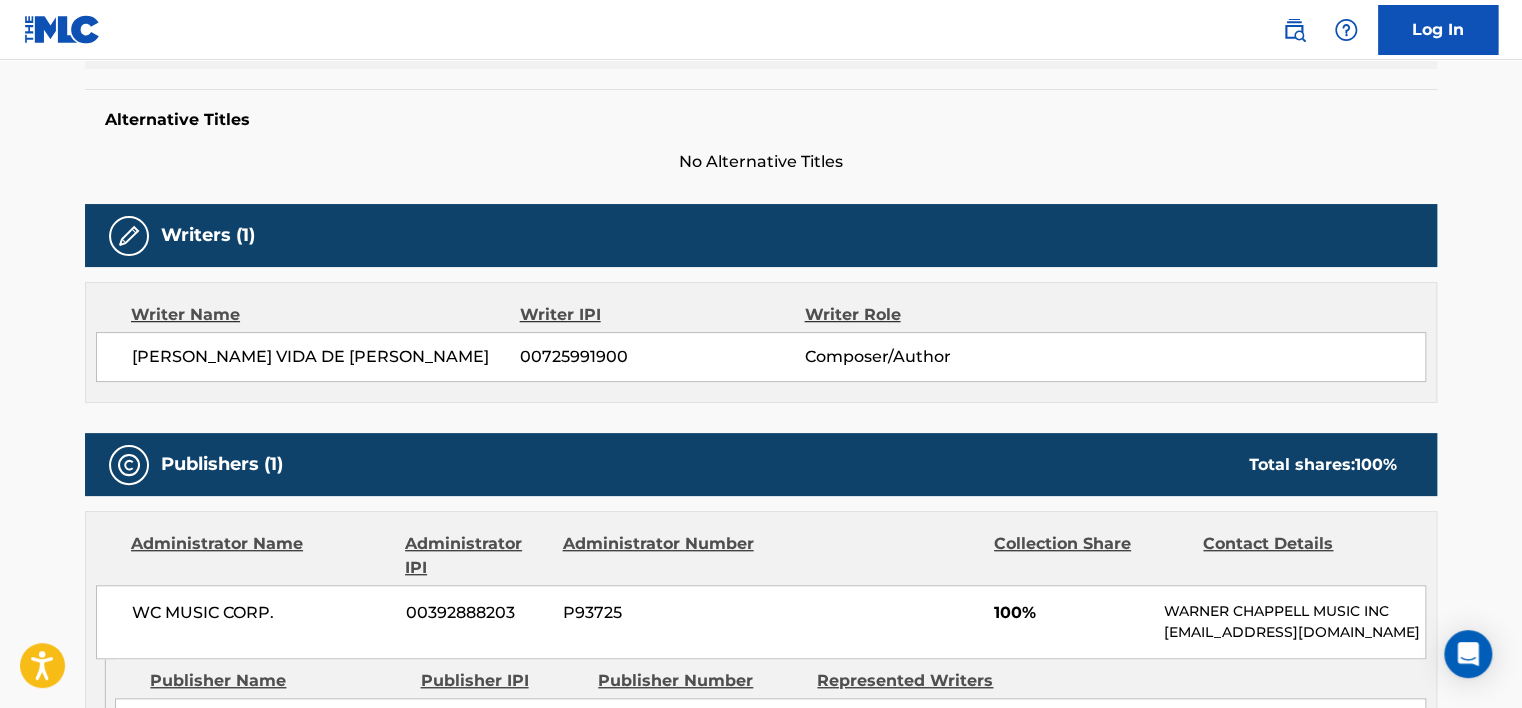 click on "[PERSON_NAME] DE [PERSON_NAME] 00725991900 Composer/Author" at bounding box center (761, 357) 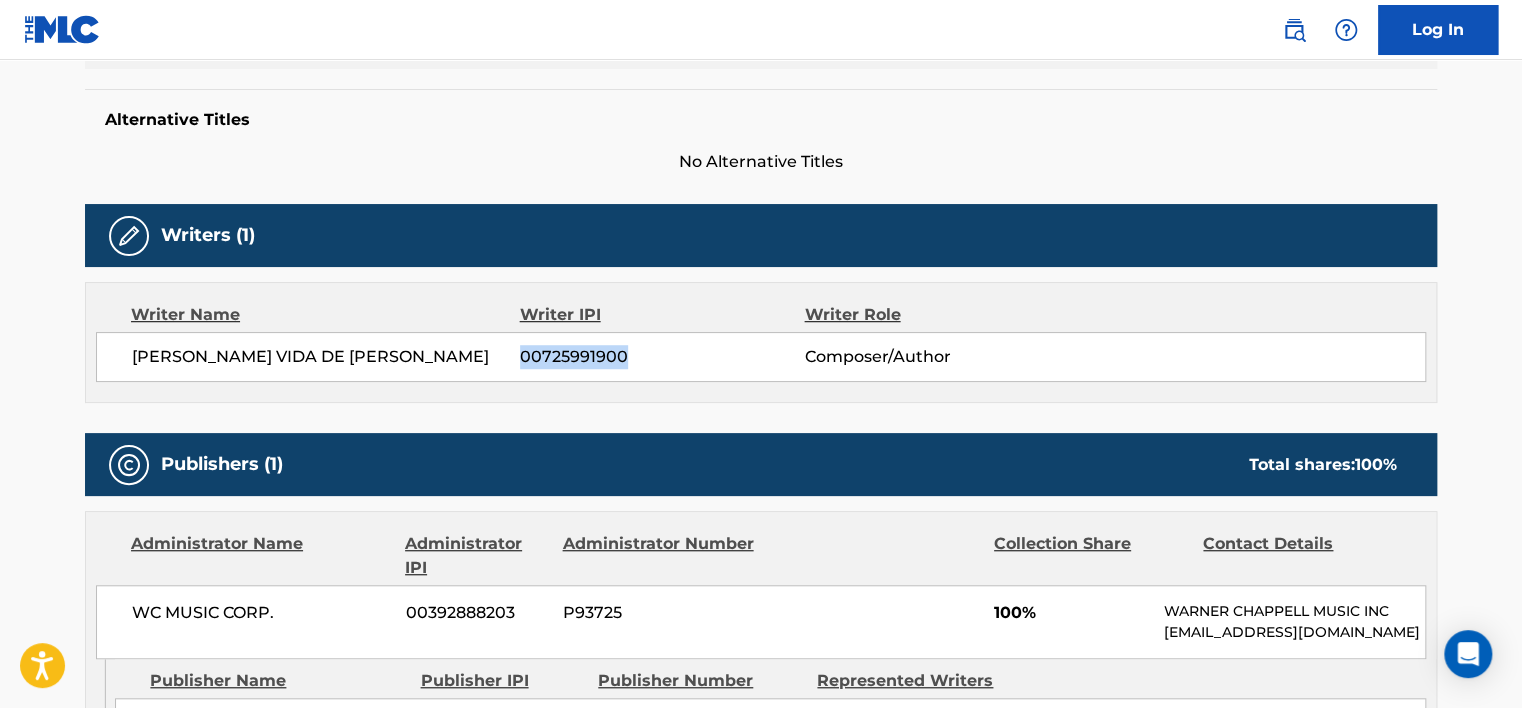 click on "[PERSON_NAME] DE [PERSON_NAME] 00725991900 Composer/Author" at bounding box center [761, 357] 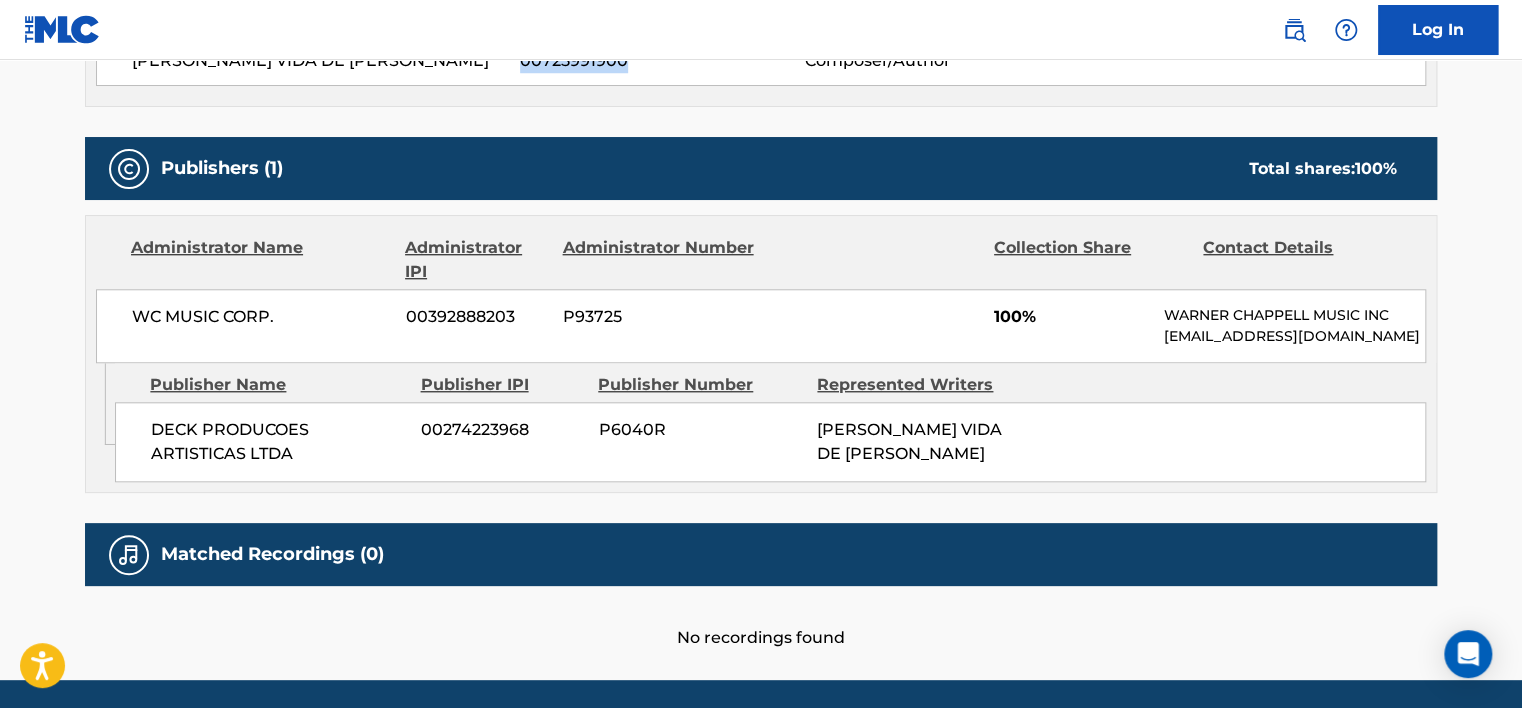 scroll, scrollTop: 800, scrollLeft: 0, axis: vertical 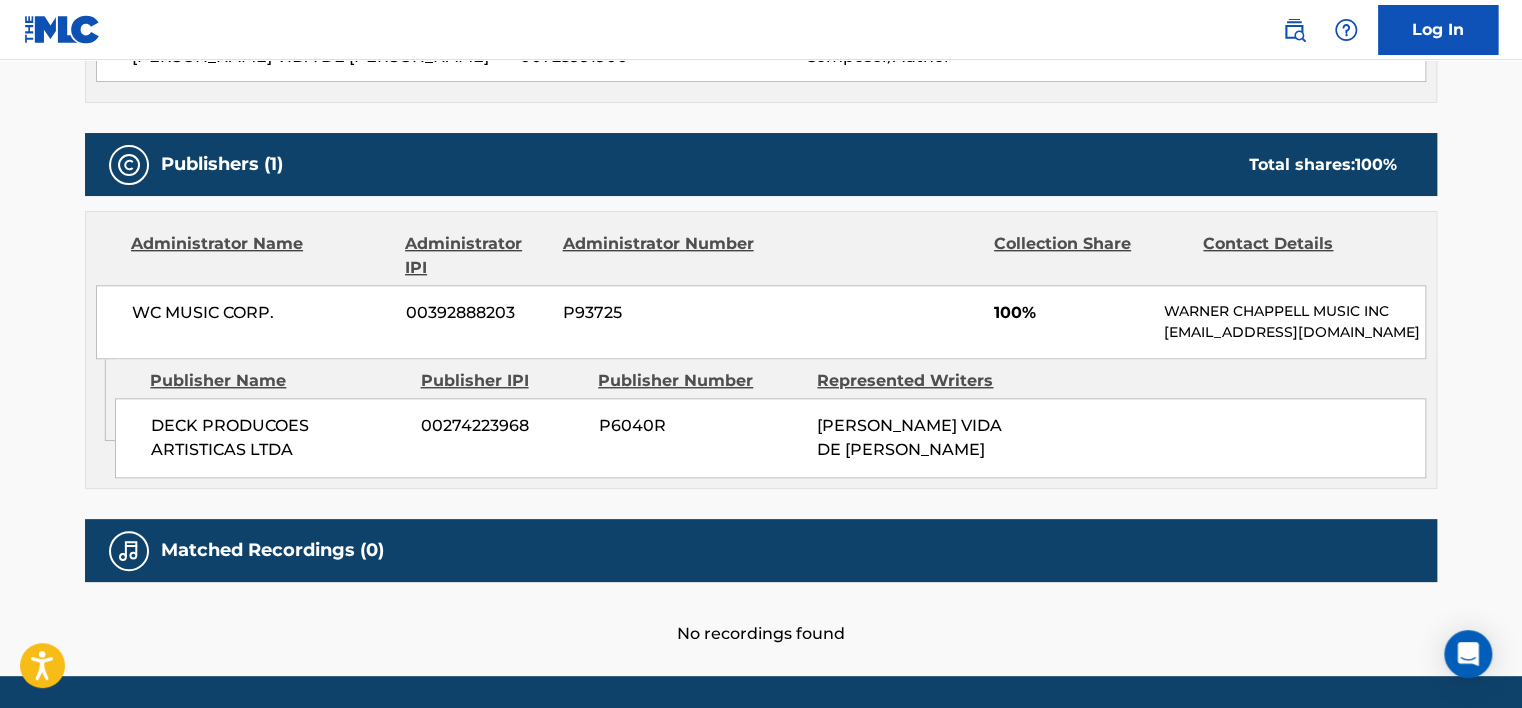 click on "WC MUSIC CORP." at bounding box center (261, 313) 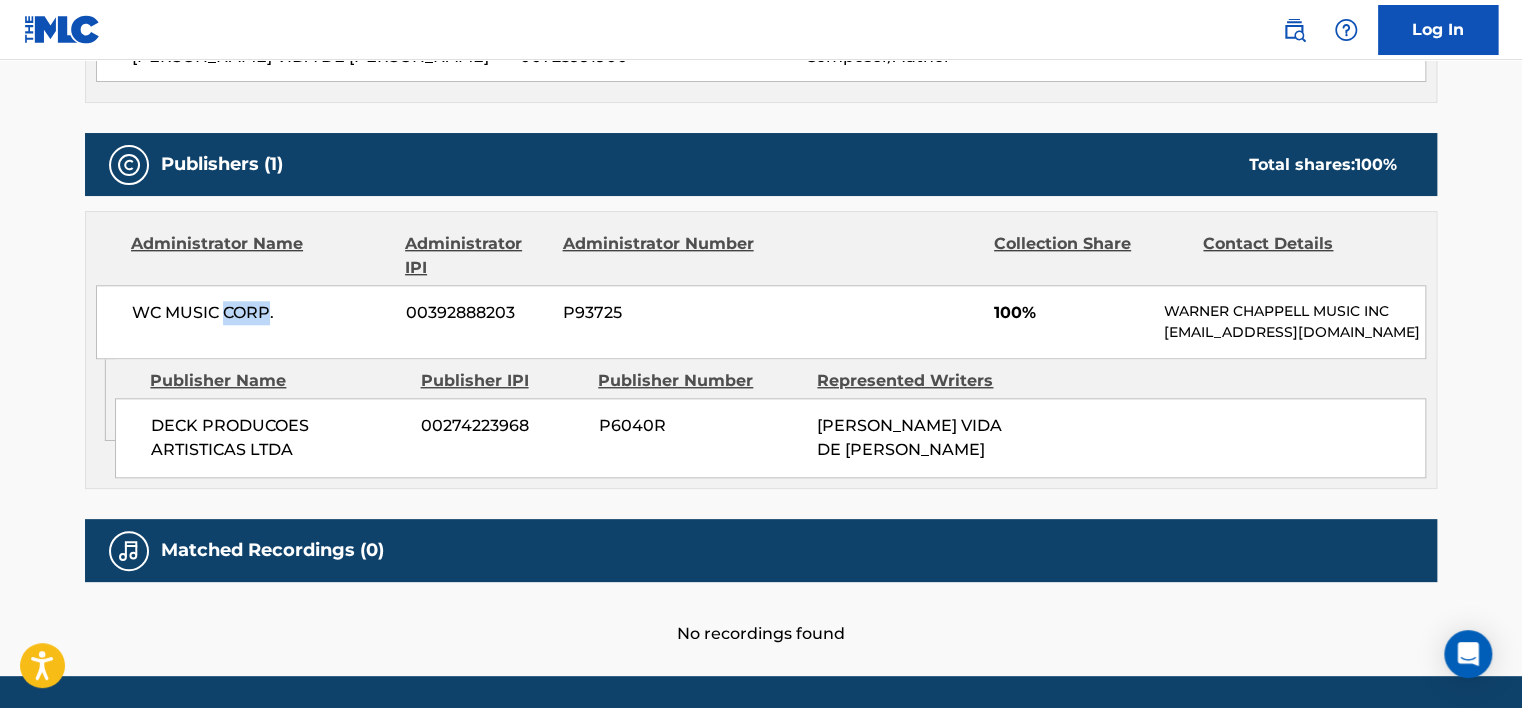 click on "WC MUSIC CORP." at bounding box center [261, 313] 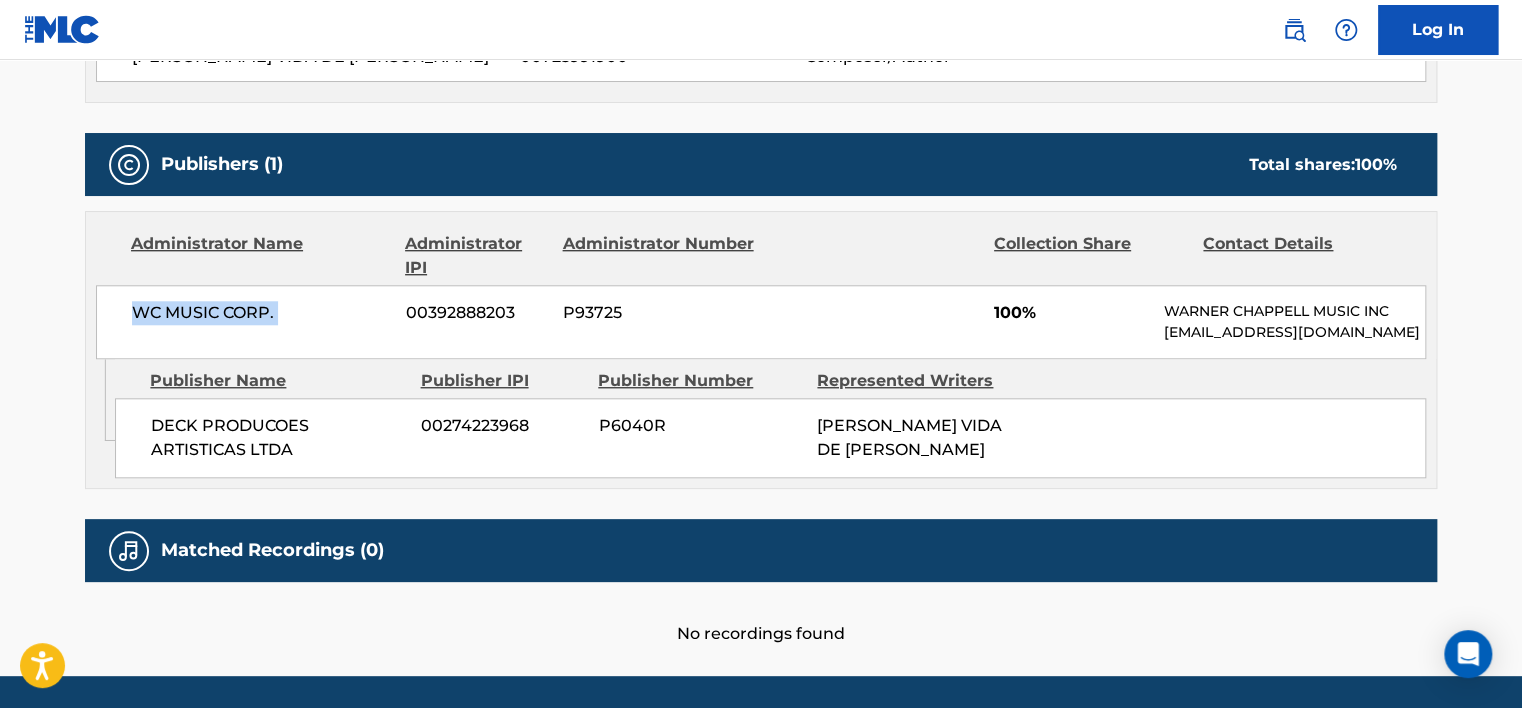 click on "WC MUSIC CORP." at bounding box center [261, 313] 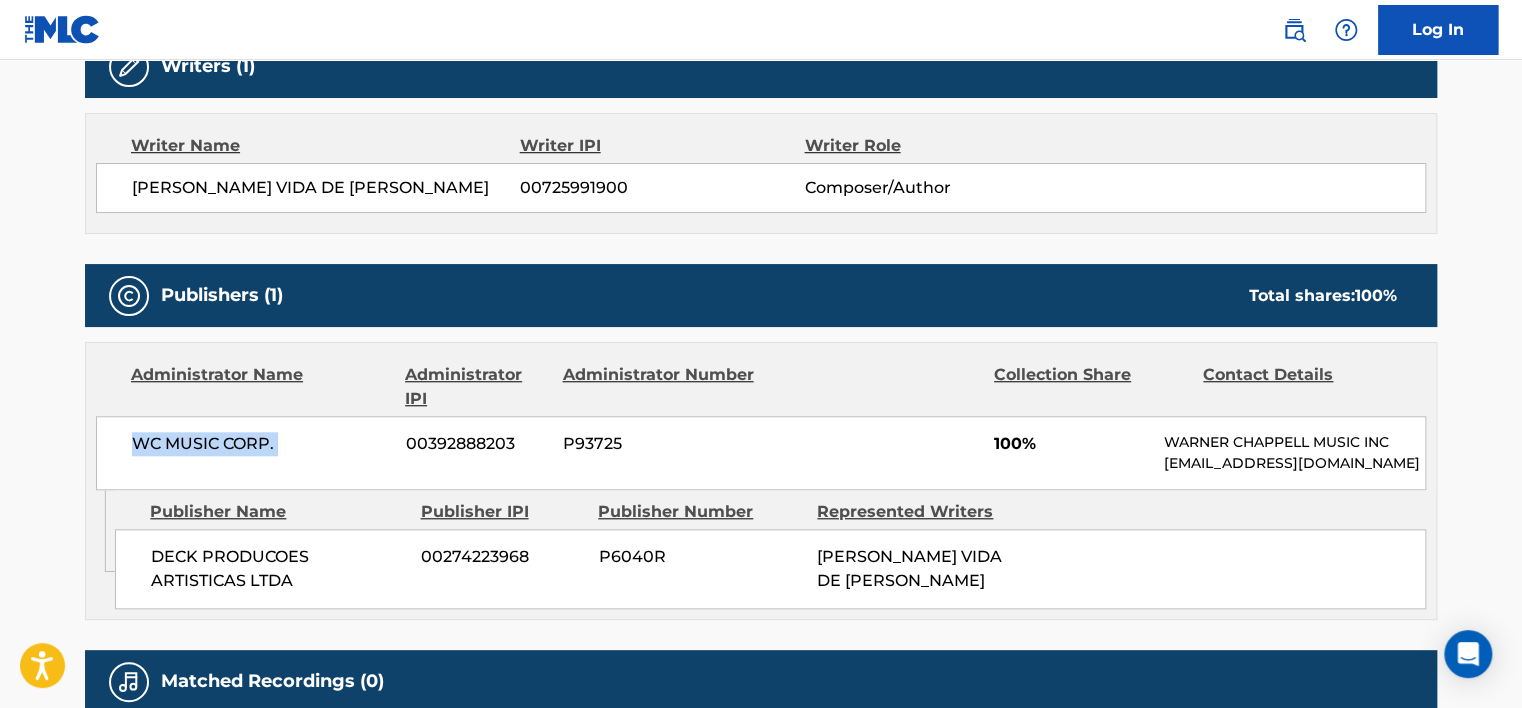 scroll, scrollTop: 700, scrollLeft: 0, axis: vertical 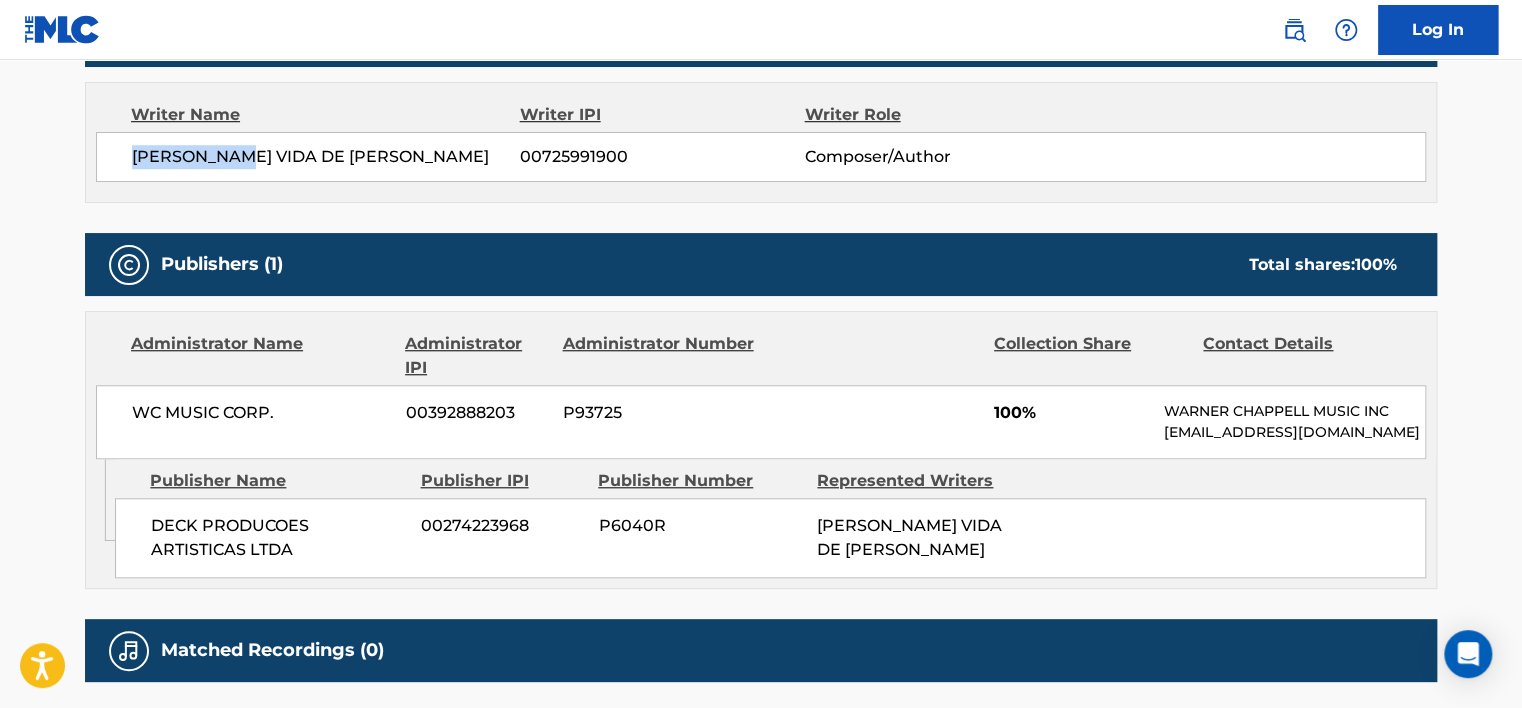 drag, startPoint x: 131, startPoint y: 149, endPoint x: 240, endPoint y: 159, distance: 109.457756 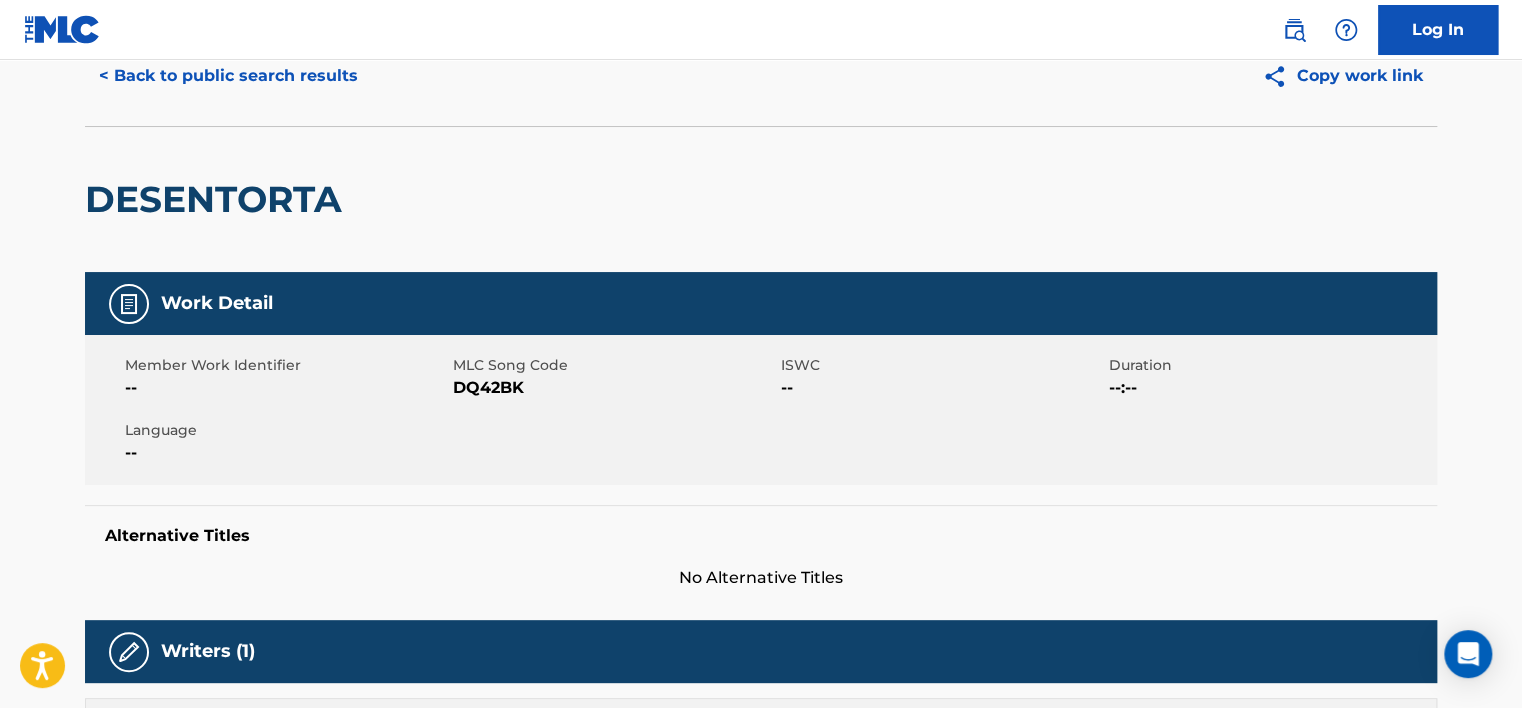 scroll, scrollTop: 0, scrollLeft: 0, axis: both 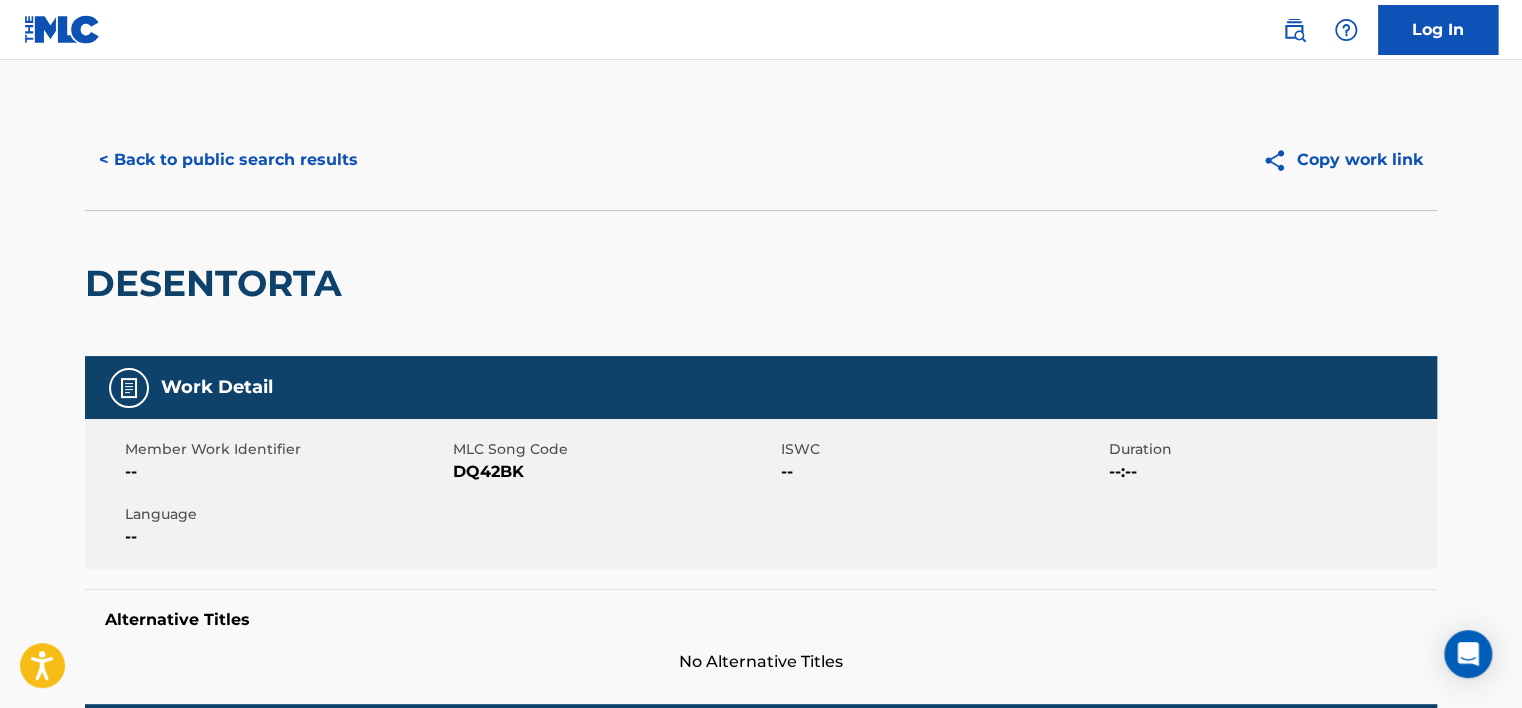 click on "< Back to public search results" at bounding box center (228, 160) 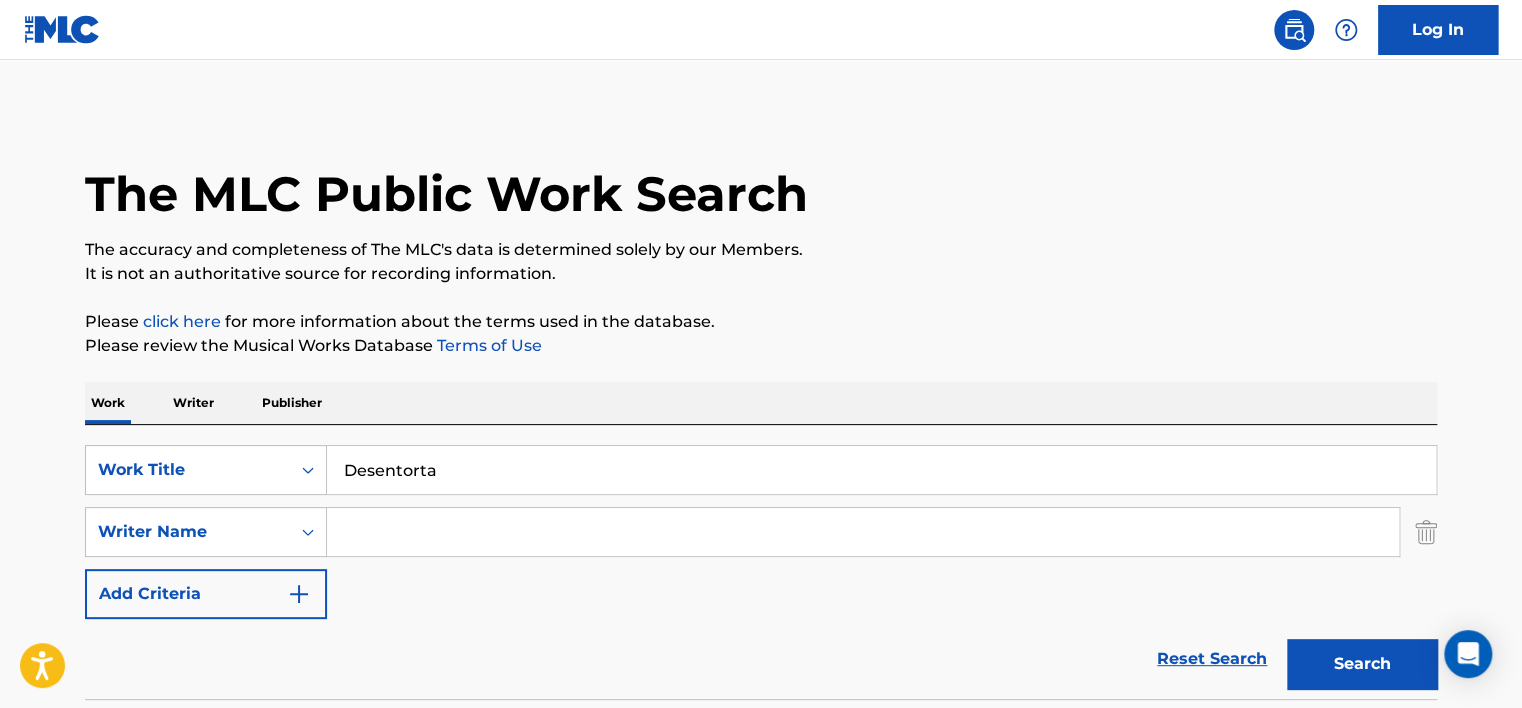 scroll, scrollTop: 265, scrollLeft: 0, axis: vertical 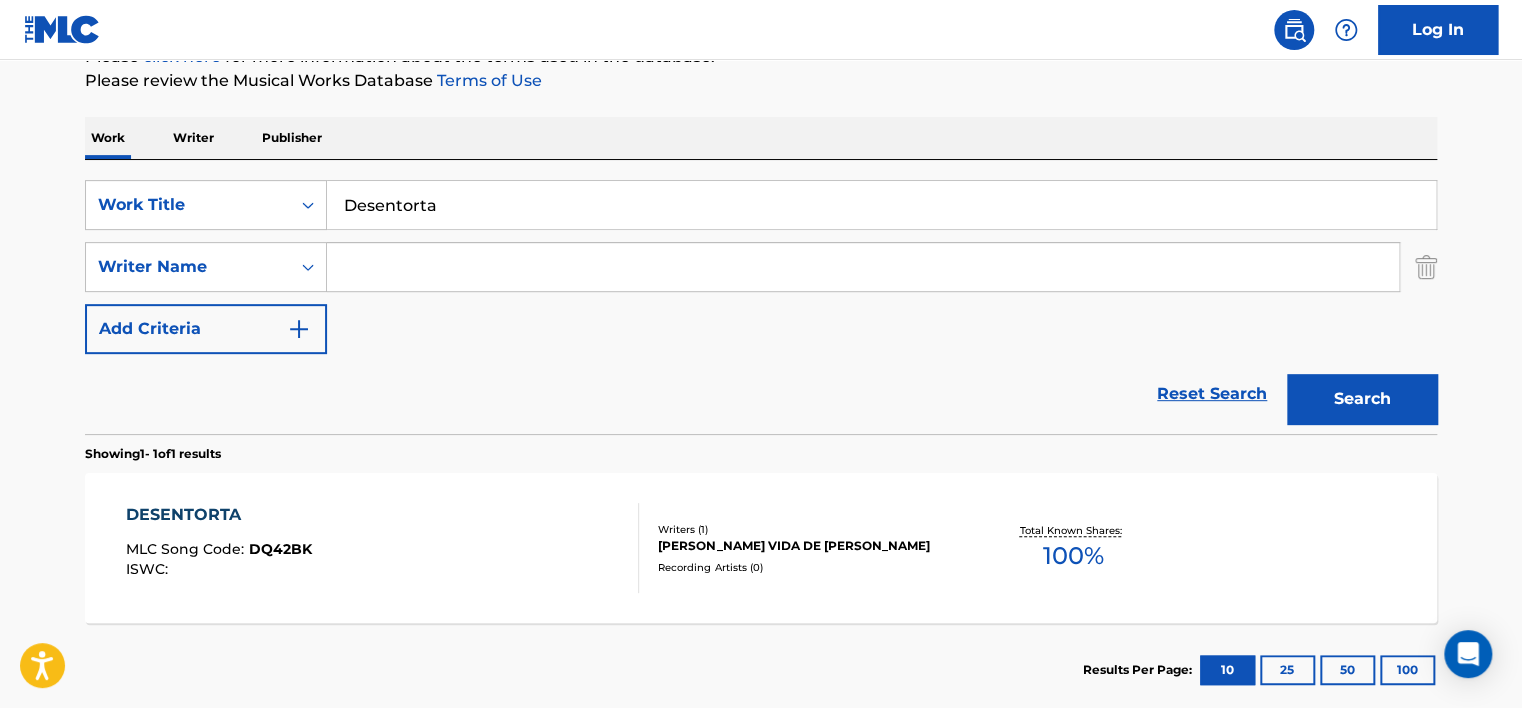 click at bounding box center (863, 267) 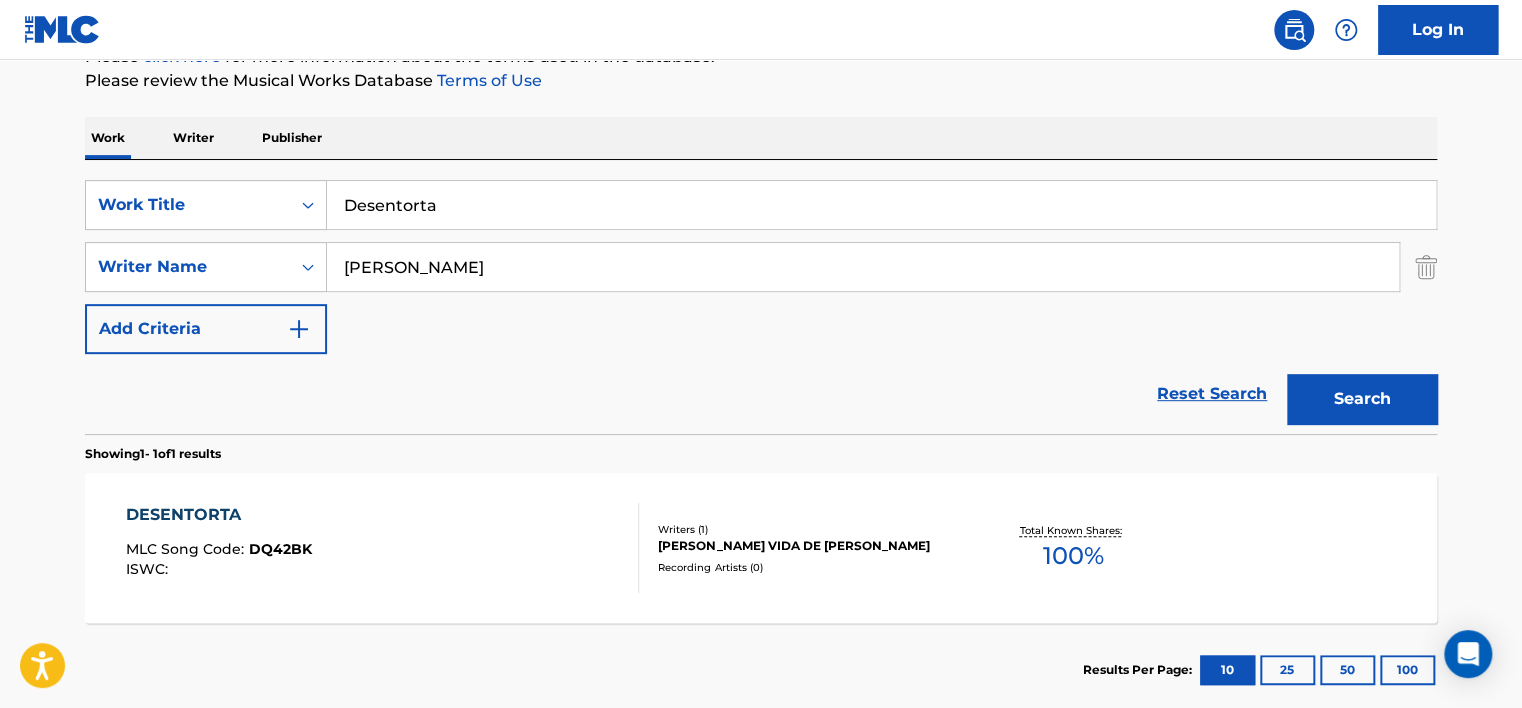 type on "[PERSON_NAME]" 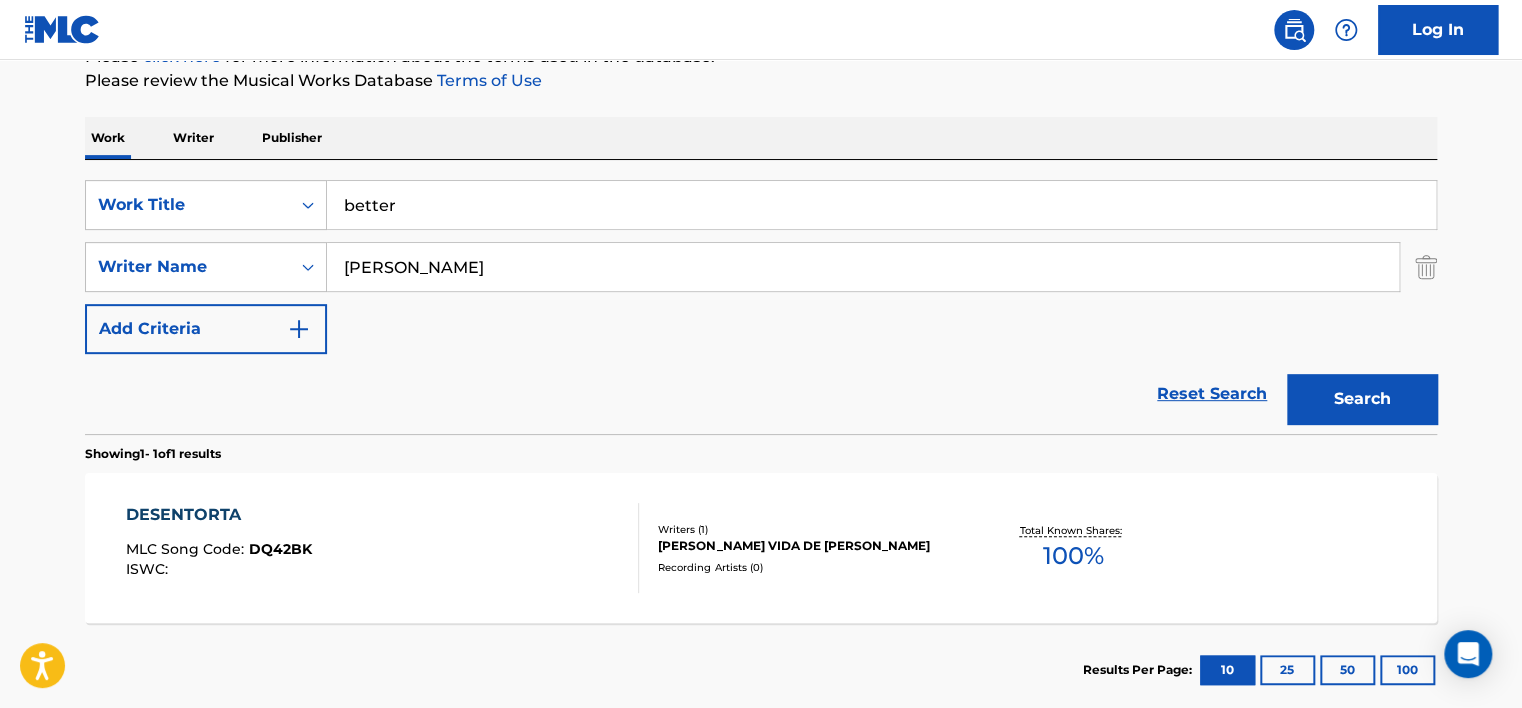 click on "Work Writer Publisher" at bounding box center [761, 138] 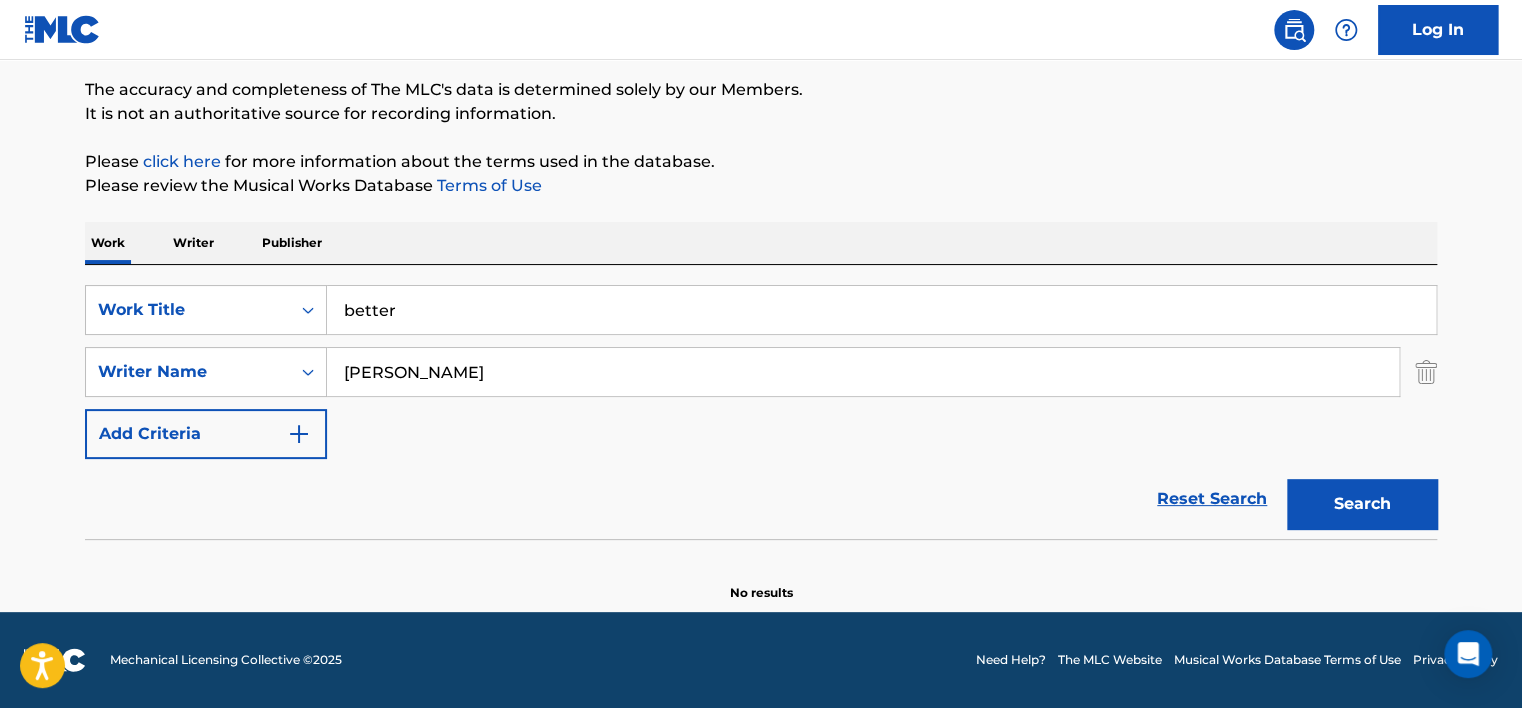 scroll, scrollTop: 160, scrollLeft: 0, axis: vertical 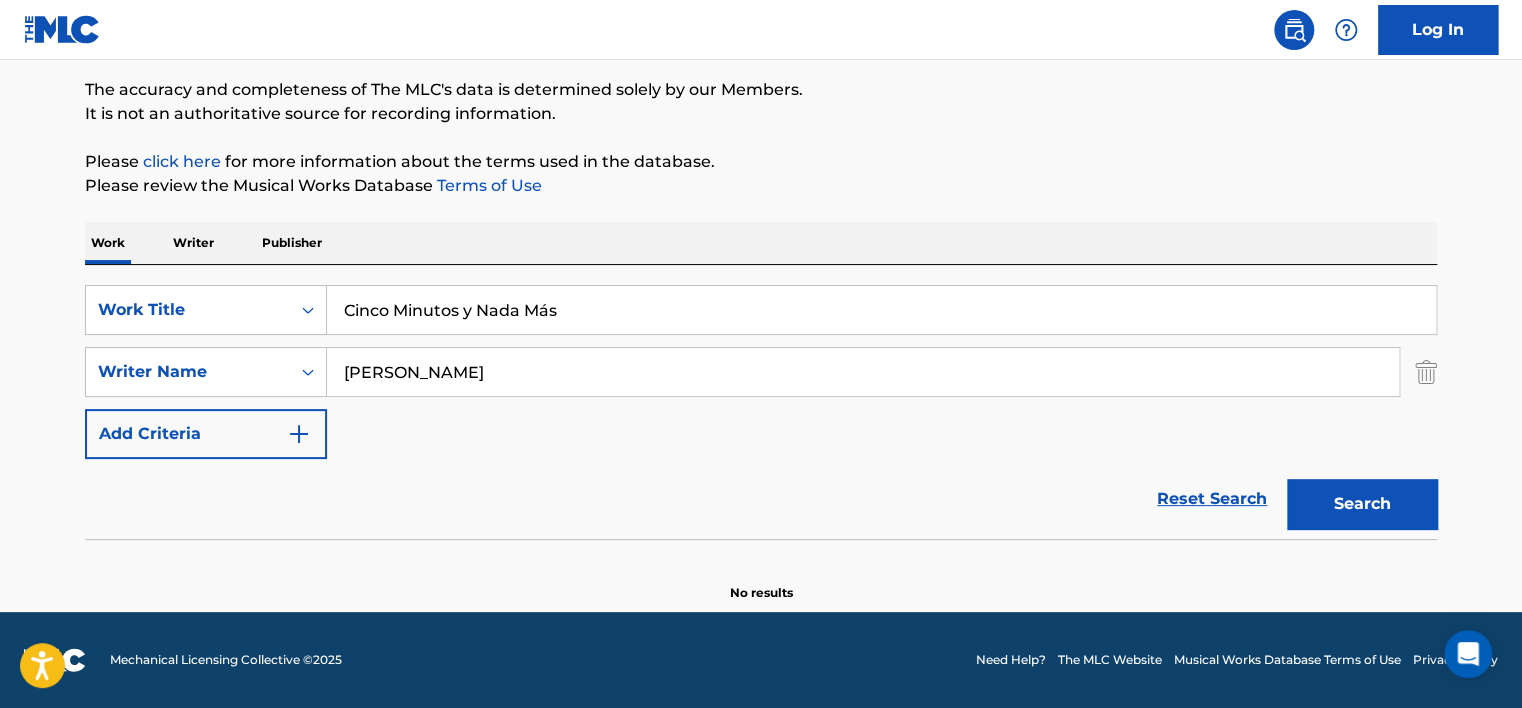 type on "Cinco Minutos y Nada Más" 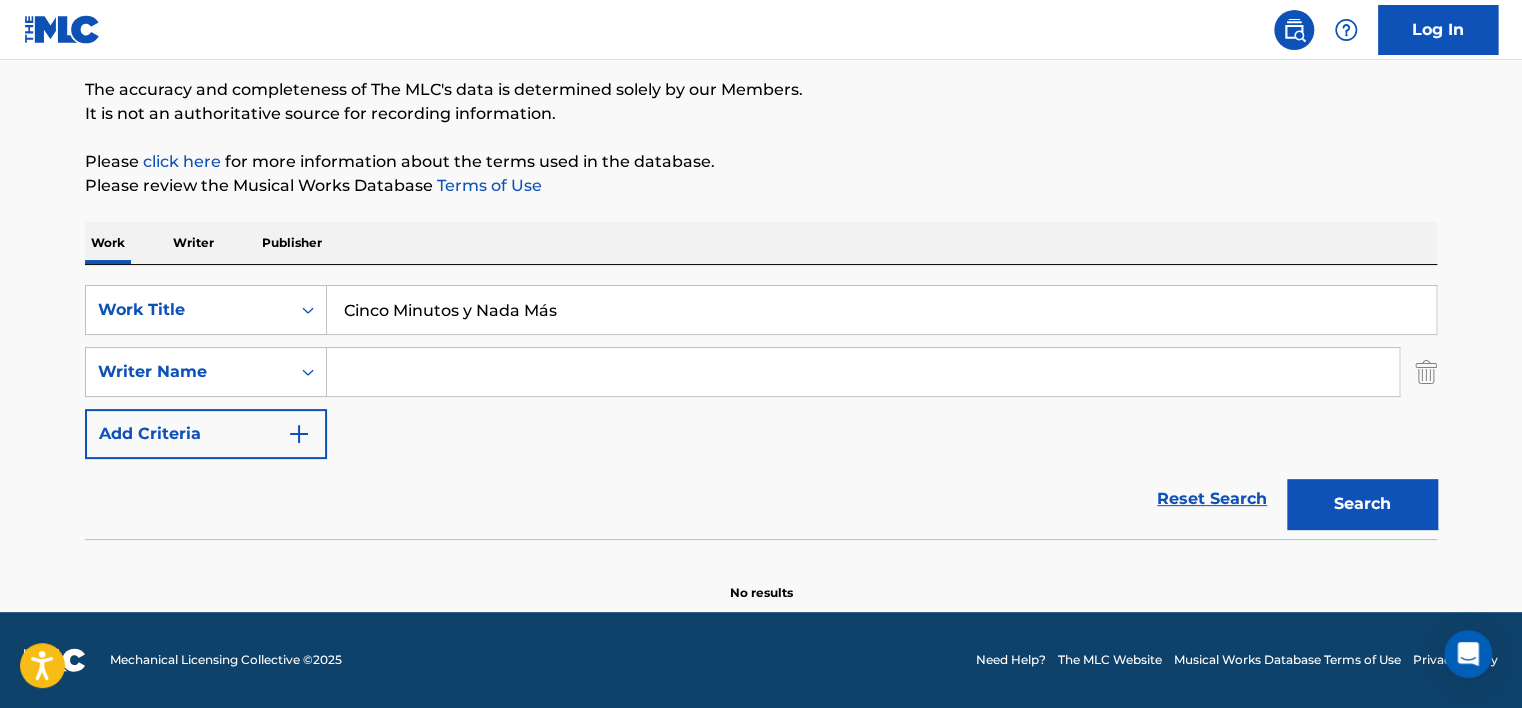 type 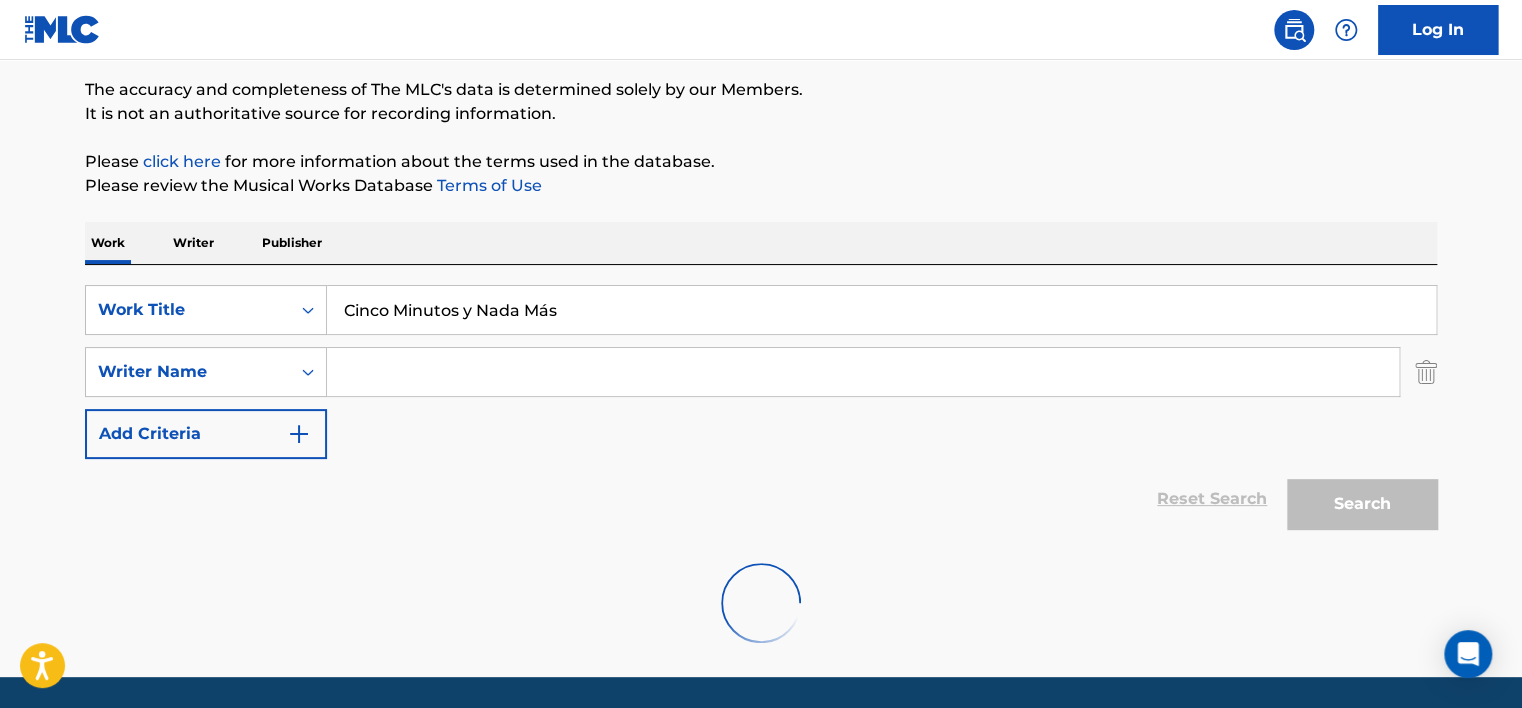 click on "Cinco Minutos y Nada Más" at bounding box center (881, 310) 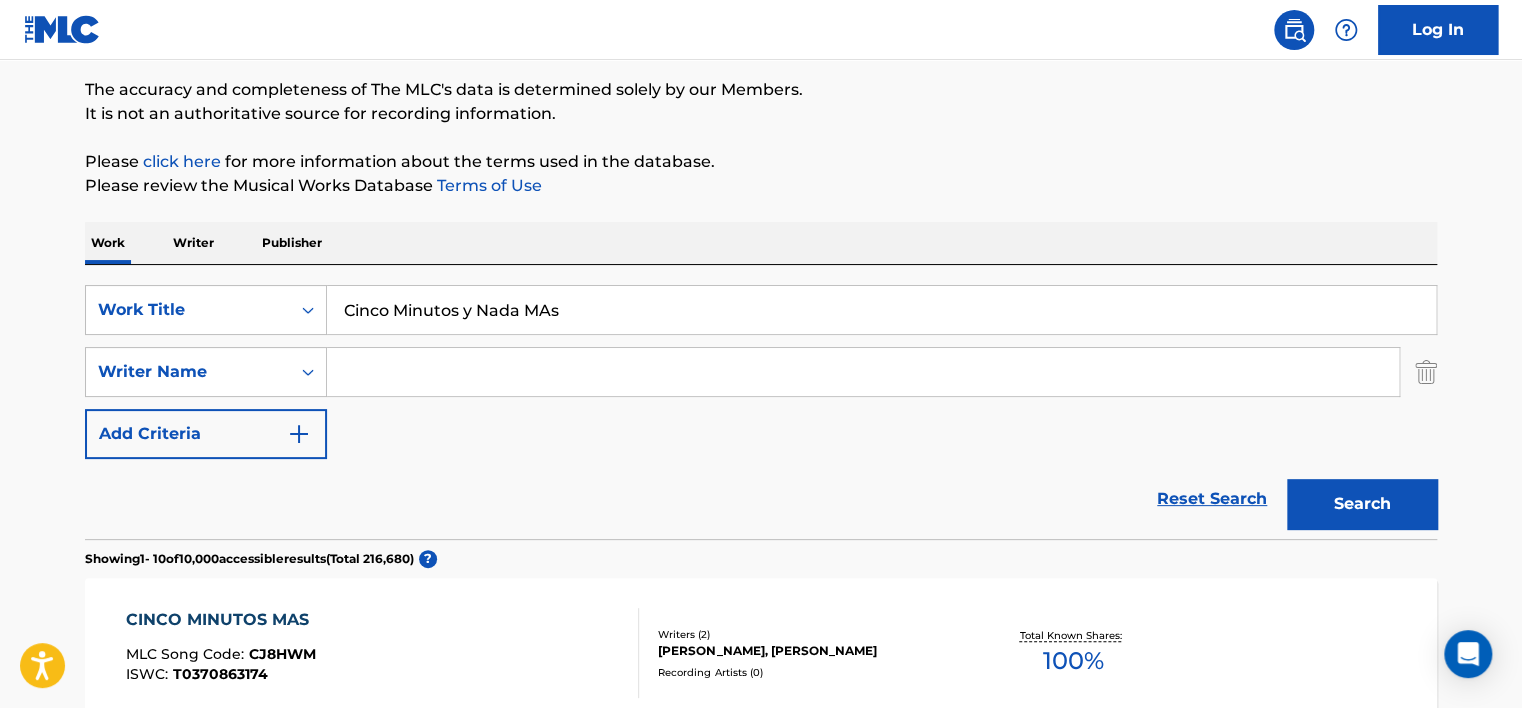 click on "Cinco Minutos y Nada MAs" at bounding box center [881, 310] 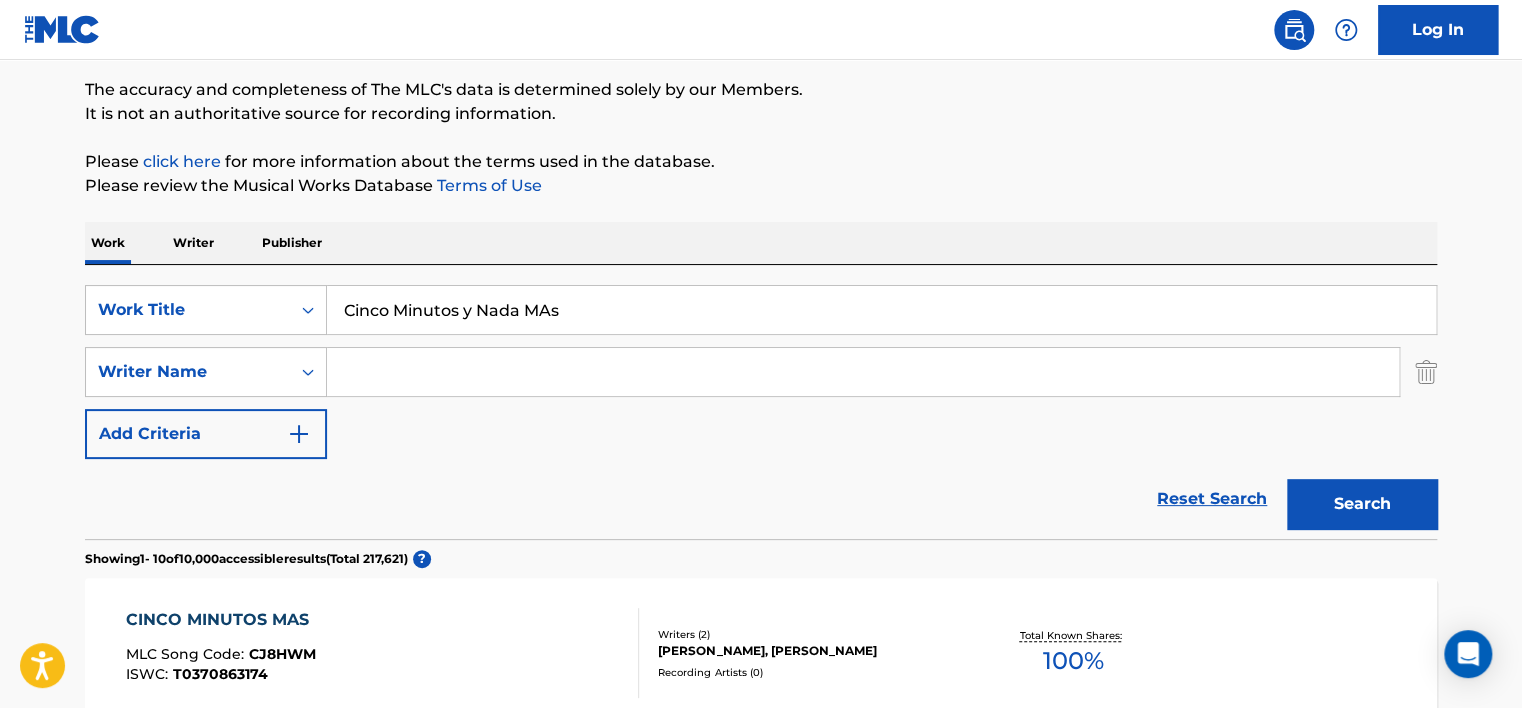 click on "Cinco Minutos y Nada MAs" at bounding box center (881, 310) 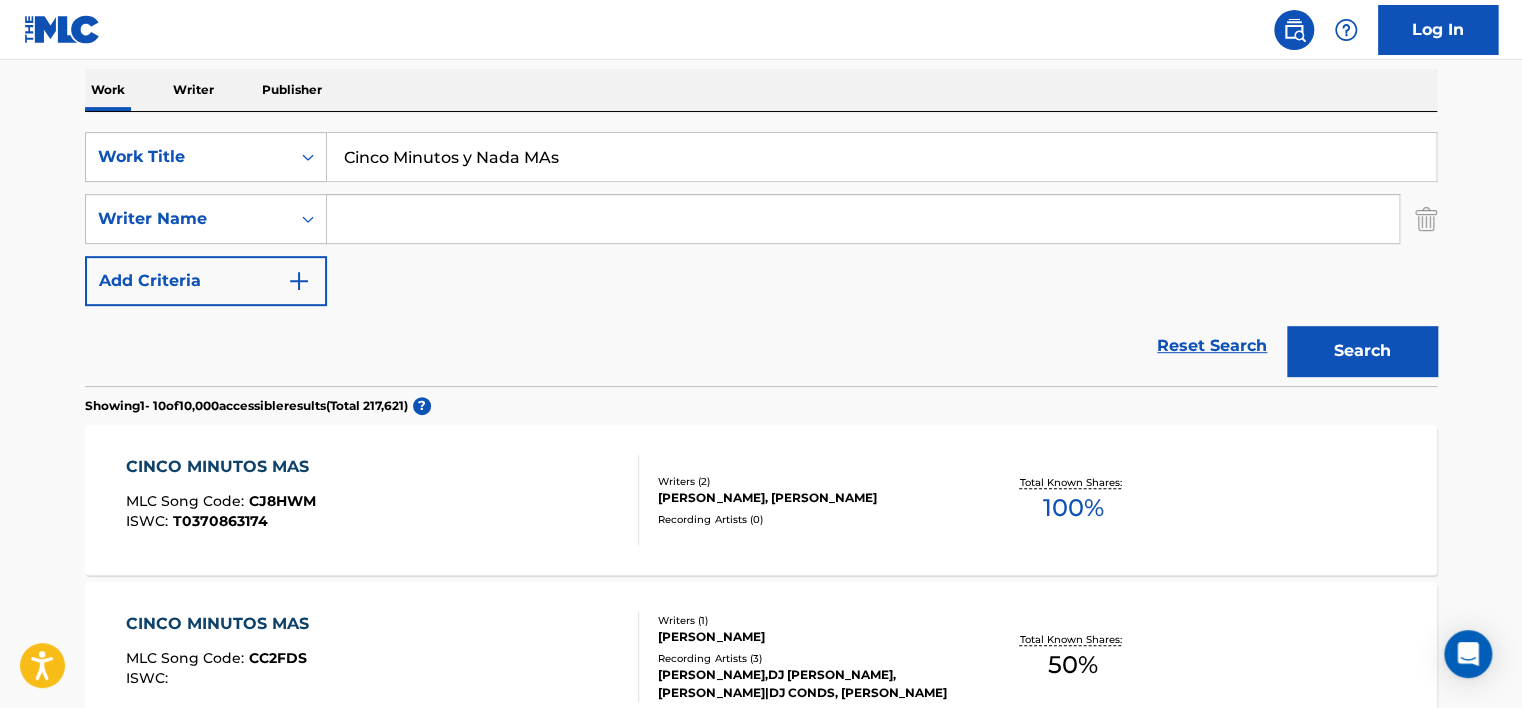 scroll, scrollTop: 160, scrollLeft: 0, axis: vertical 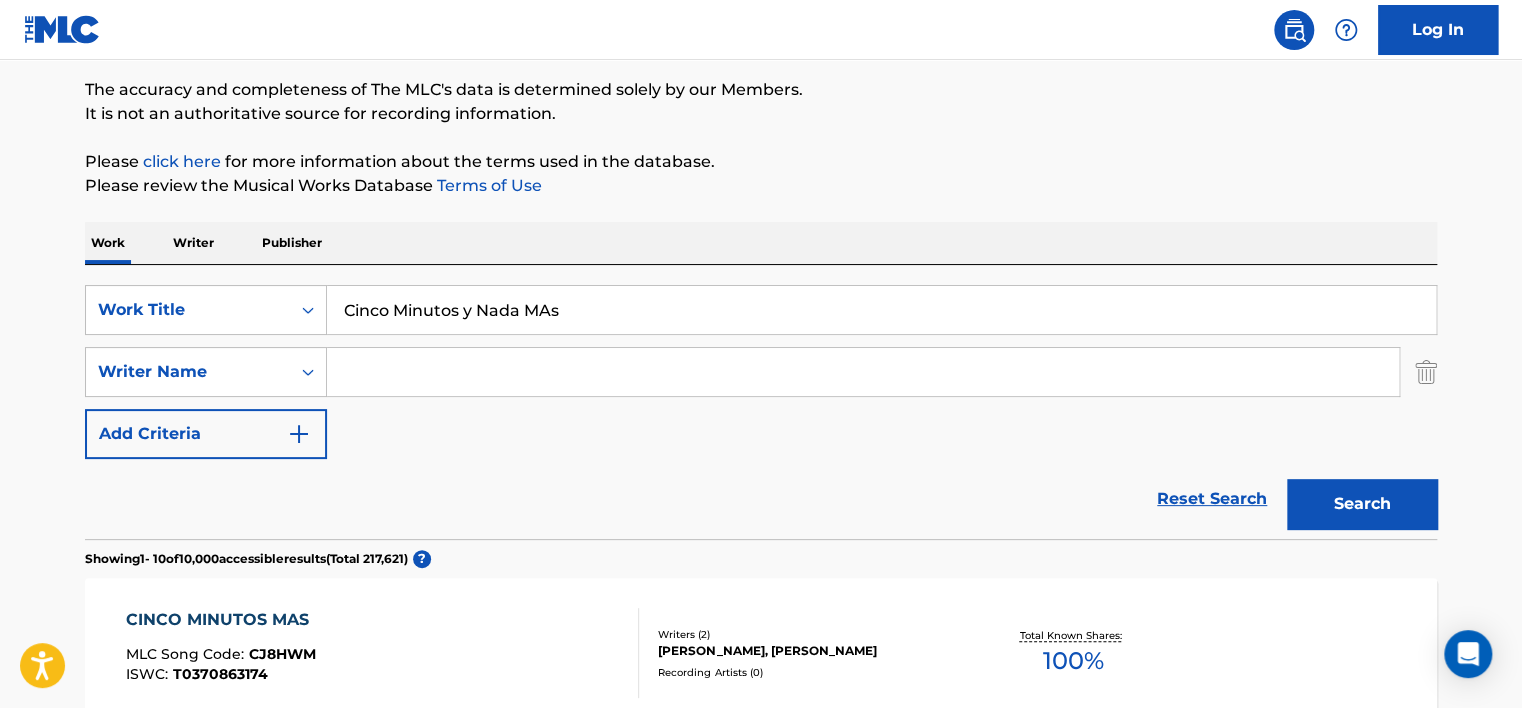 click on "Cinco Minutos y Nada MAs" at bounding box center [881, 310] 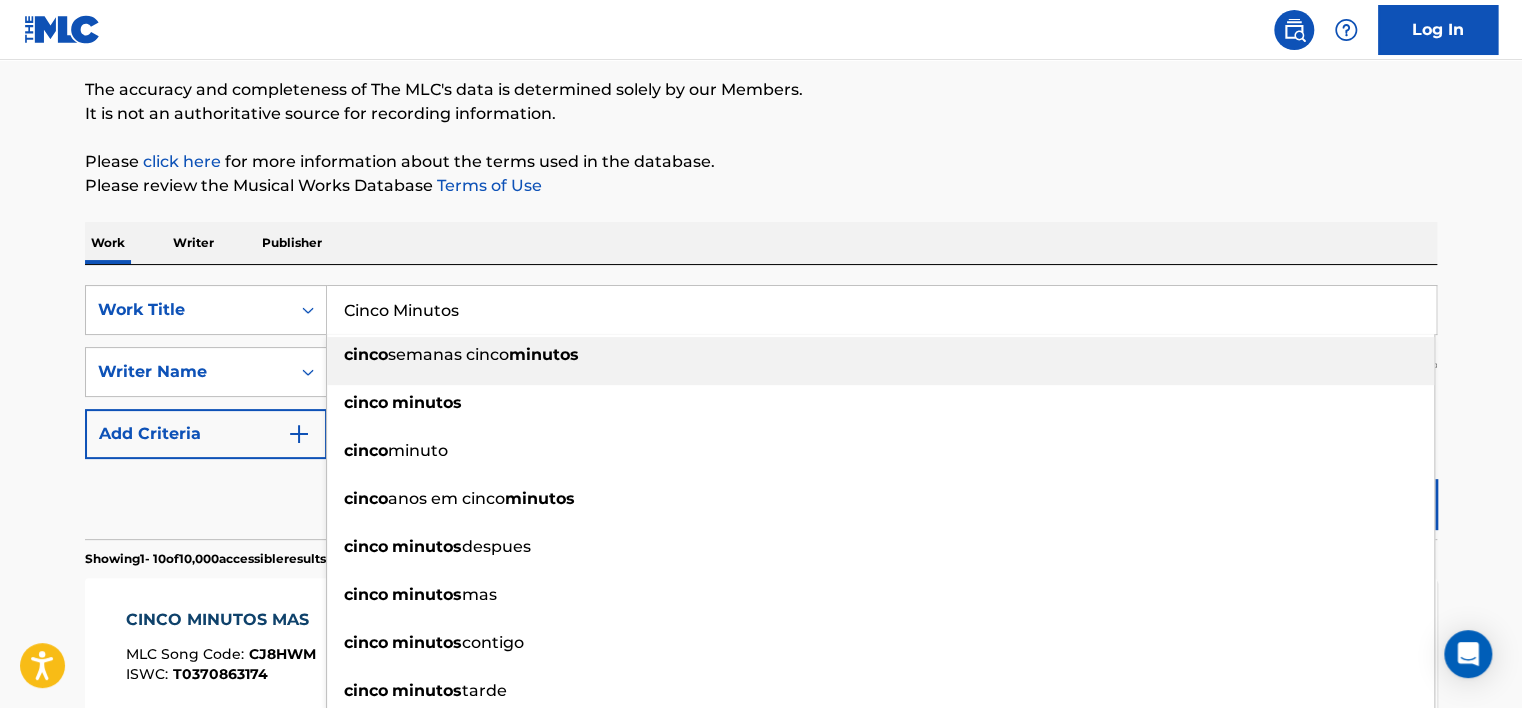 type on "Cinco Minutos" 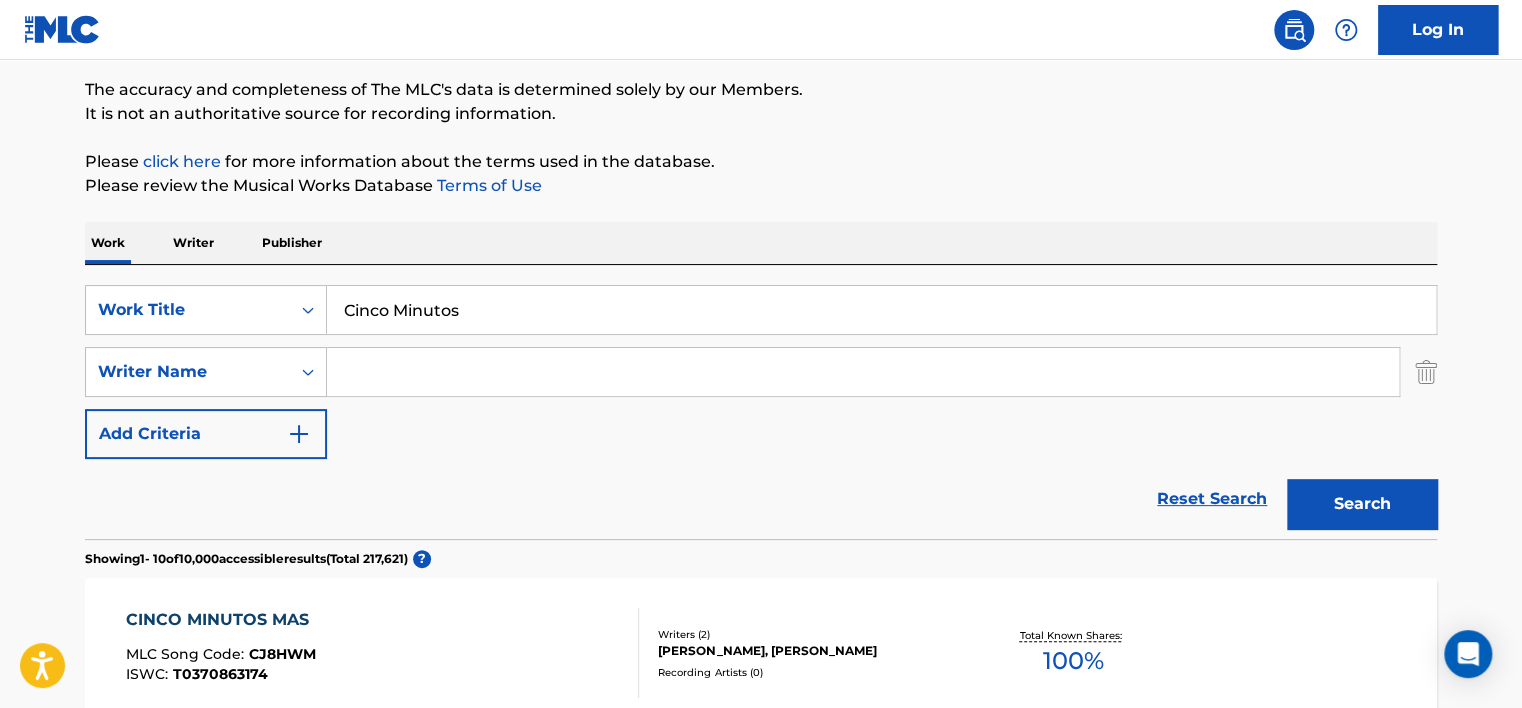 click on "Search" at bounding box center [1362, 504] 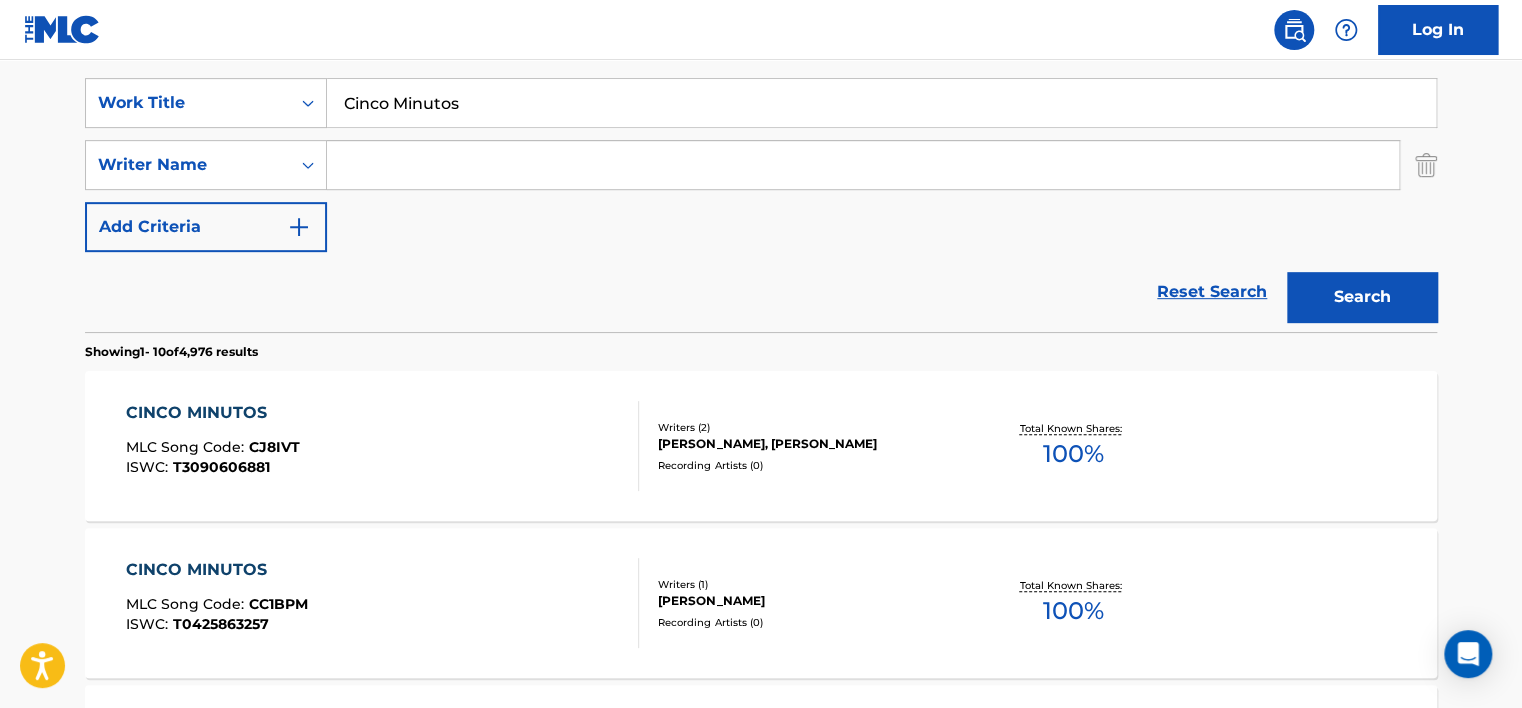 scroll, scrollTop: 360, scrollLeft: 0, axis: vertical 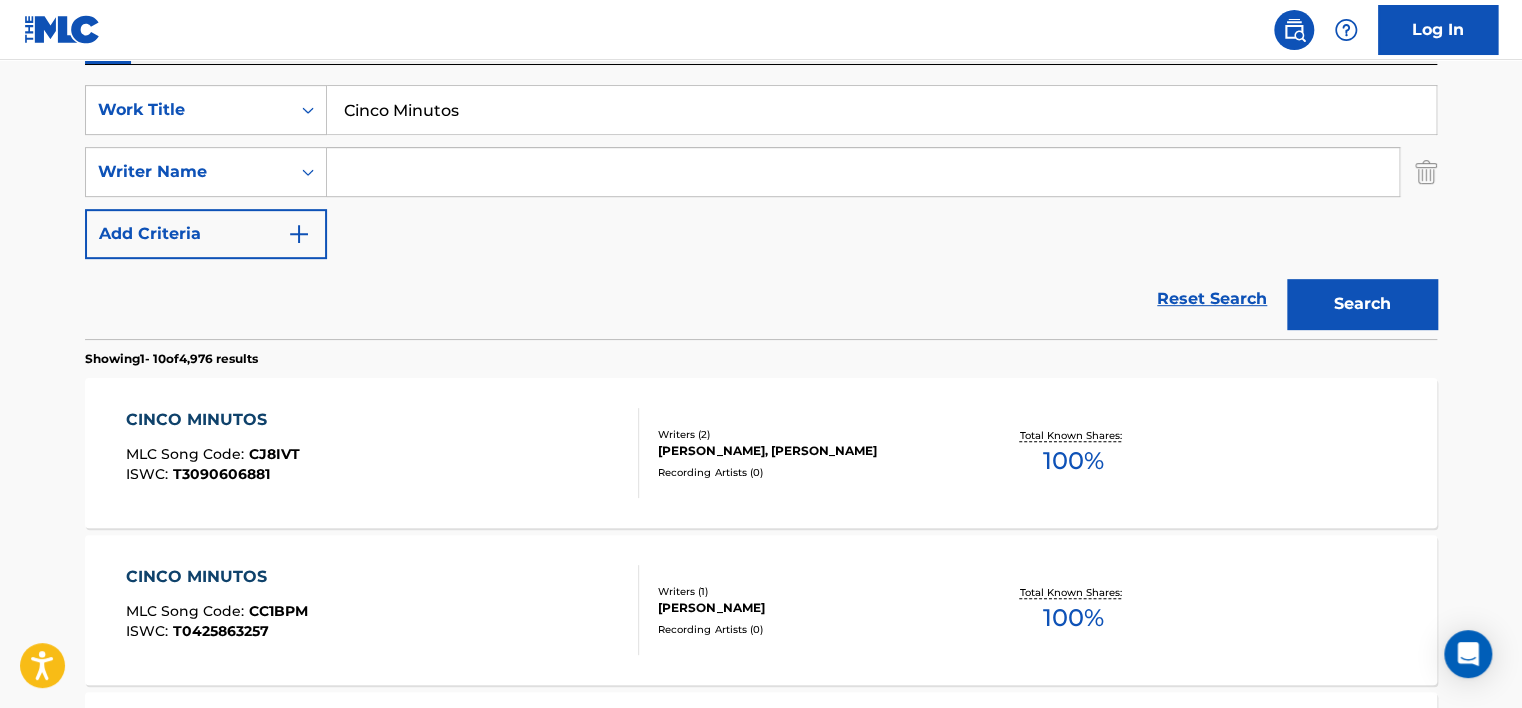 click at bounding box center (863, 172) 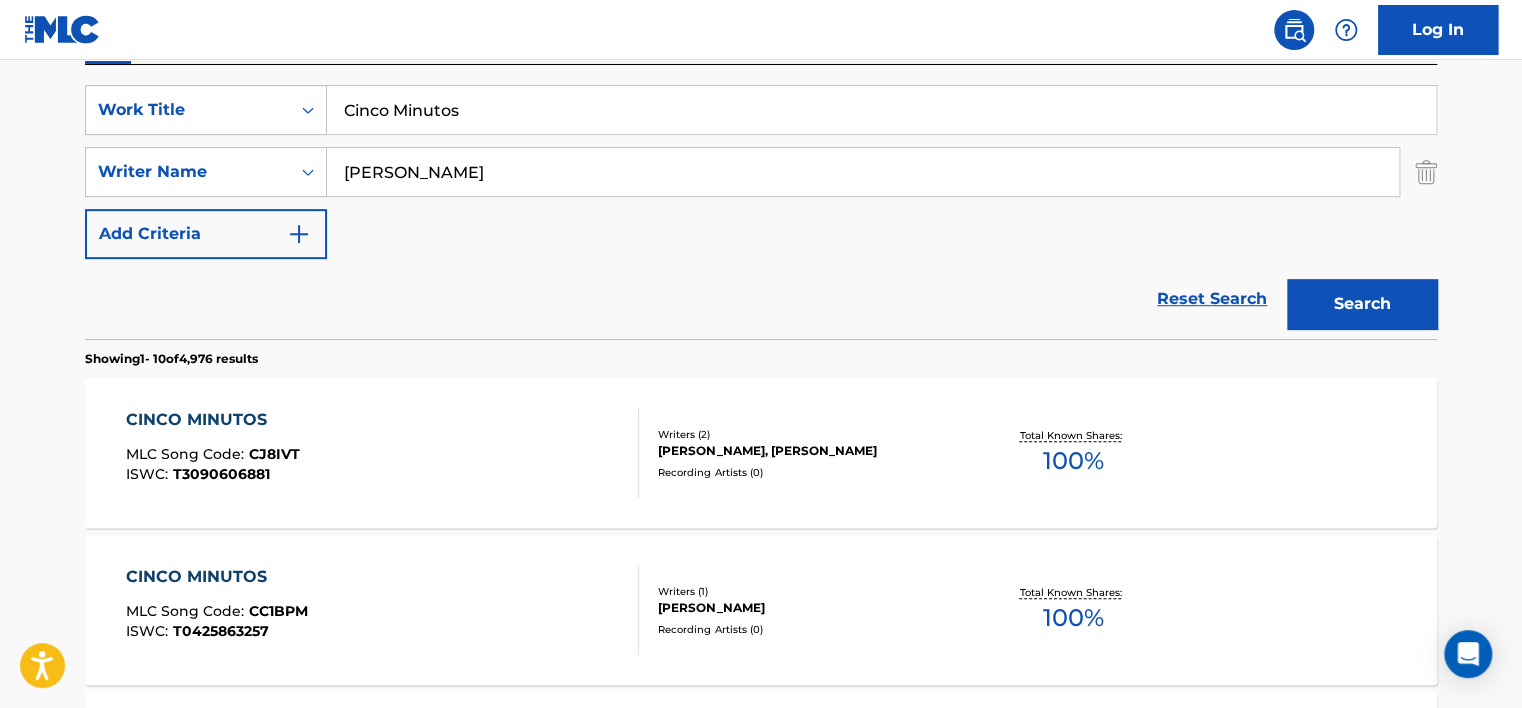 type on "[PERSON_NAME]" 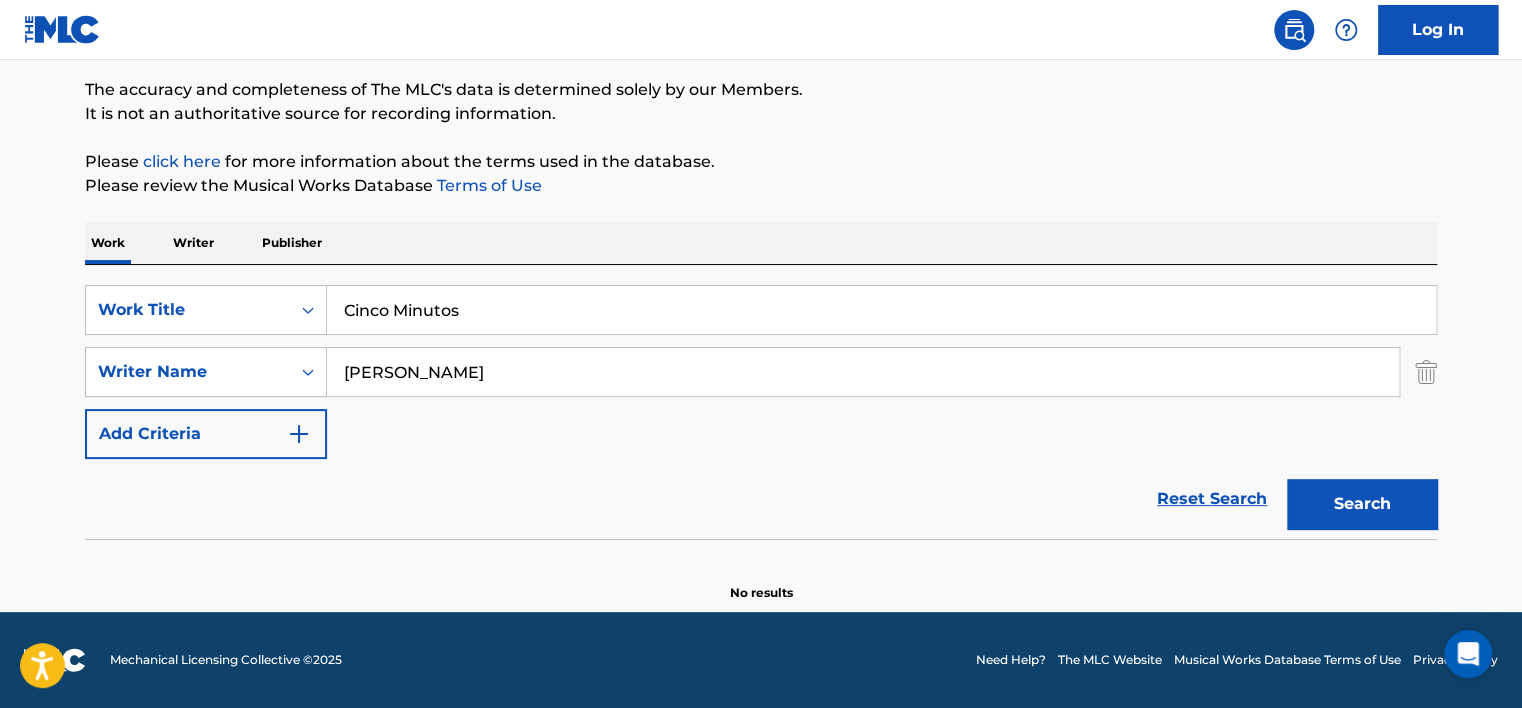 scroll, scrollTop: 160, scrollLeft: 0, axis: vertical 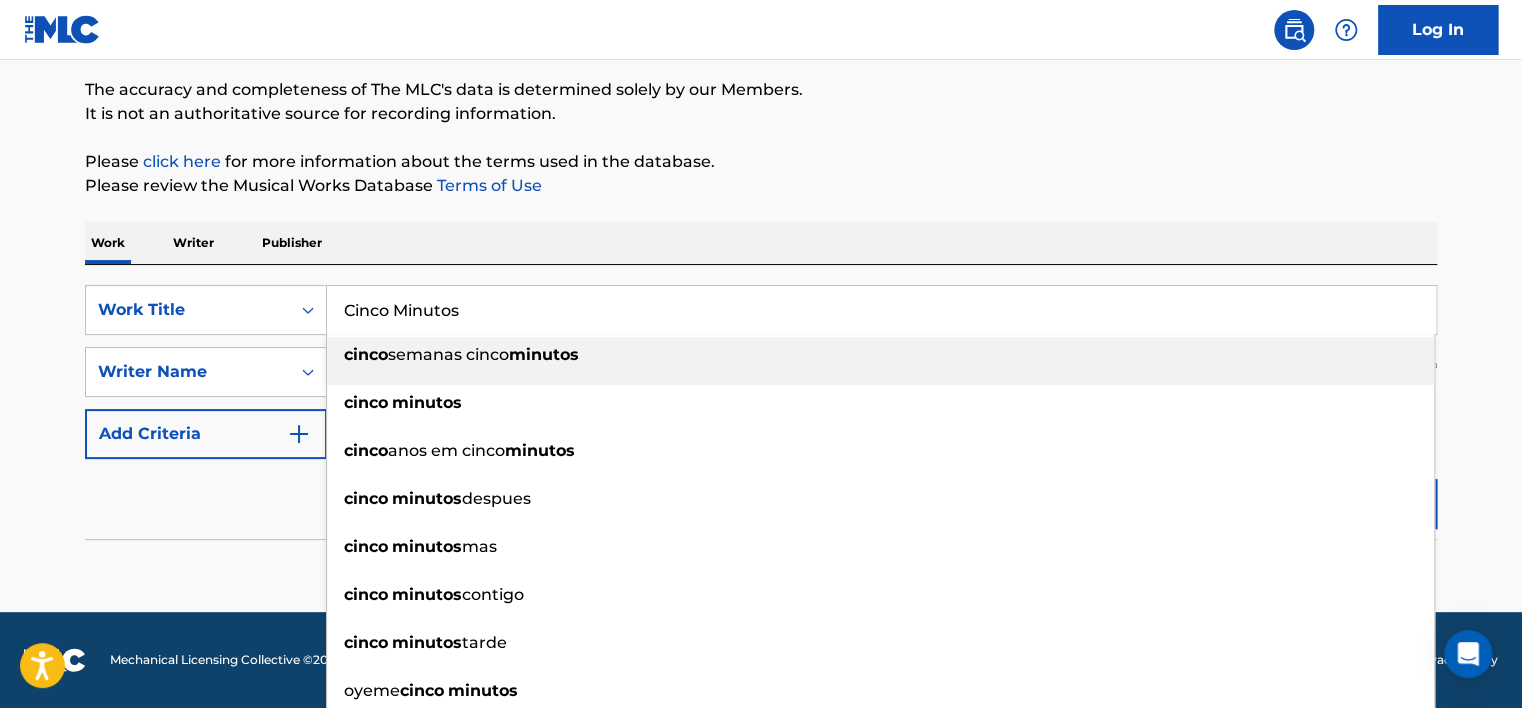 click on "Cinco Minutos" at bounding box center (881, 310) 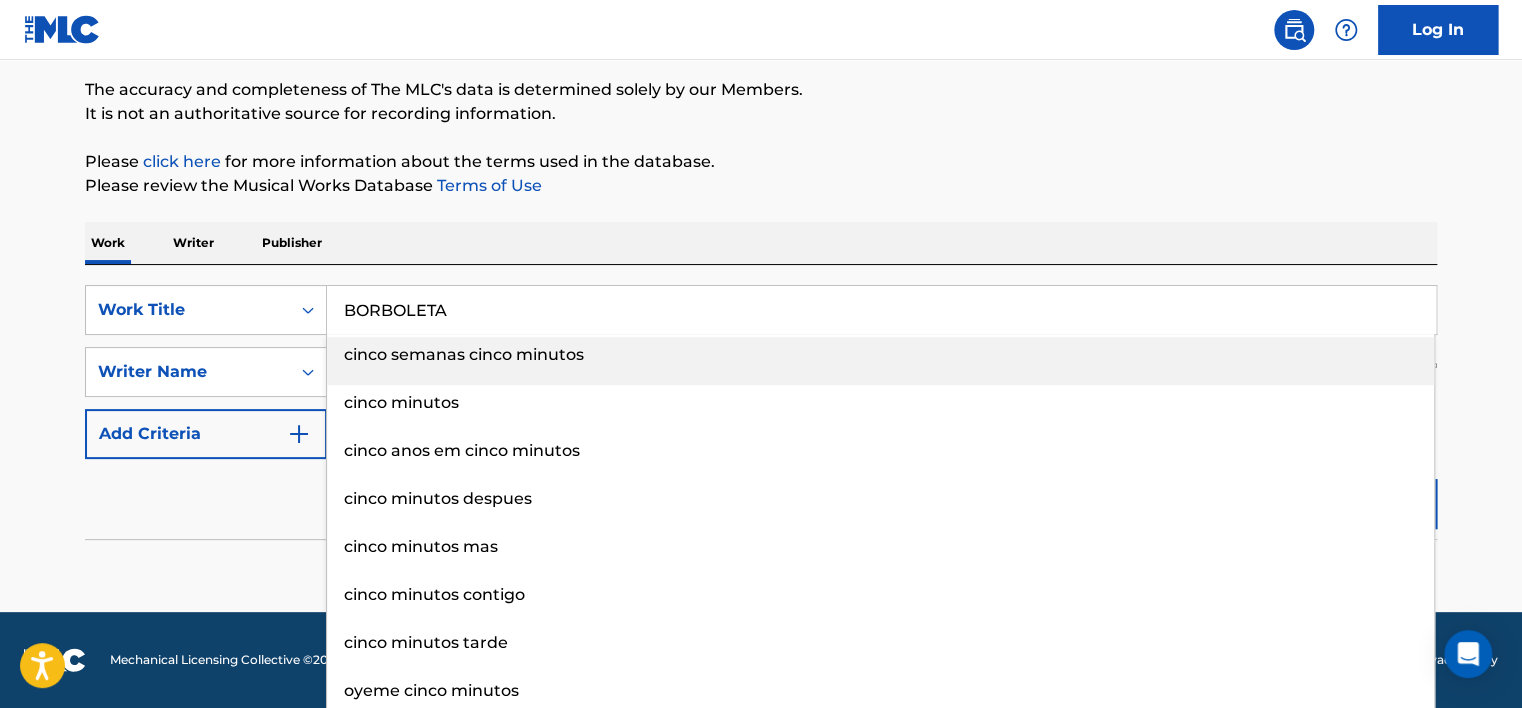 type on "BORBOLETA" 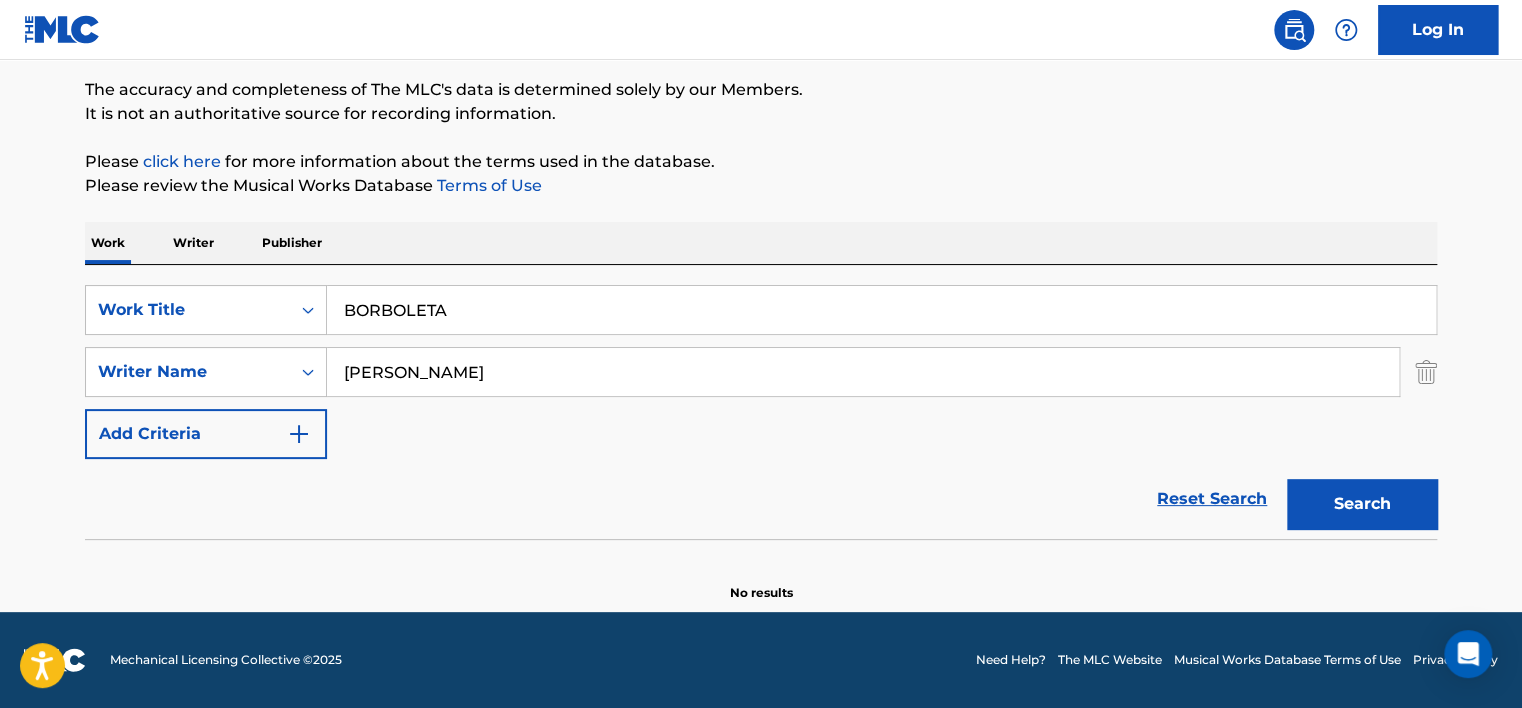 click on "[PERSON_NAME]" at bounding box center [863, 372] 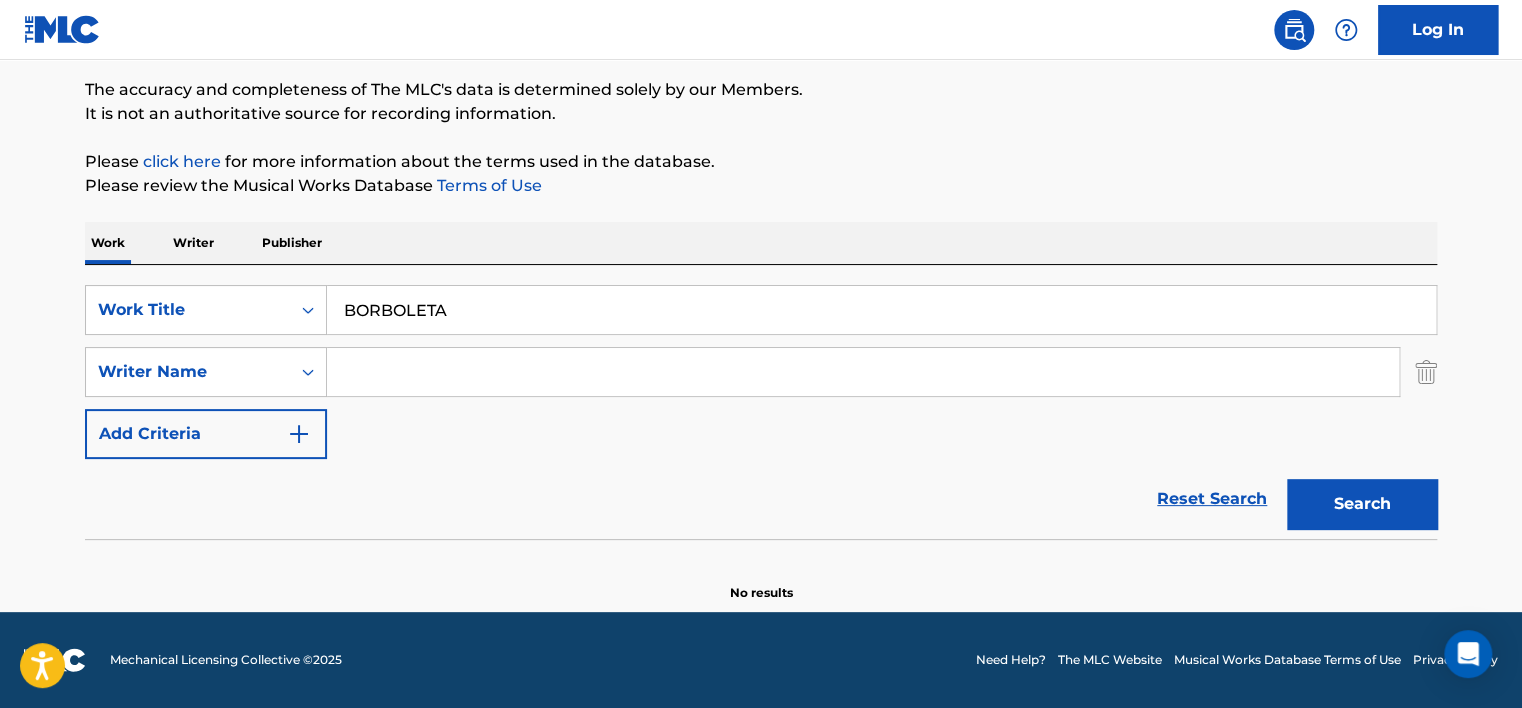 click at bounding box center (863, 372) 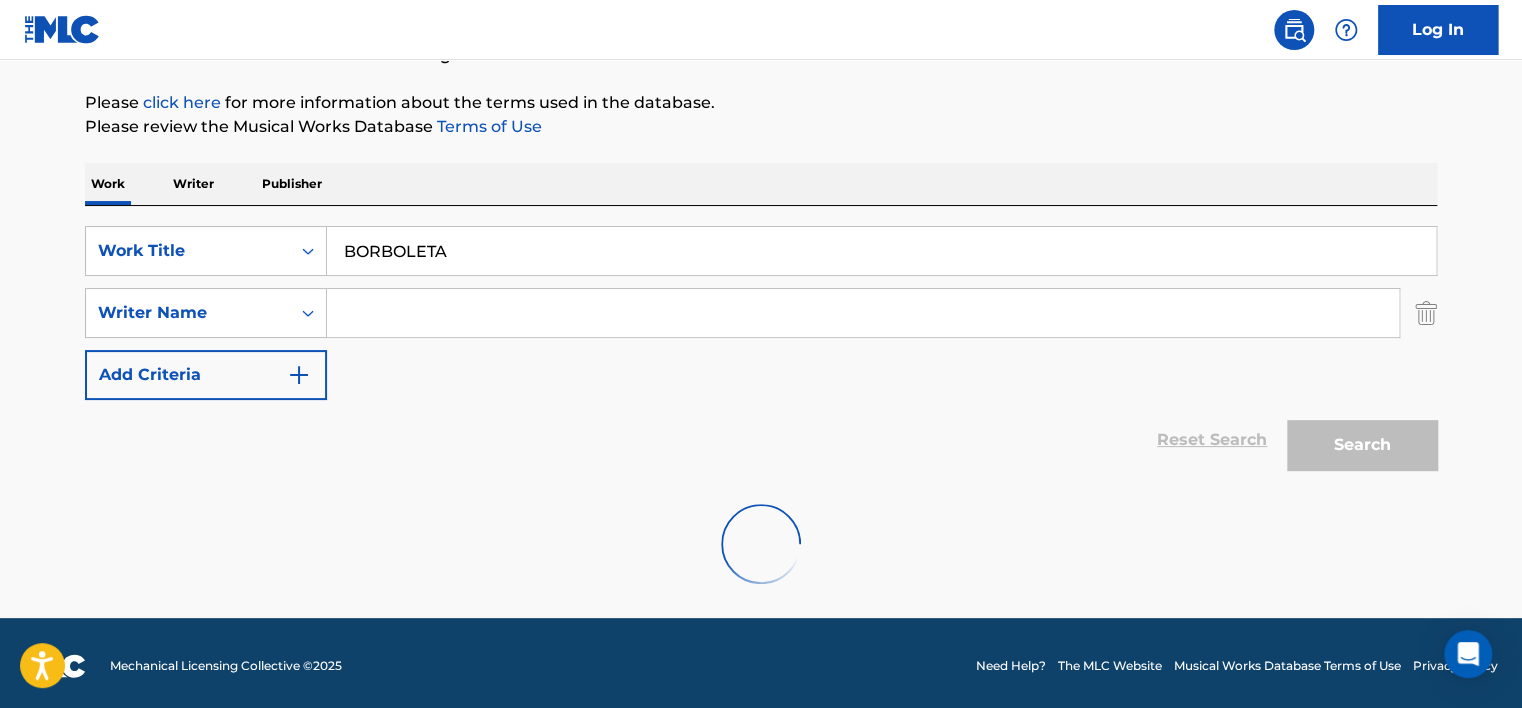scroll, scrollTop: 224, scrollLeft: 0, axis: vertical 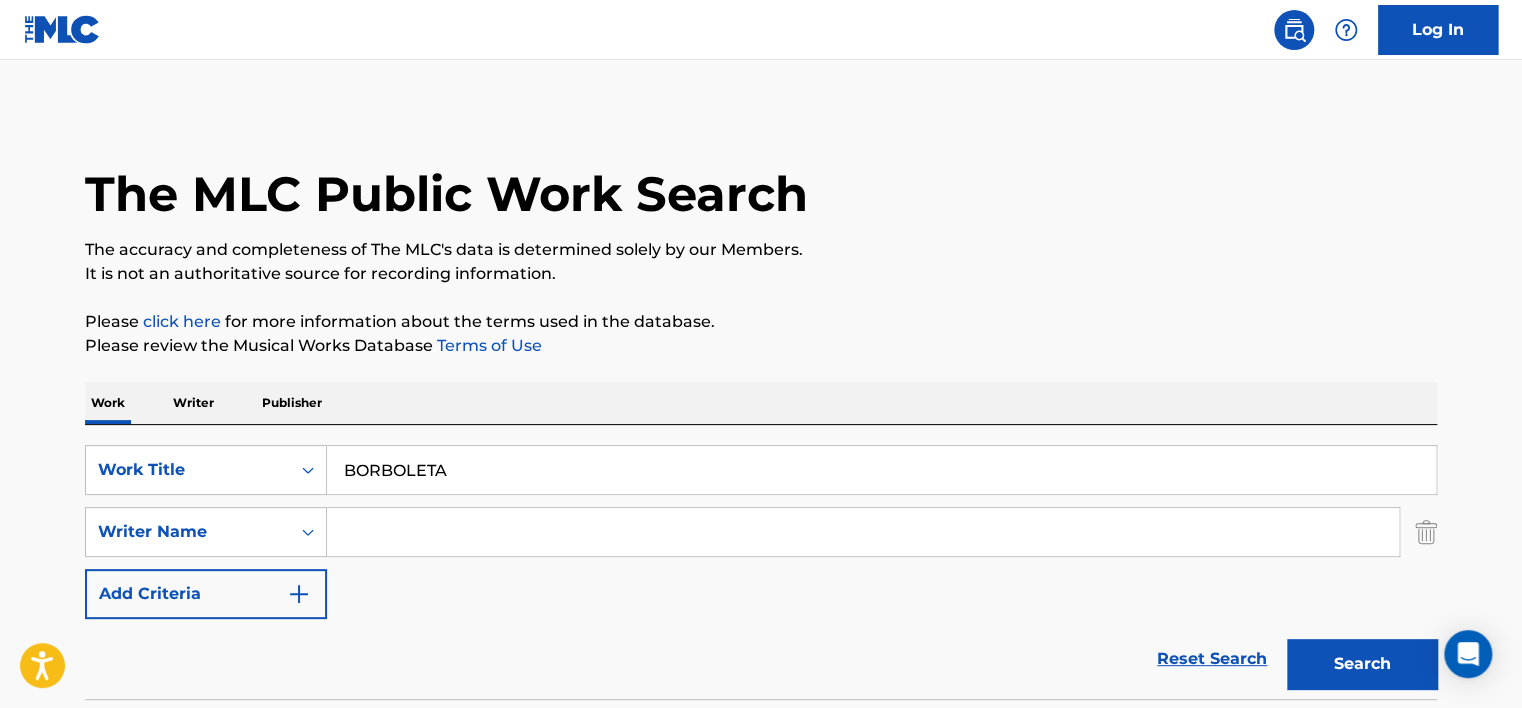 paste on "[PERSON_NAME]" 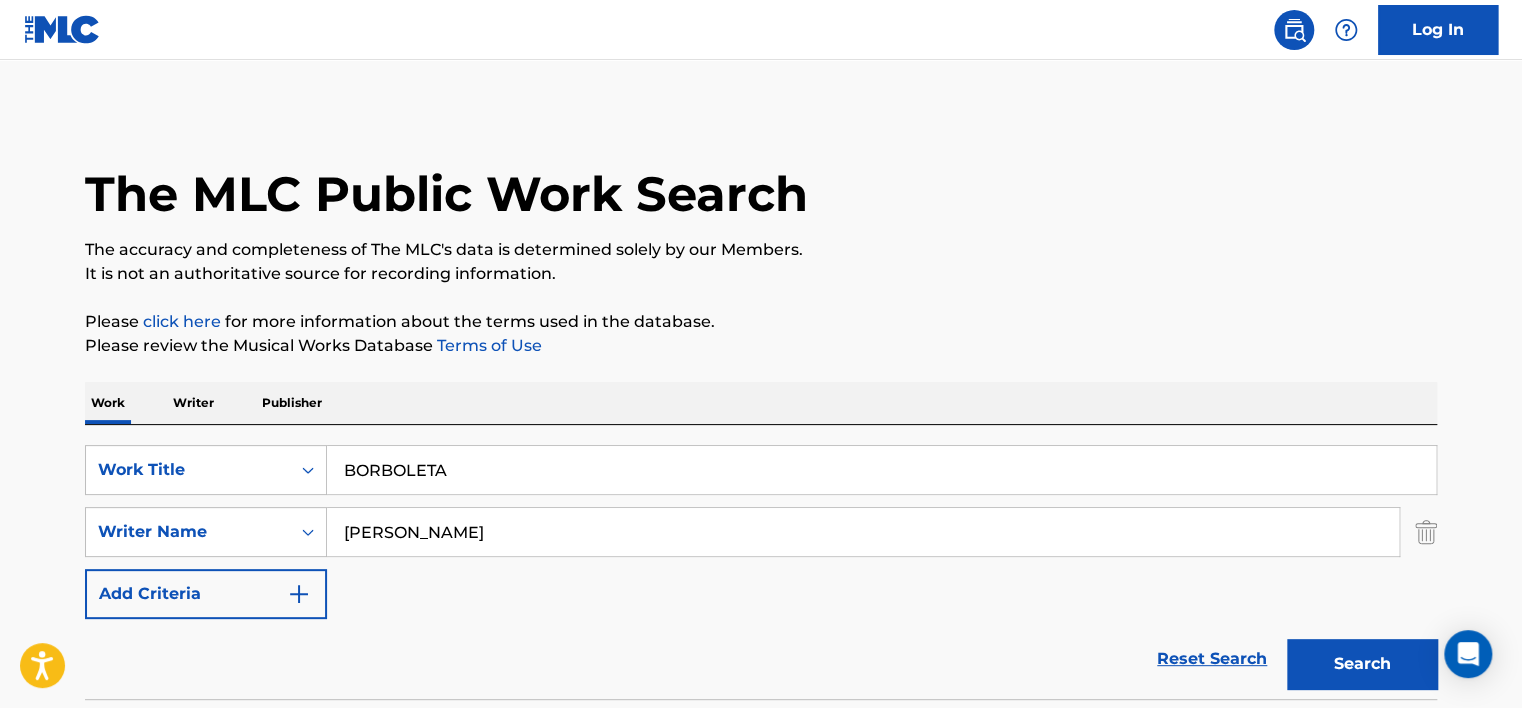 type on "[PERSON_NAME]" 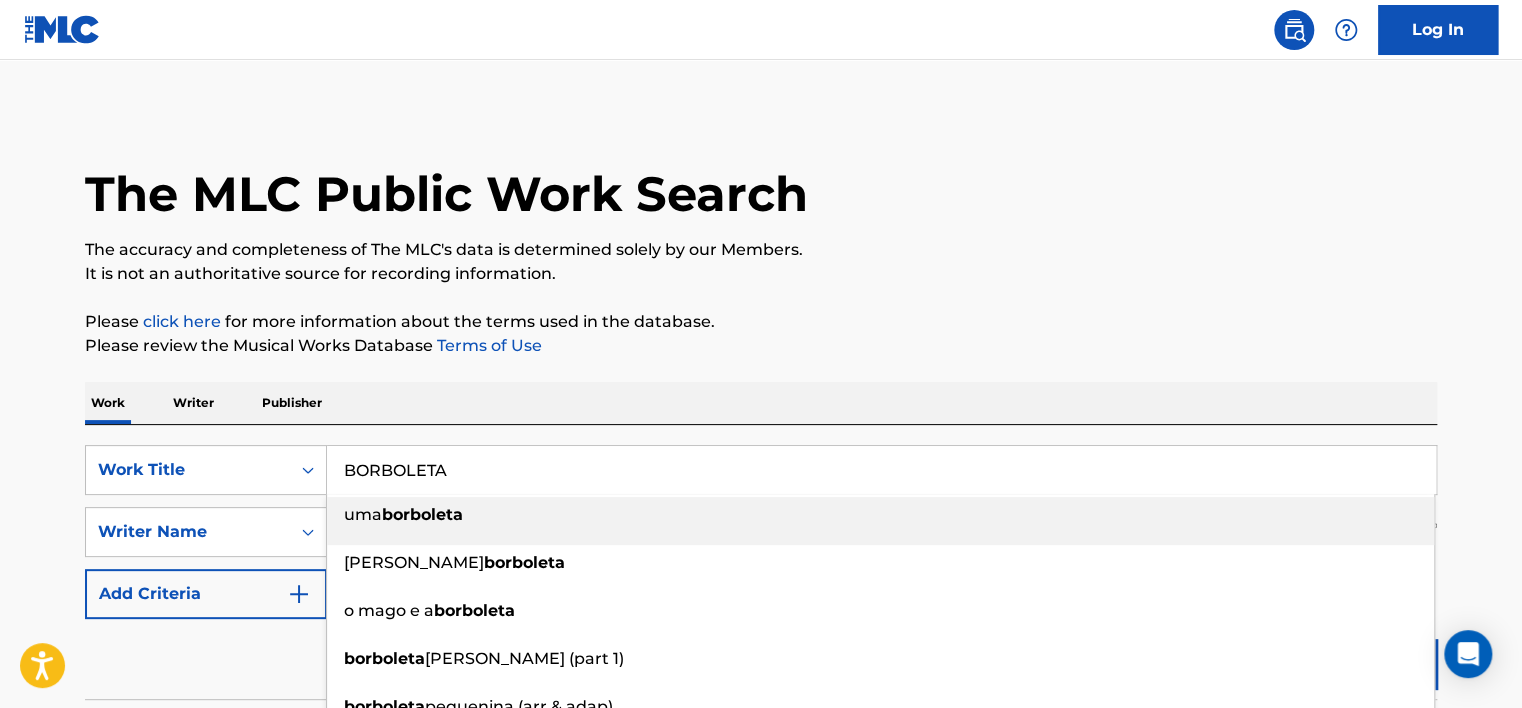 click on "BORBOLETA" at bounding box center (881, 470) 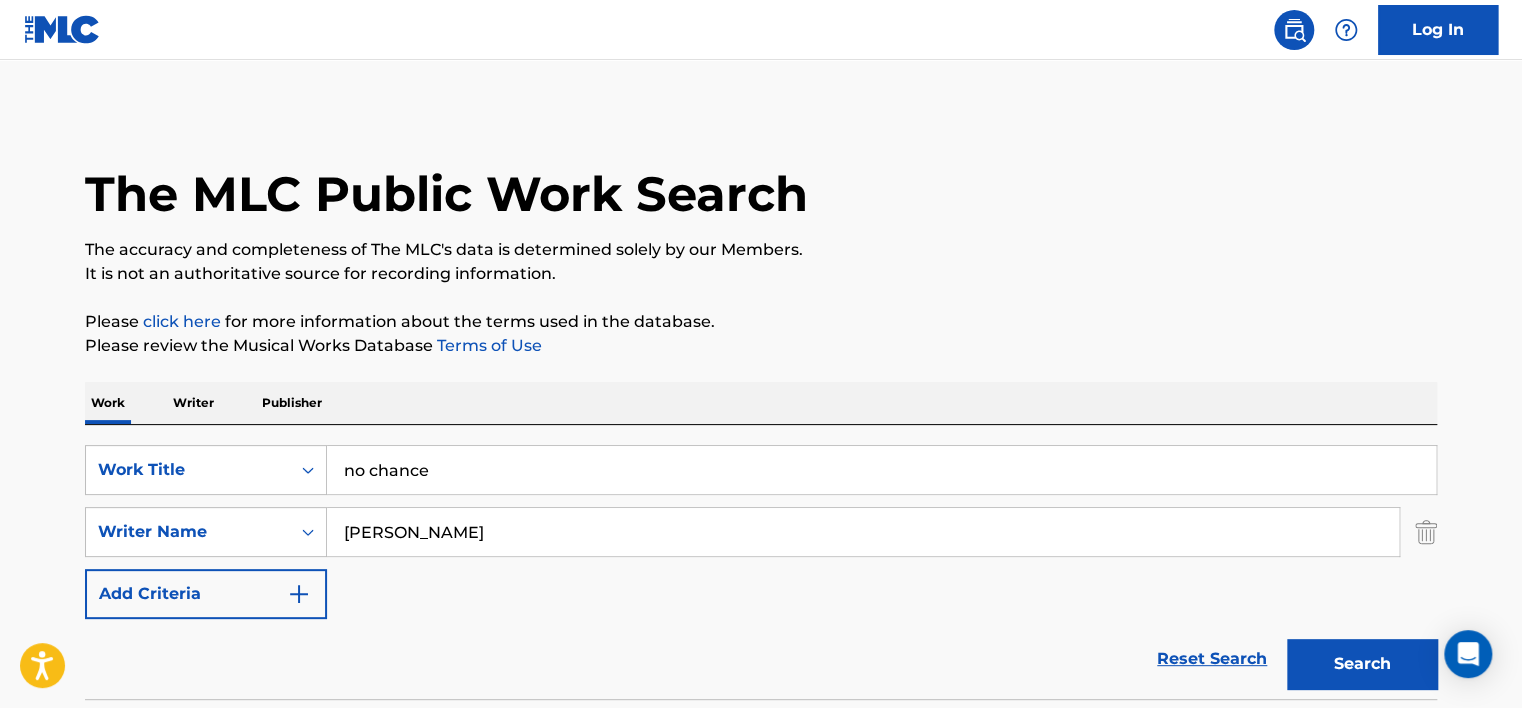 click on "It is not an authoritative source for recording information." at bounding box center (761, 274) 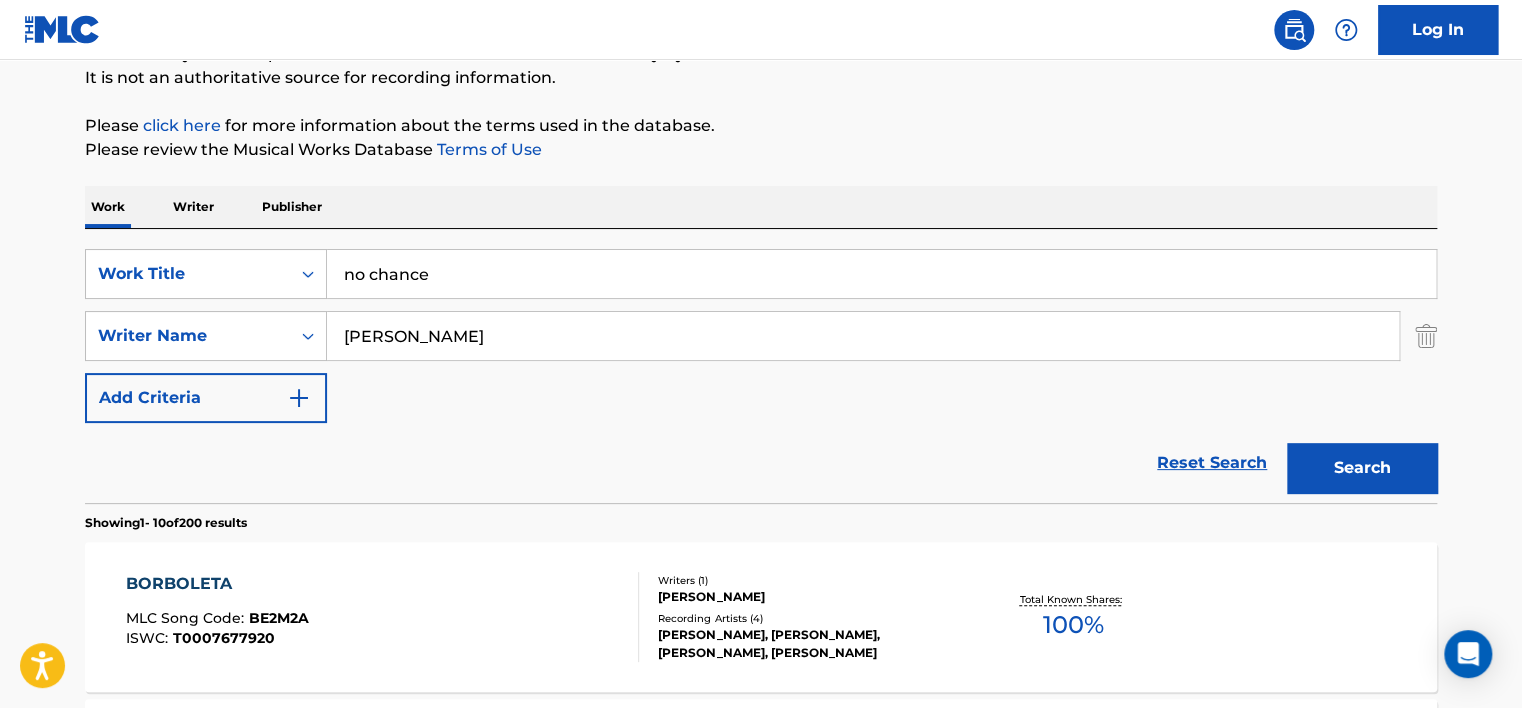 scroll, scrollTop: 200, scrollLeft: 0, axis: vertical 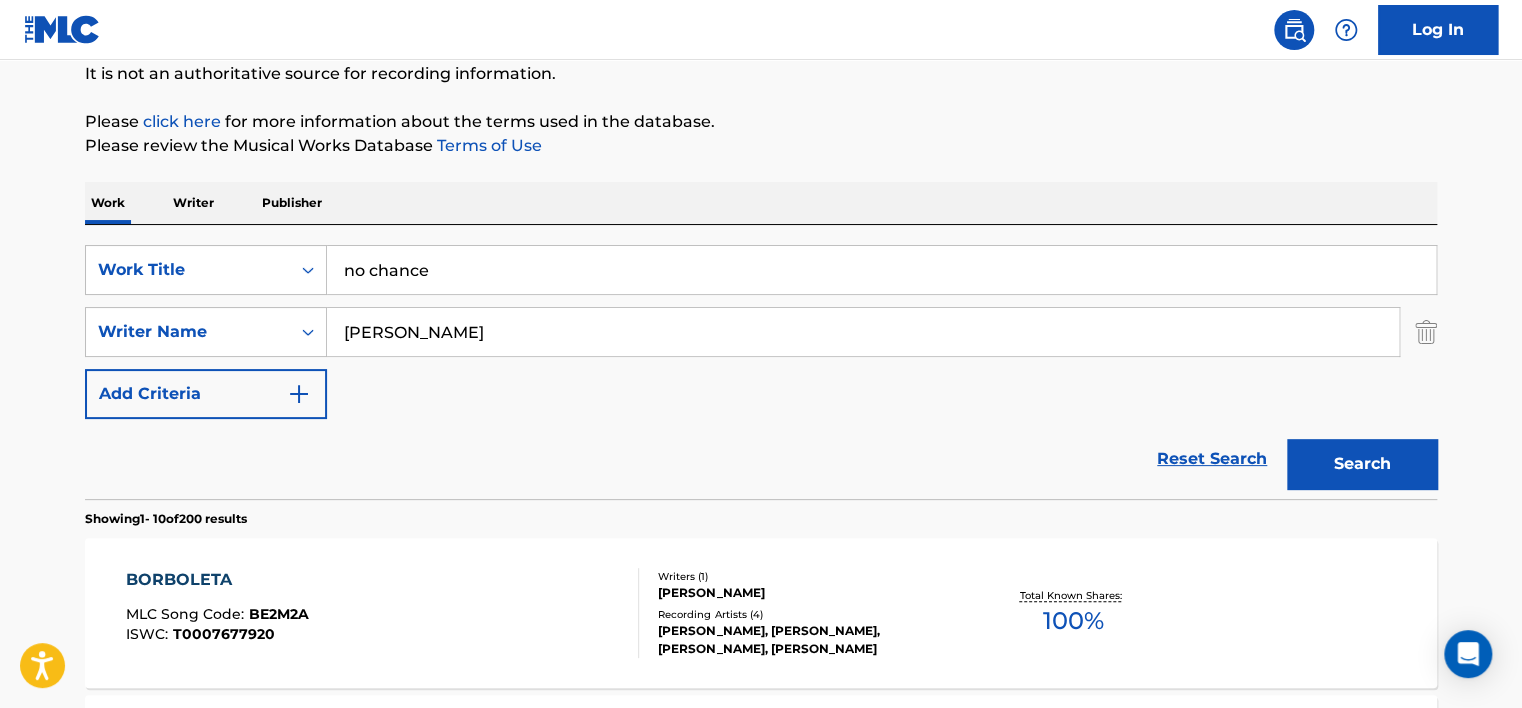 click on "Search" at bounding box center [1362, 464] 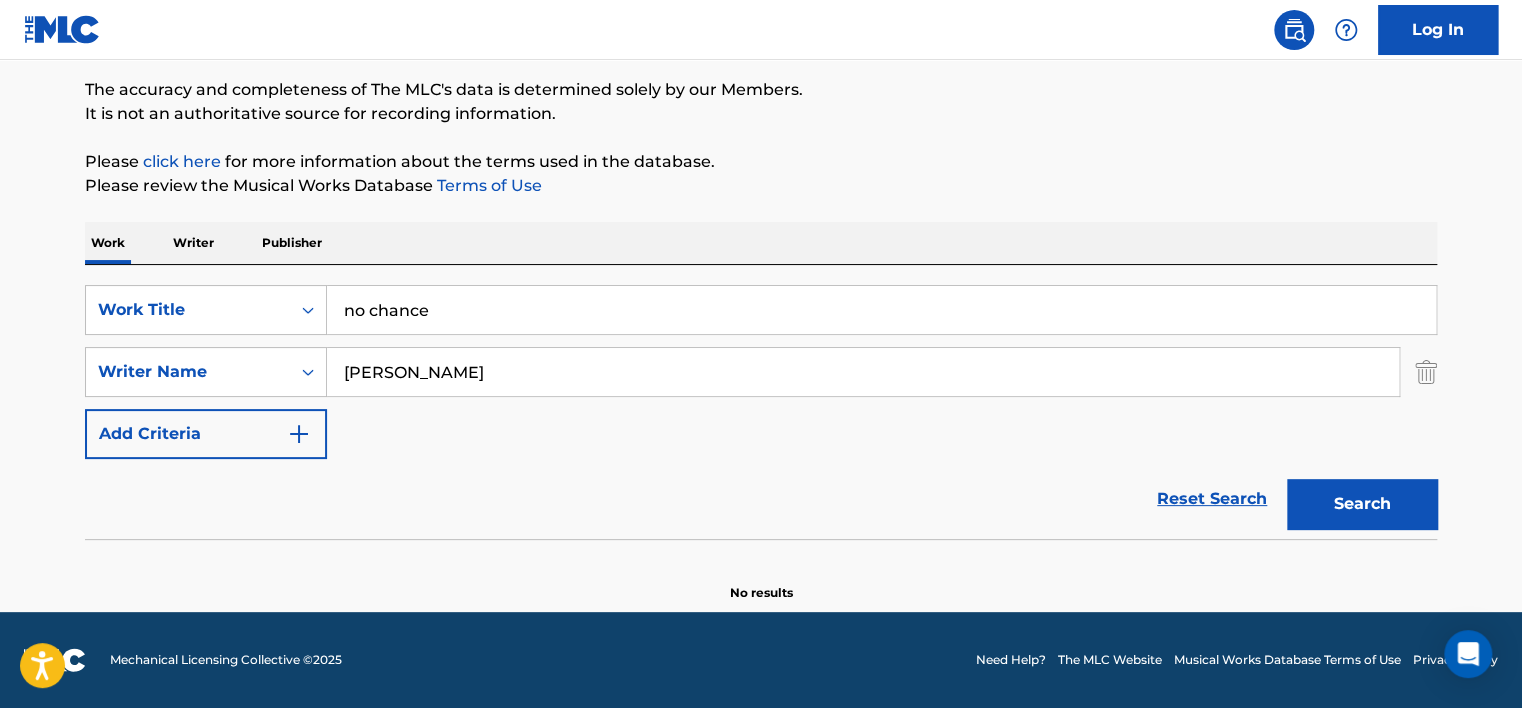 scroll, scrollTop: 160, scrollLeft: 0, axis: vertical 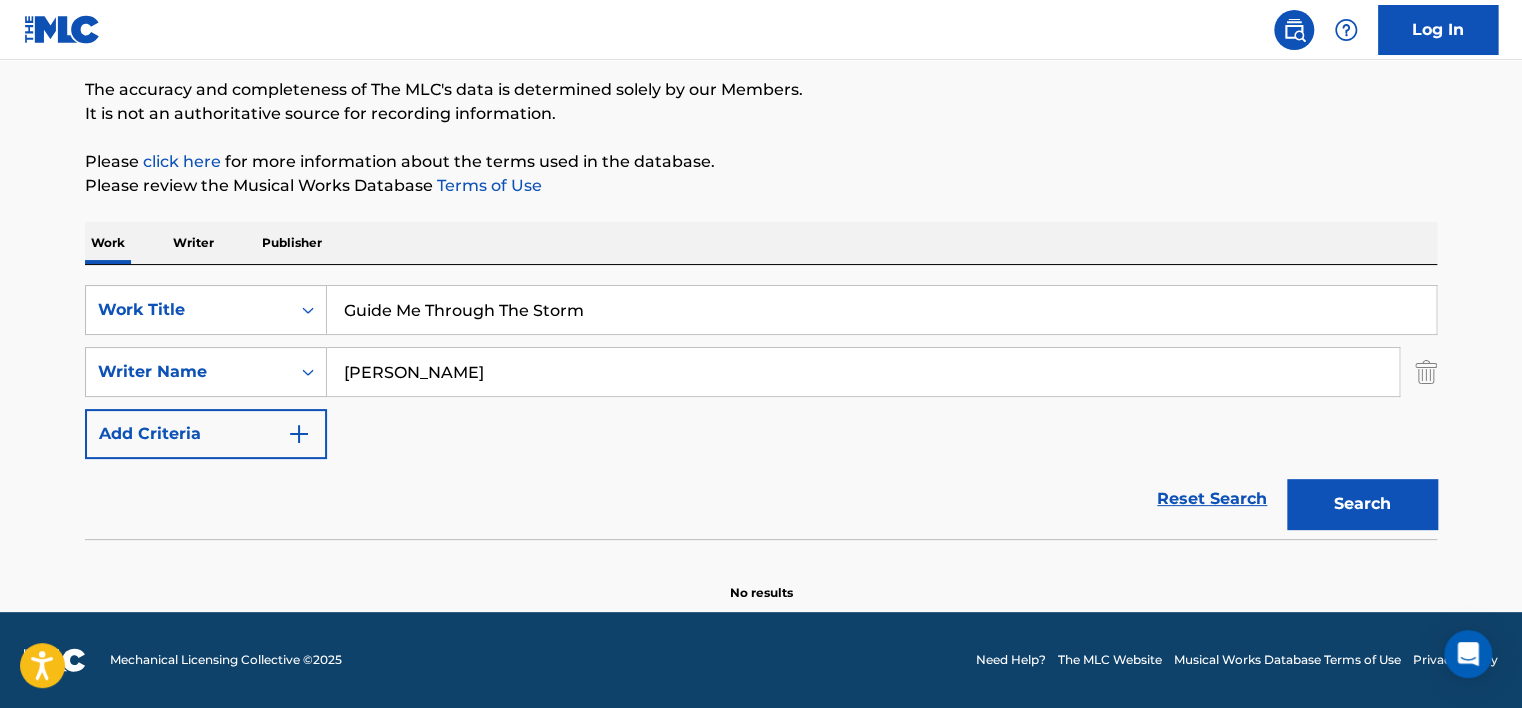 type on "Guide Me Through The Storm" 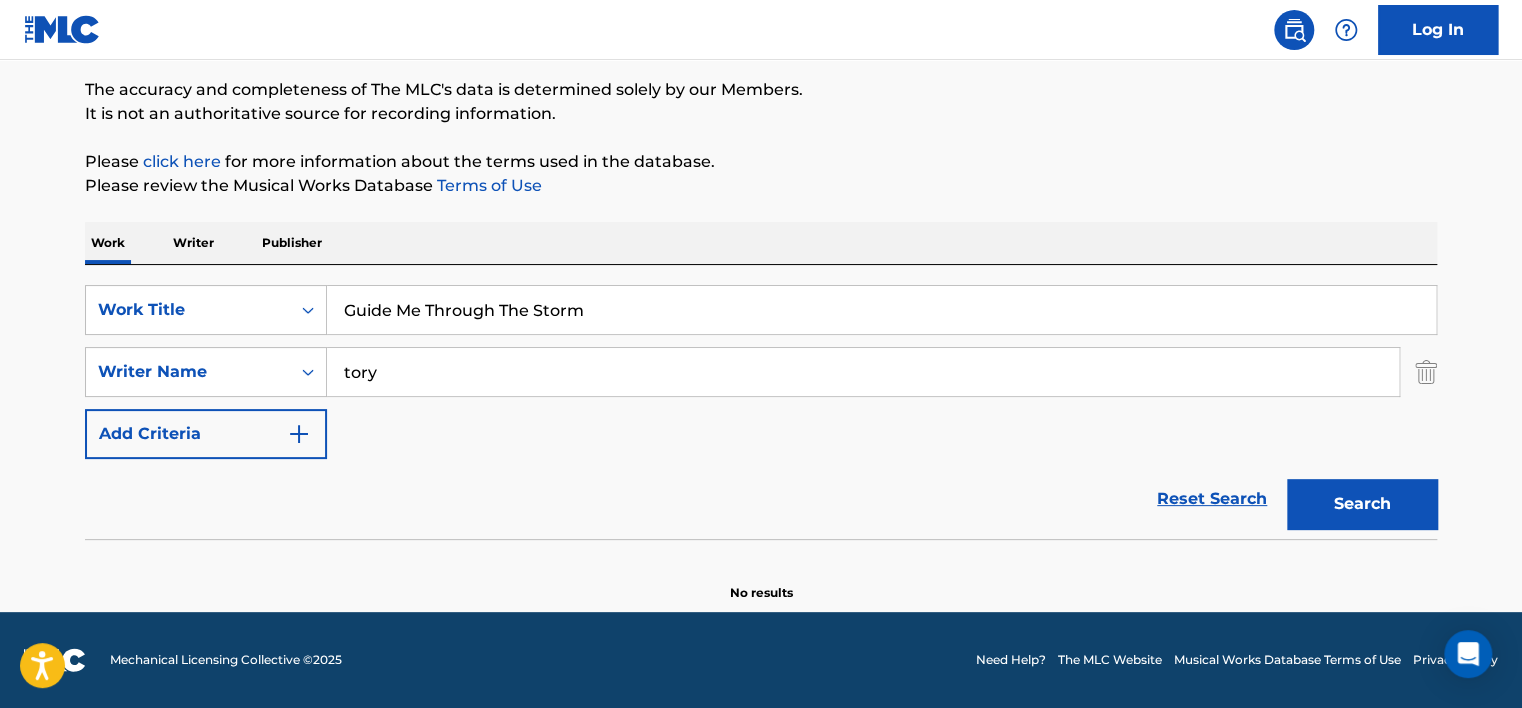 click on "Search" at bounding box center [1362, 504] 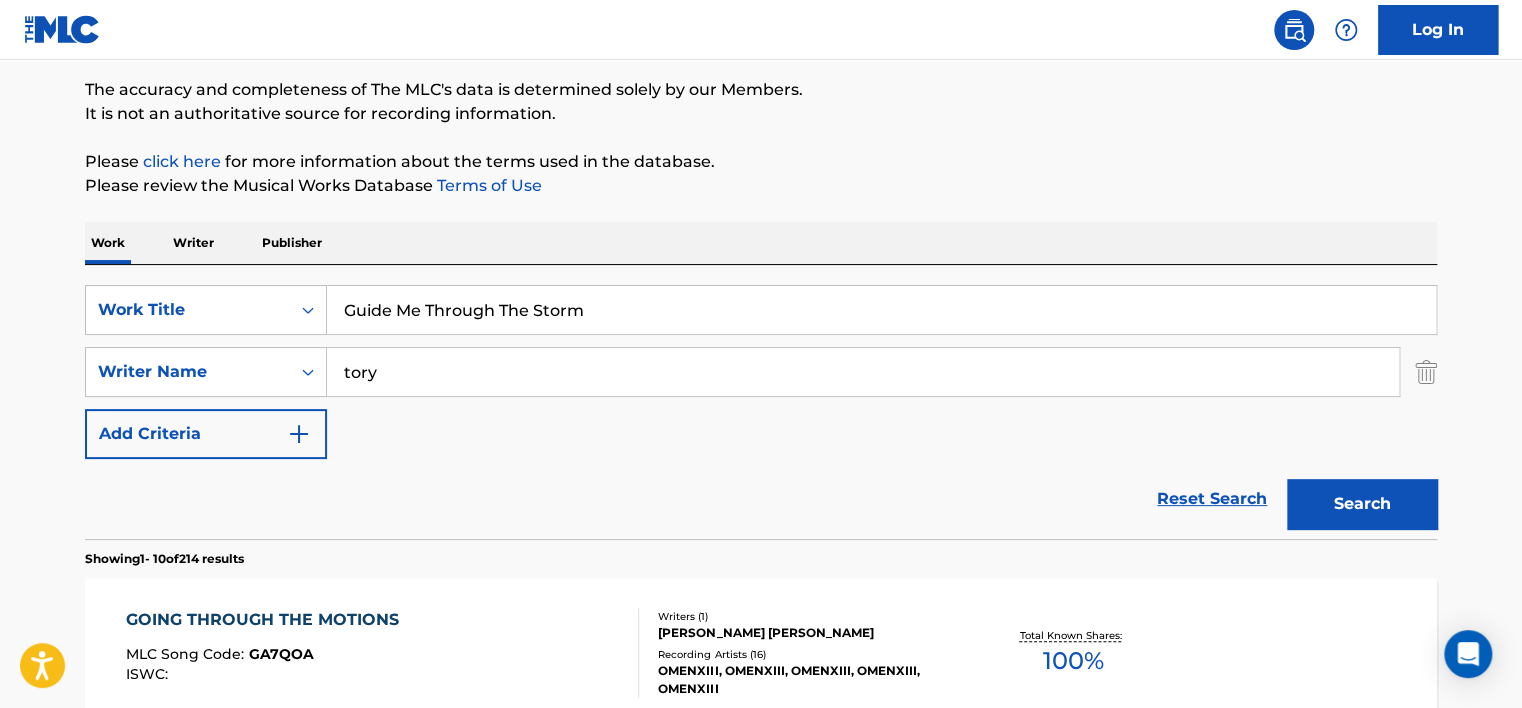 click on "tory" at bounding box center [863, 372] 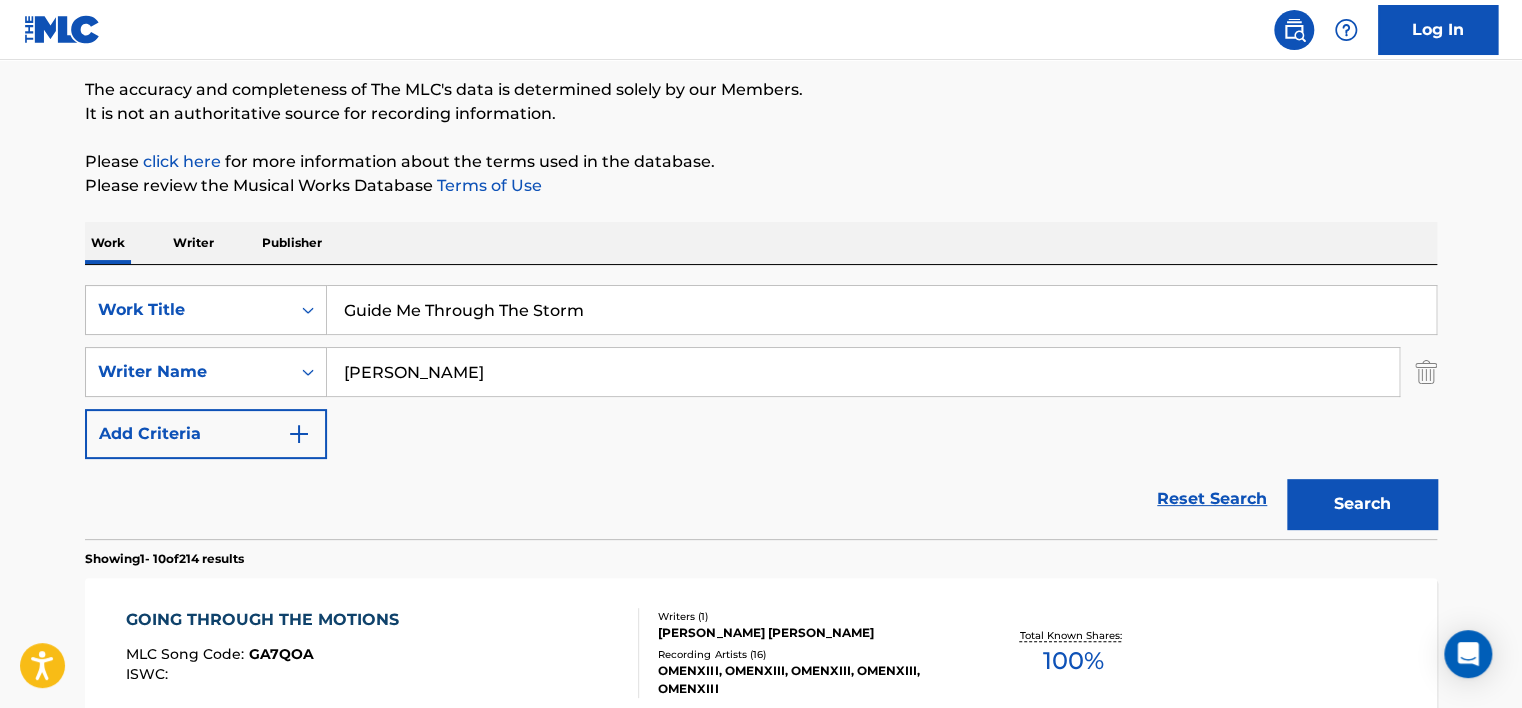 type on "[PERSON_NAME]" 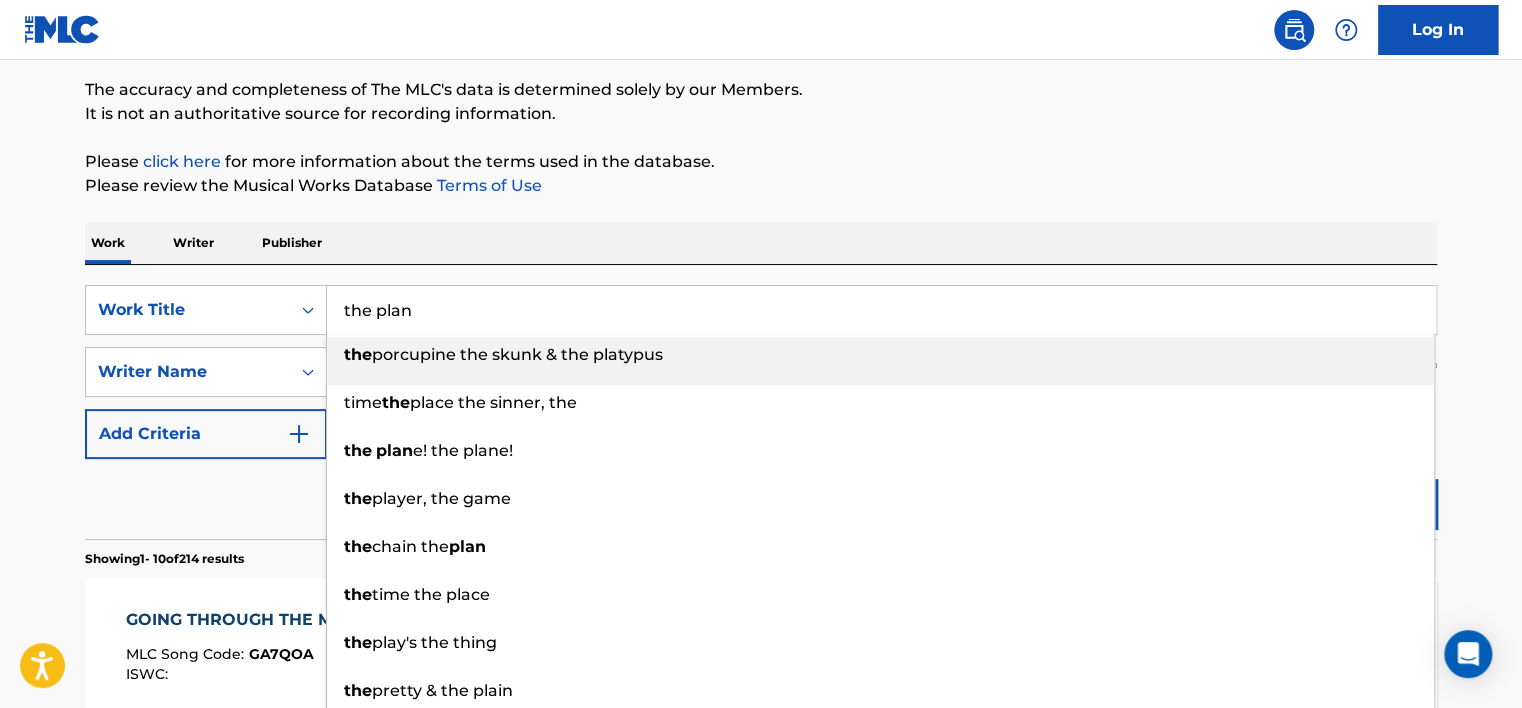 type on "the plan" 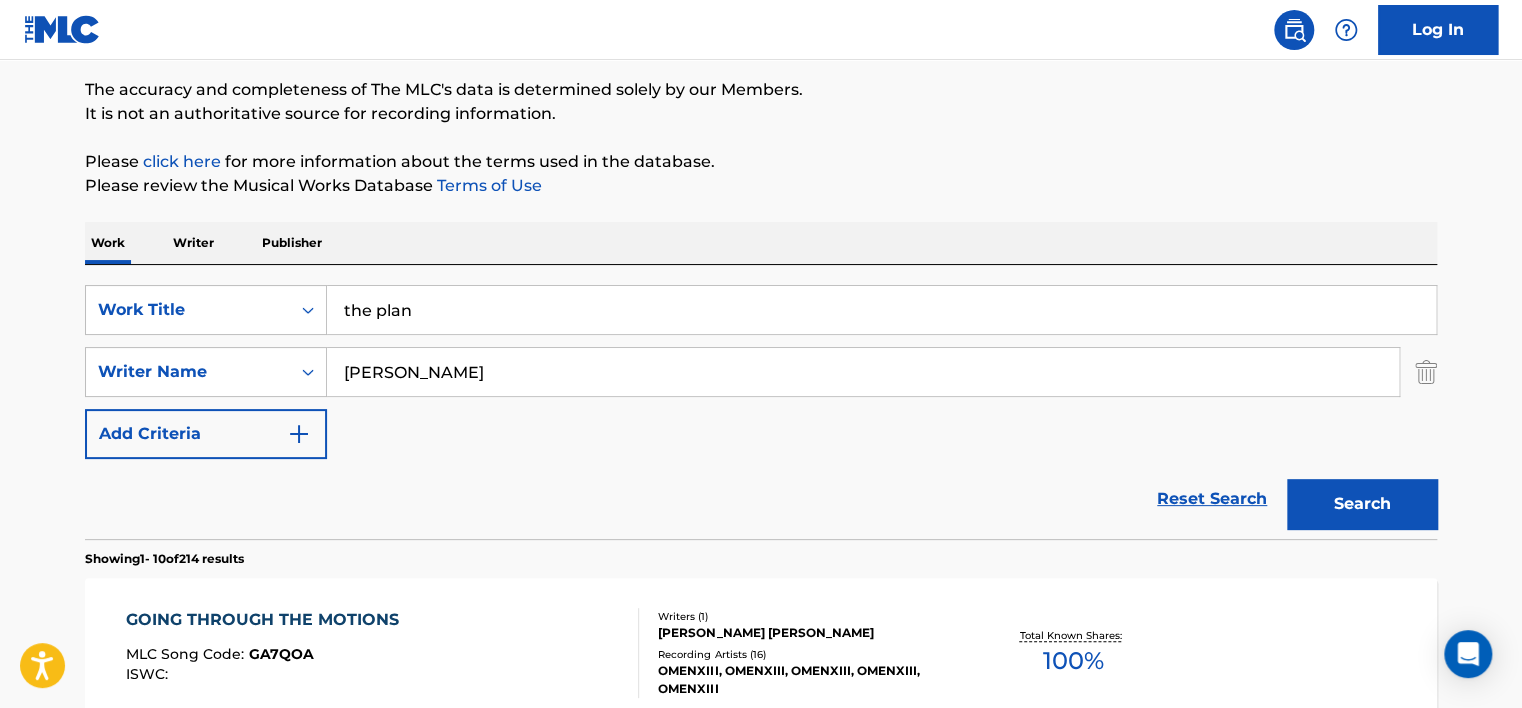 click on "Work Writer Publisher" at bounding box center (761, 243) 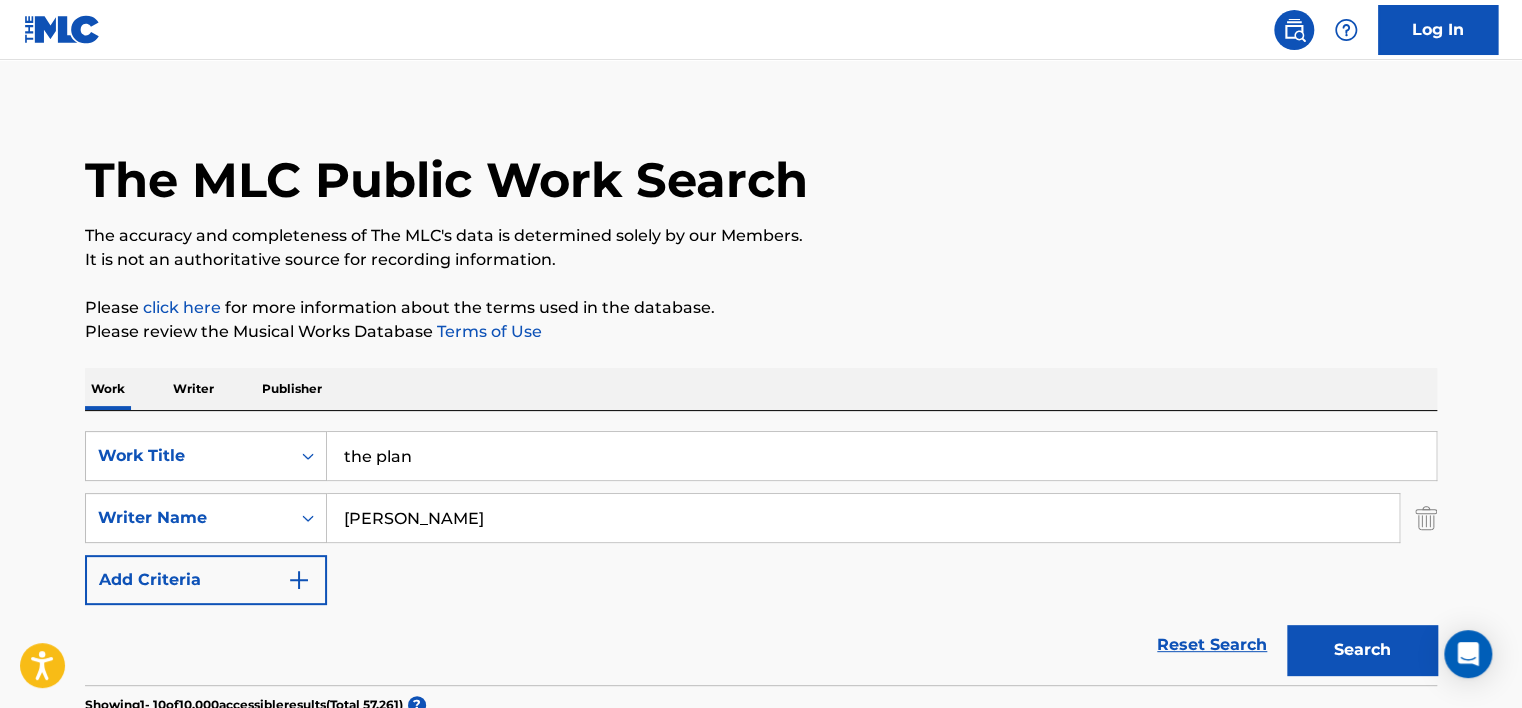 scroll, scrollTop: 0, scrollLeft: 0, axis: both 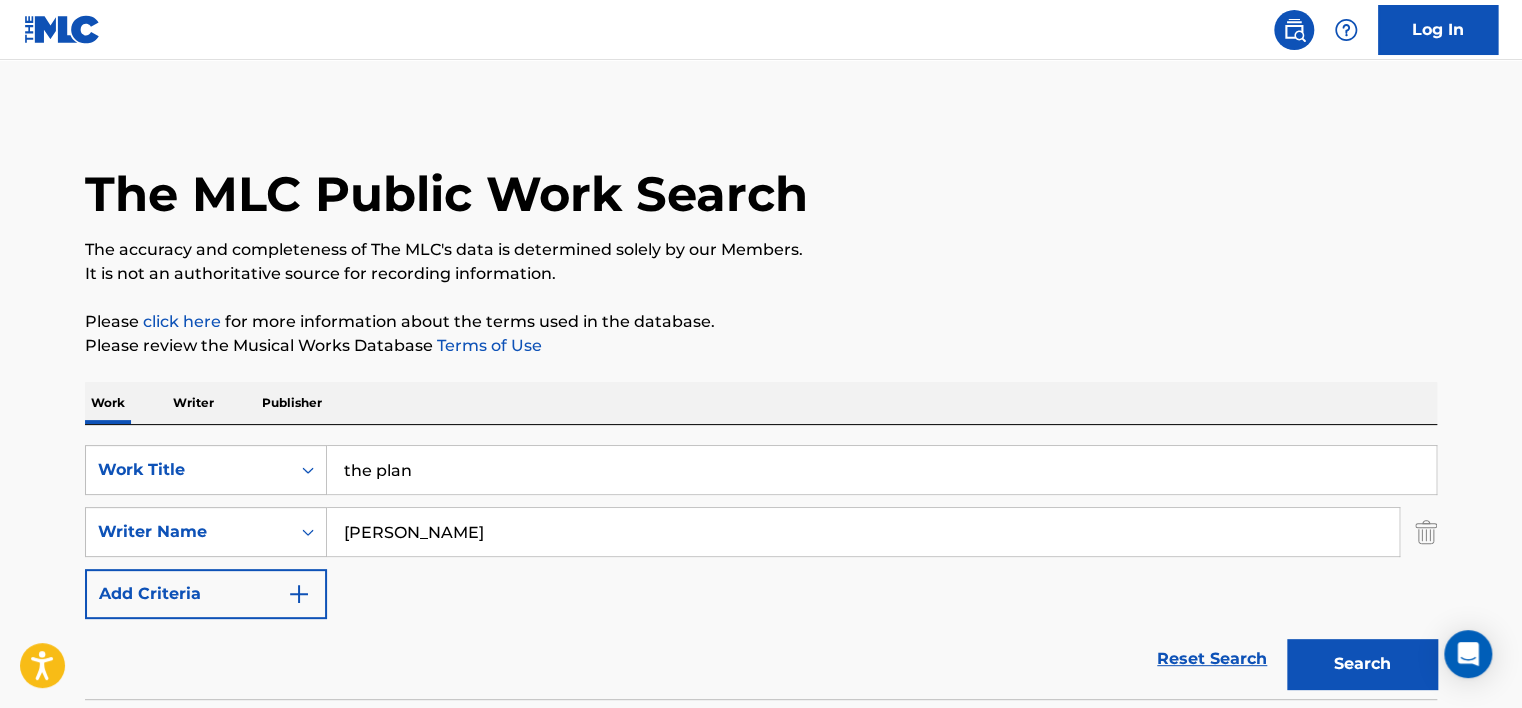 click on "[PERSON_NAME]" at bounding box center (863, 532) 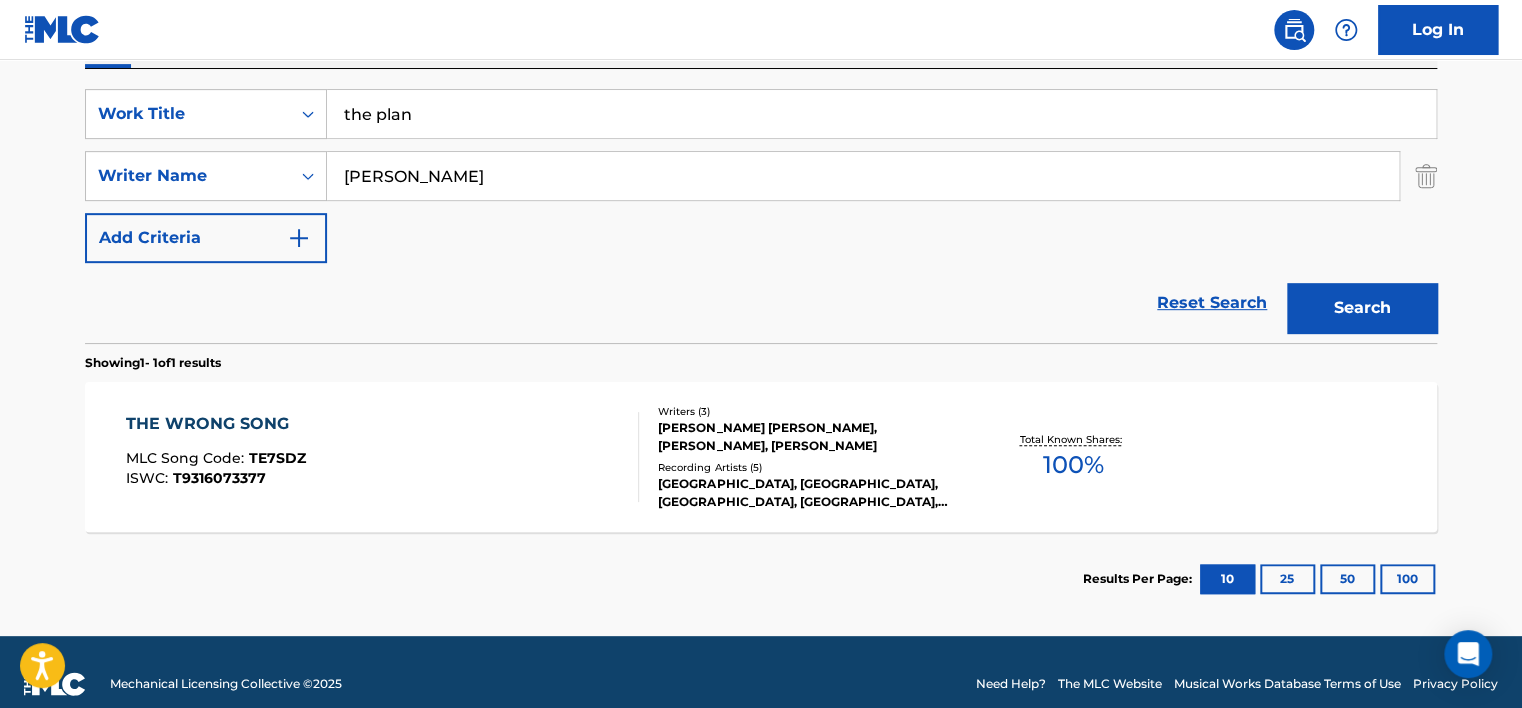scroll, scrollTop: 380, scrollLeft: 0, axis: vertical 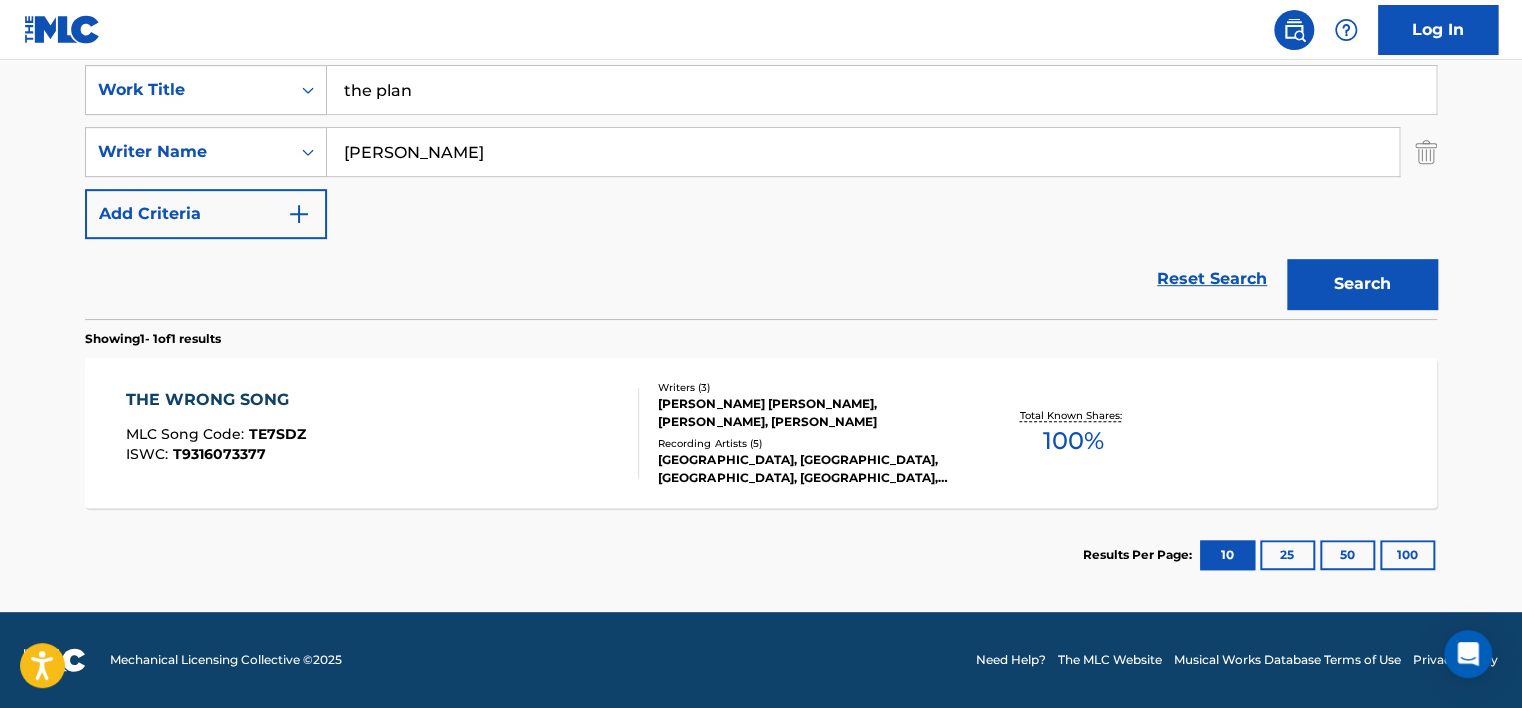 click on "[PERSON_NAME]" at bounding box center (863, 152) 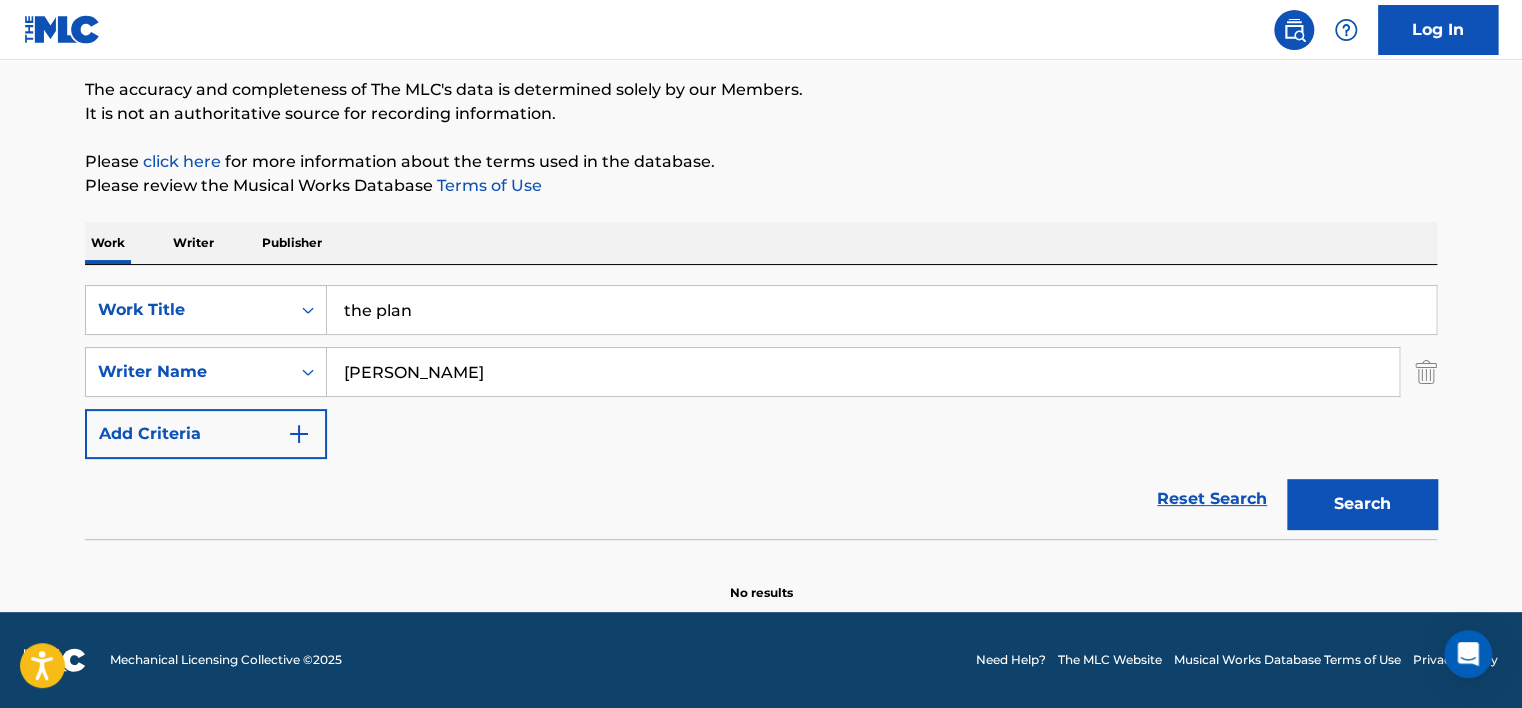 scroll, scrollTop: 160, scrollLeft: 0, axis: vertical 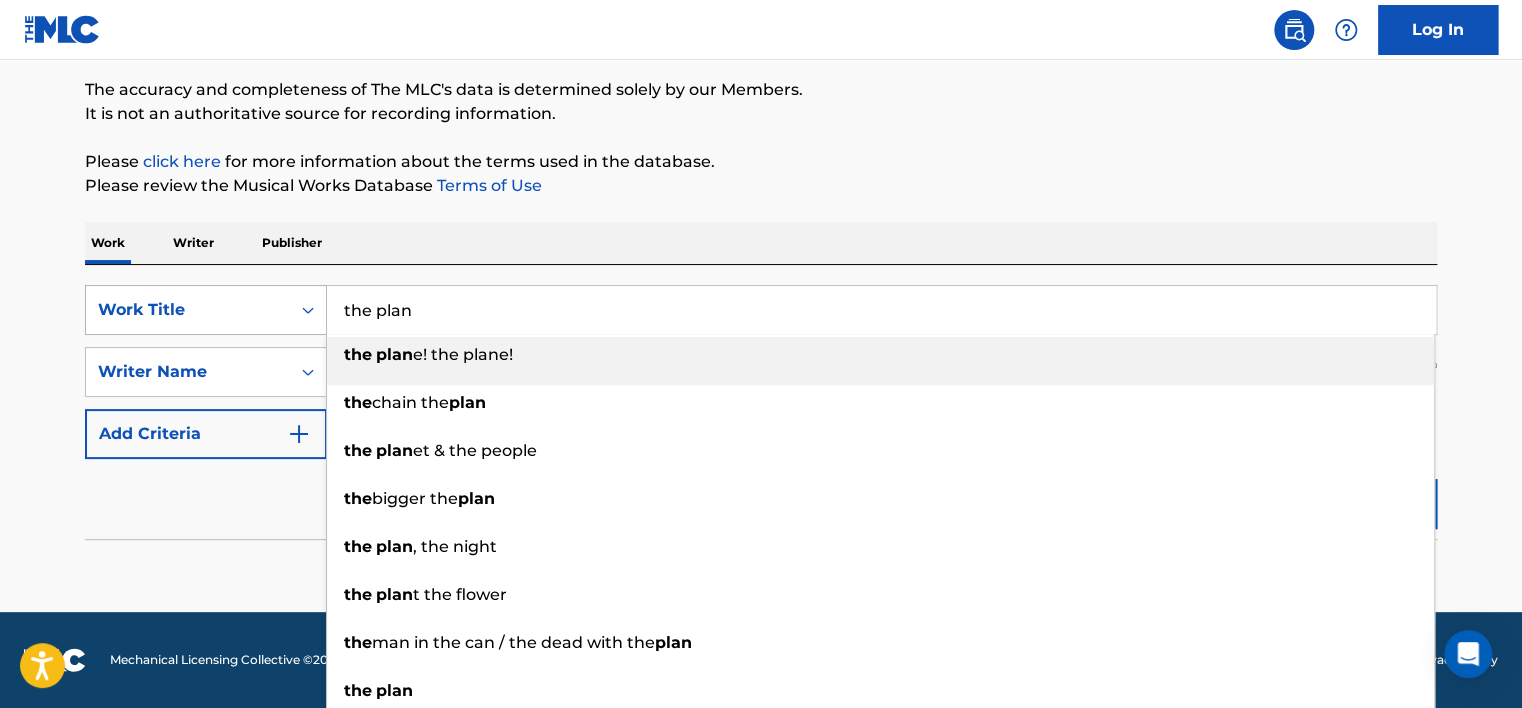drag, startPoint x: 376, startPoint y: 309, endPoint x: 285, endPoint y: 308, distance: 91.00549 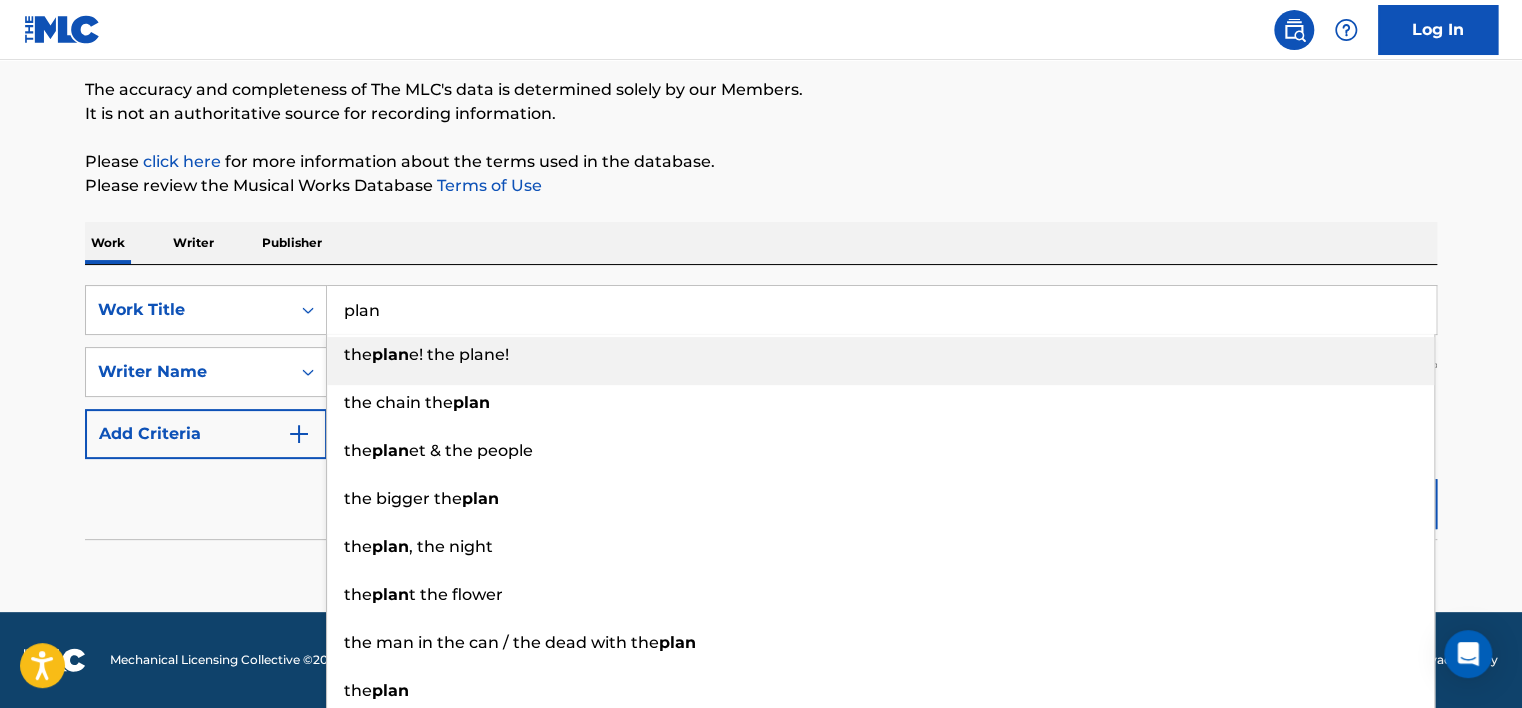type on "plan" 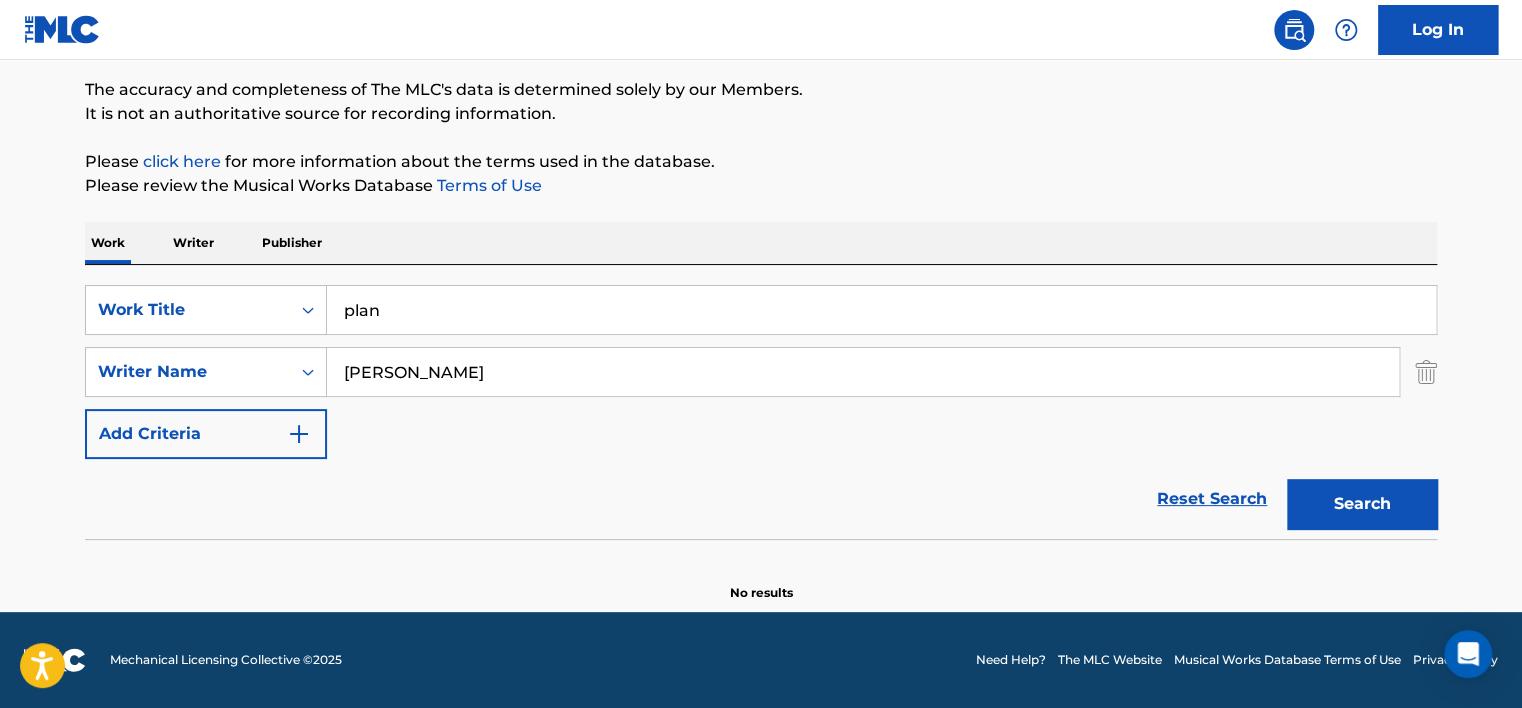 click on "Search" at bounding box center (1362, 504) 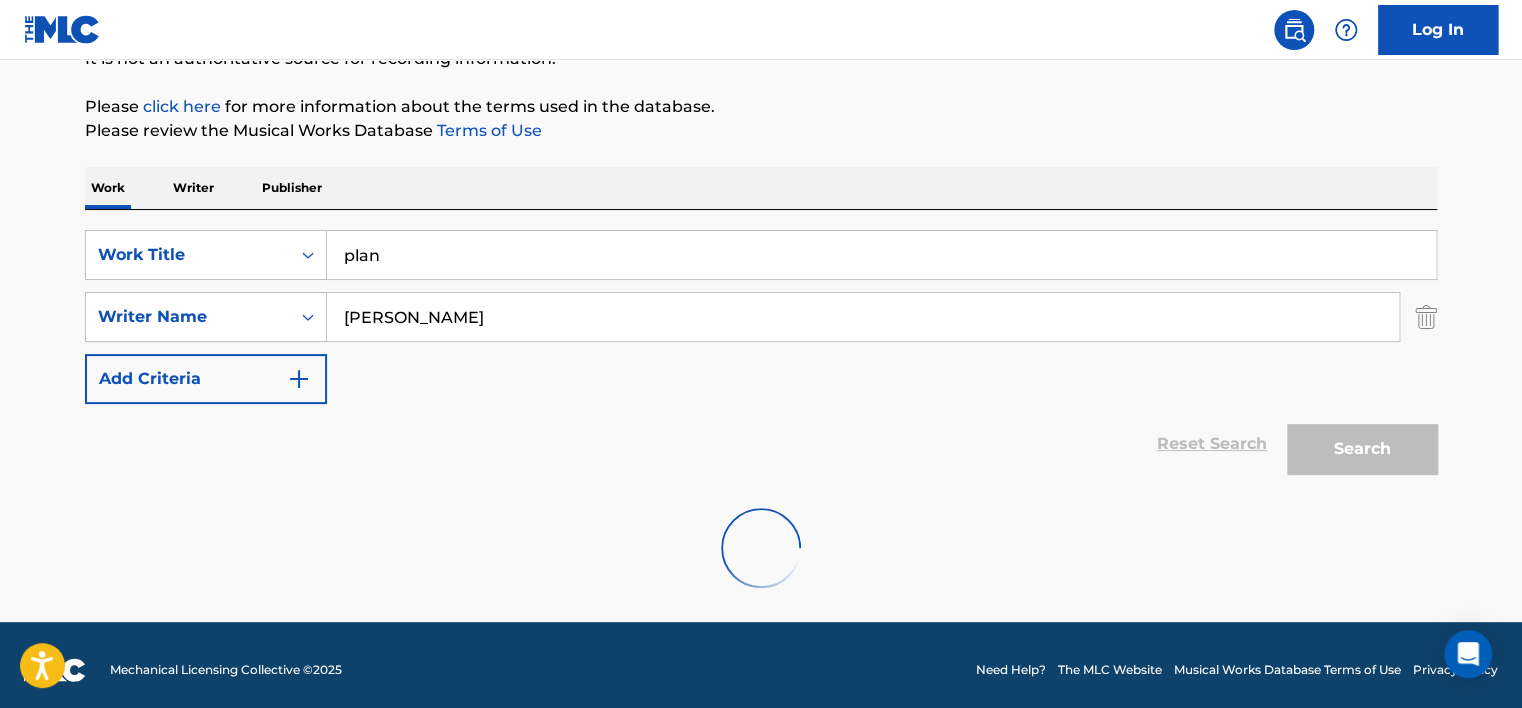 scroll, scrollTop: 160, scrollLeft: 0, axis: vertical 